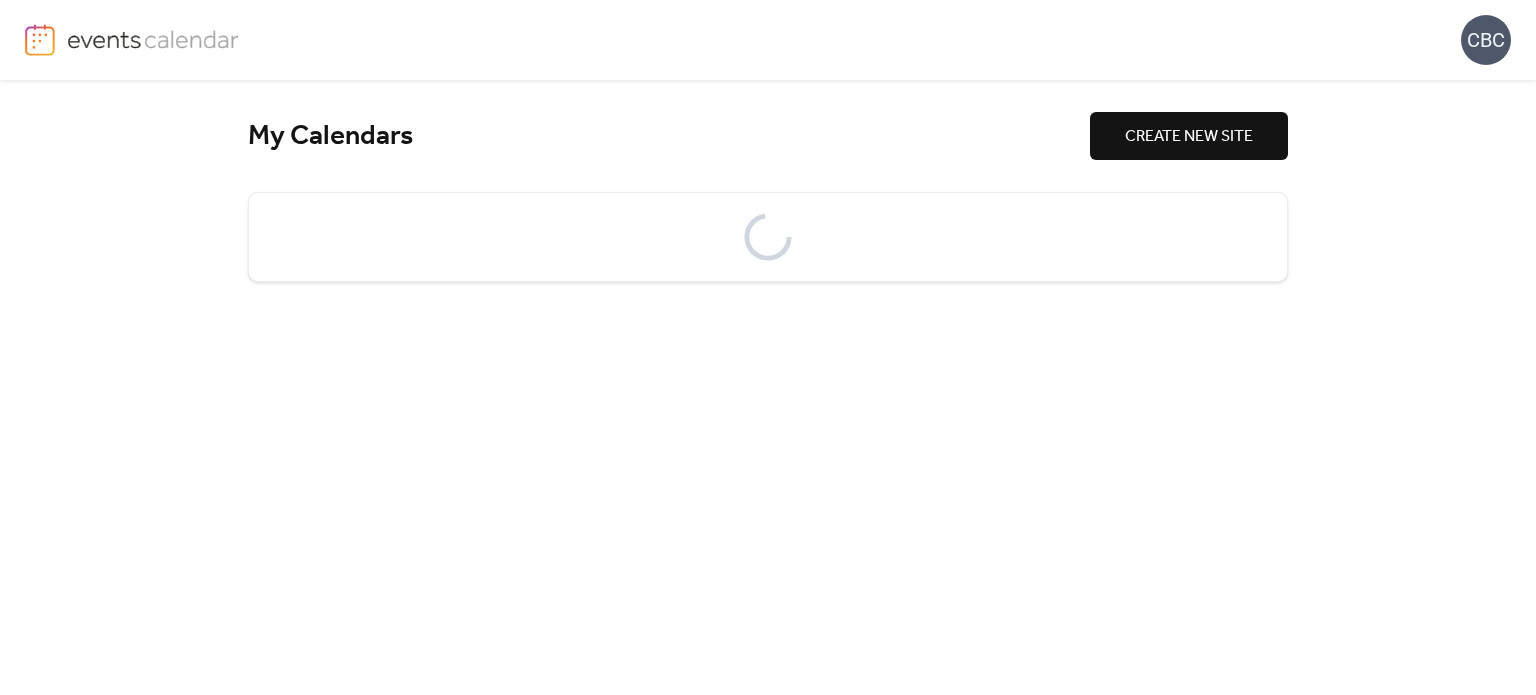 scroll, scrollTop: 0, scrollLeft: 0, axis: both 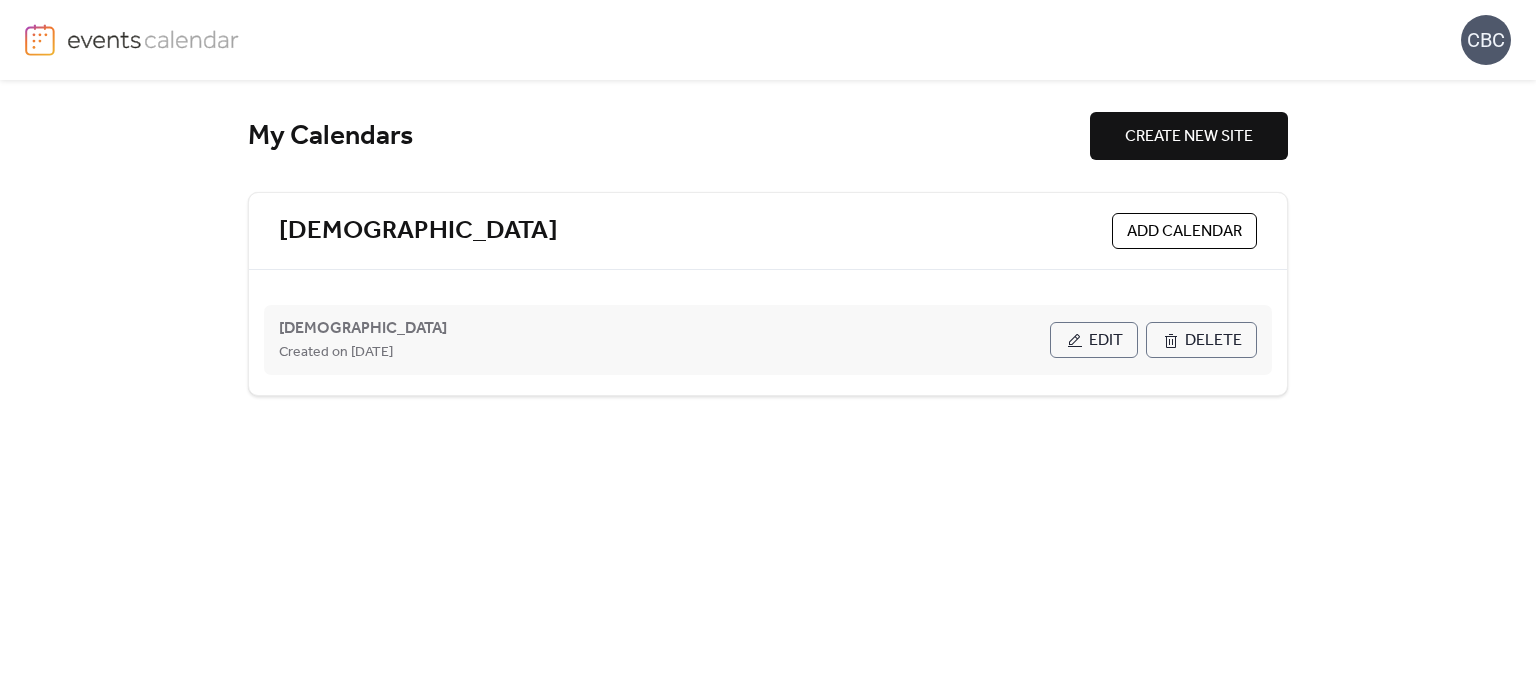 click on "Edit" at bounding box center [1106, 341] 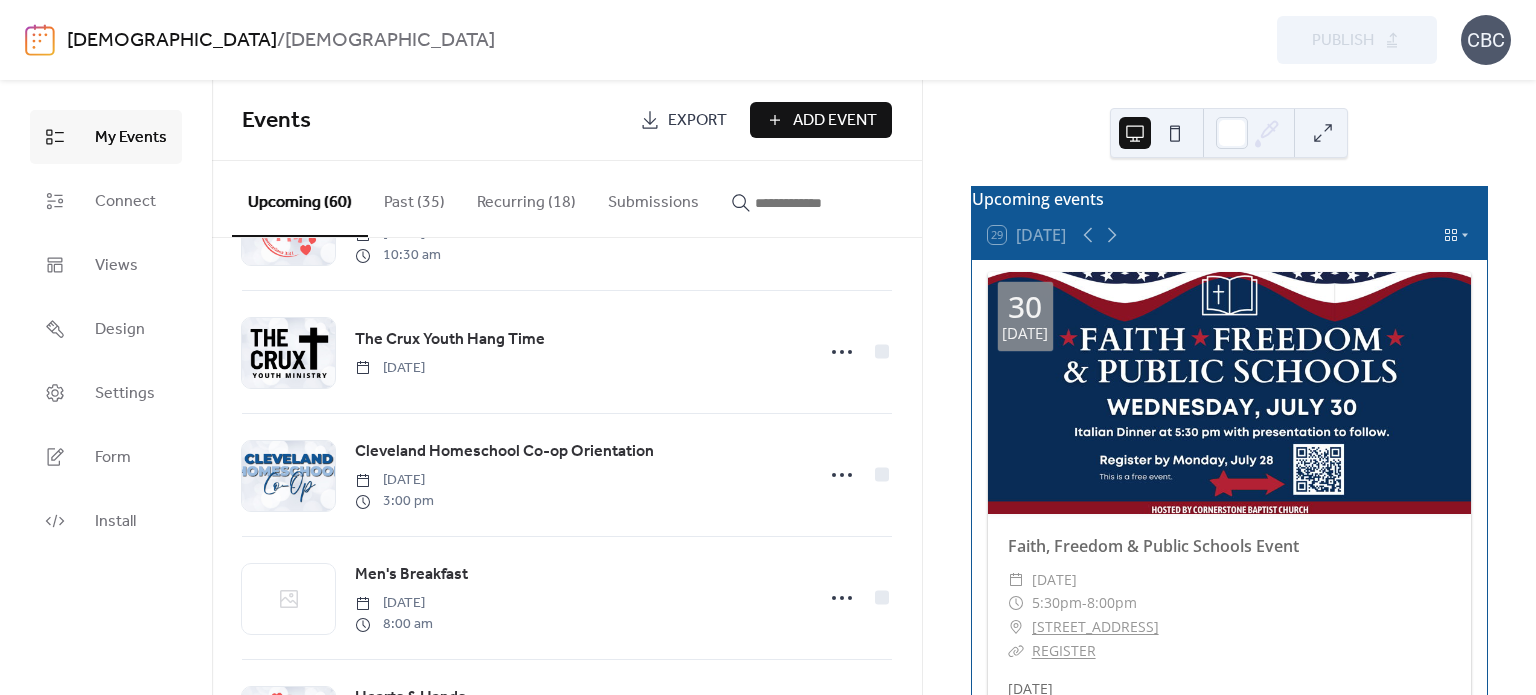 scroll, scrollTop: 1200, scrollLeft: 0, axis: vertical 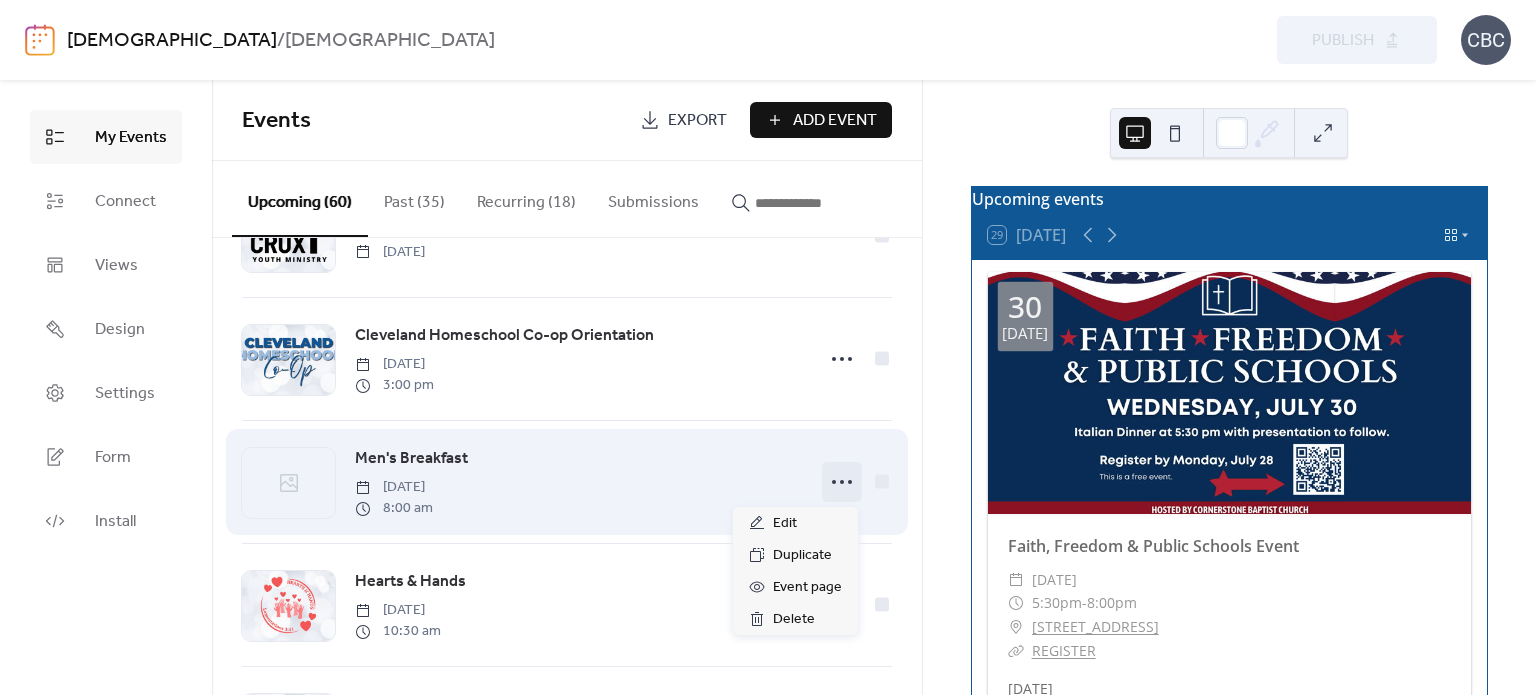 click 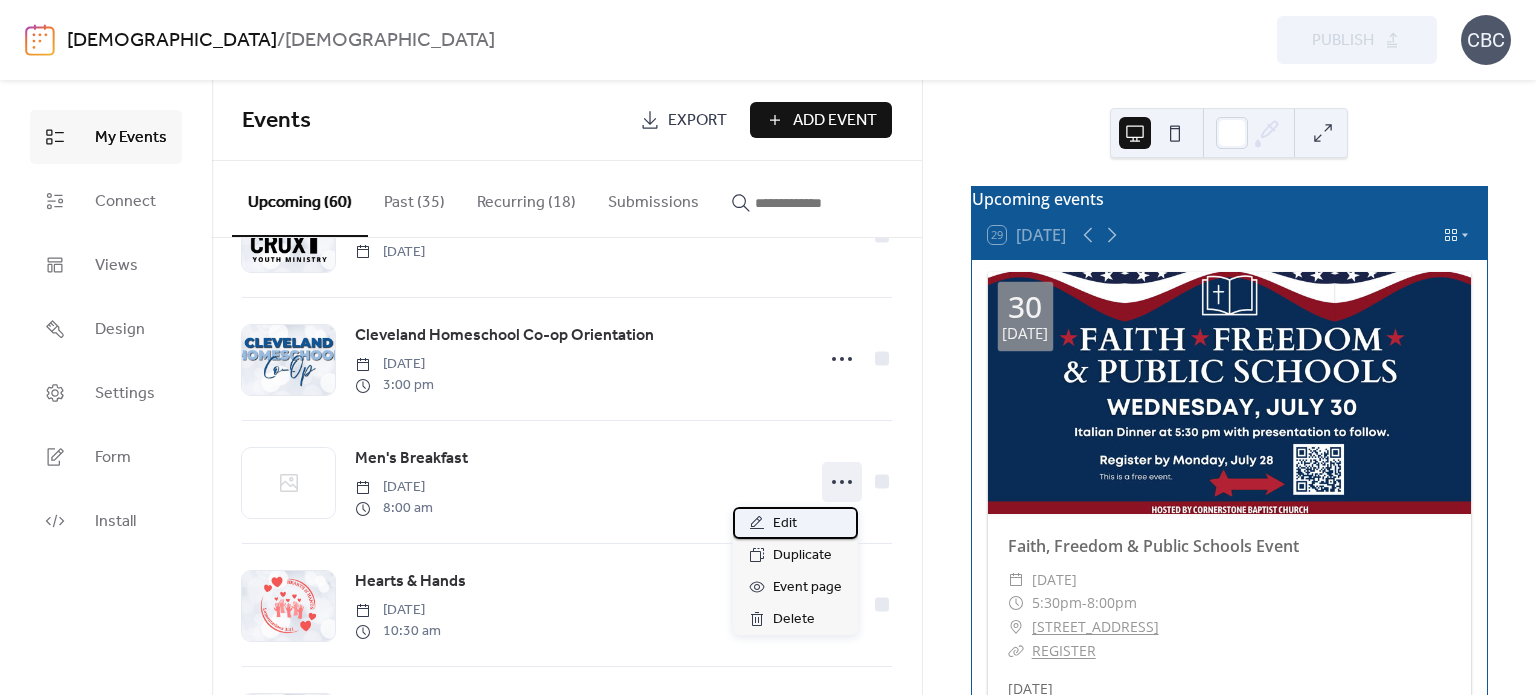 click on "Edit" at bounding box center (785, 524) 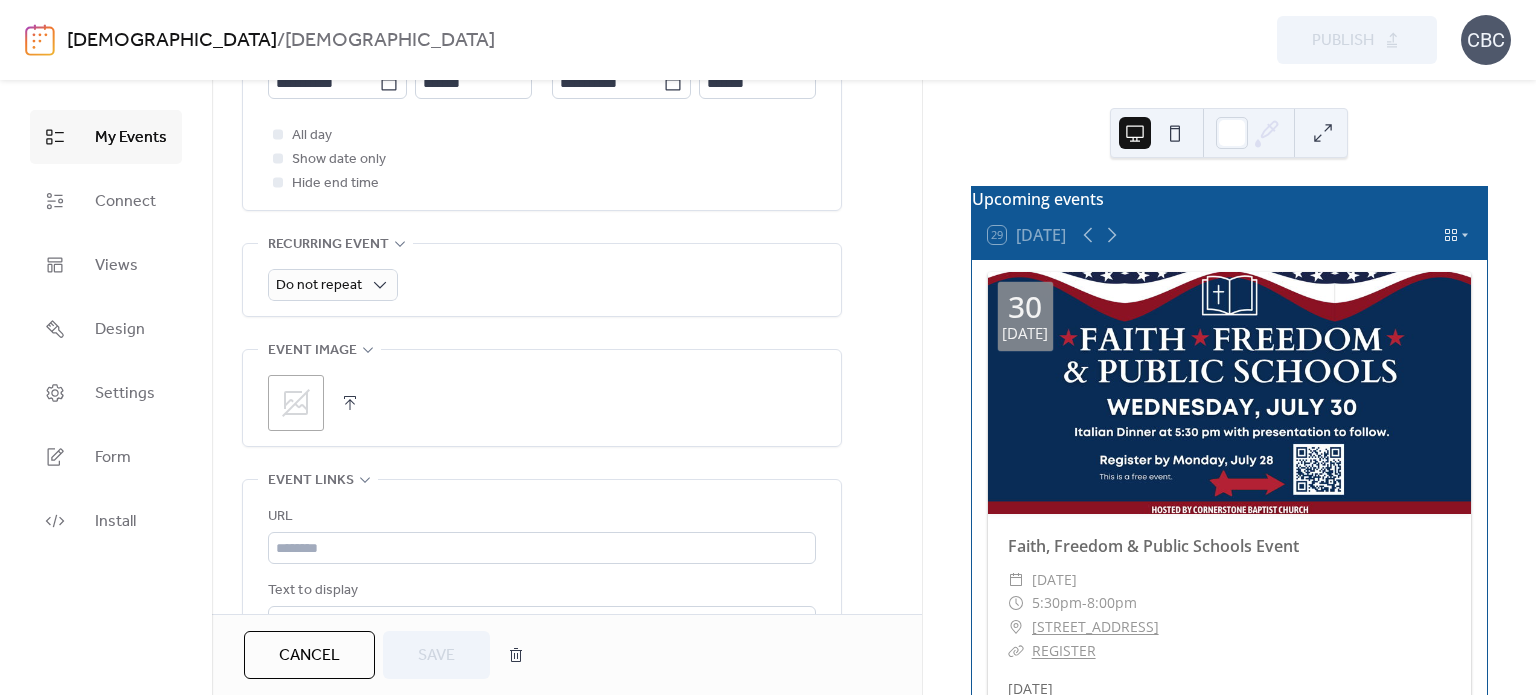 scroll, scrollTop: 800, scrollLeft: 0, axis: vertical 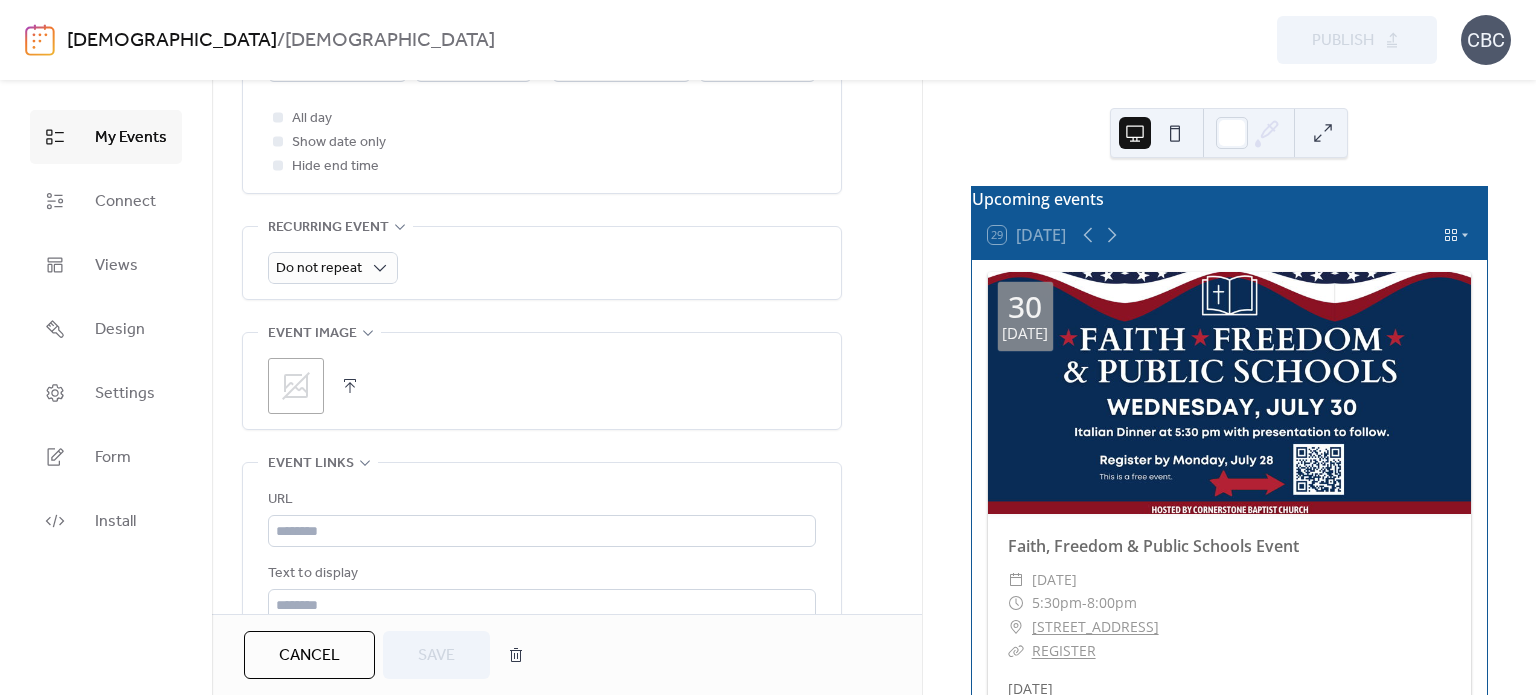click 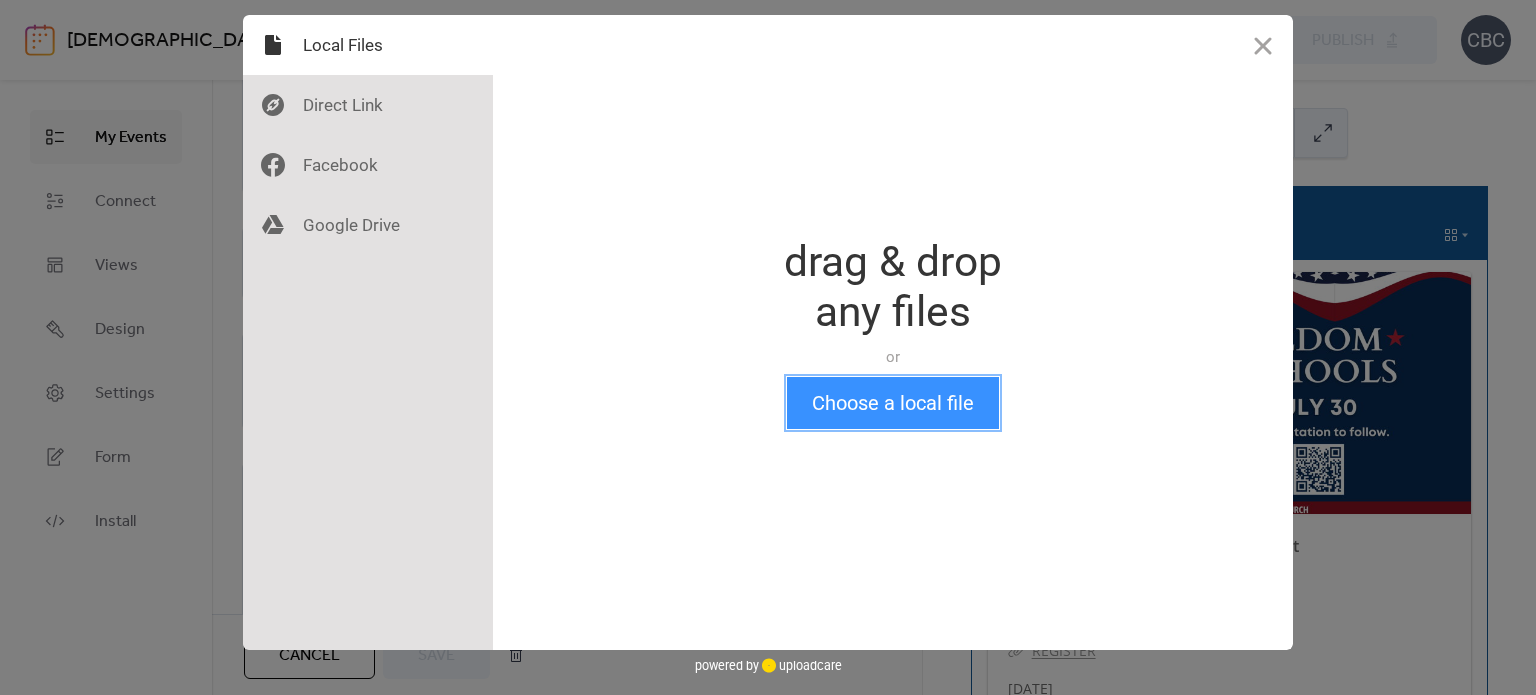 click on "Choose a local file" at bounding box center [893, 403] 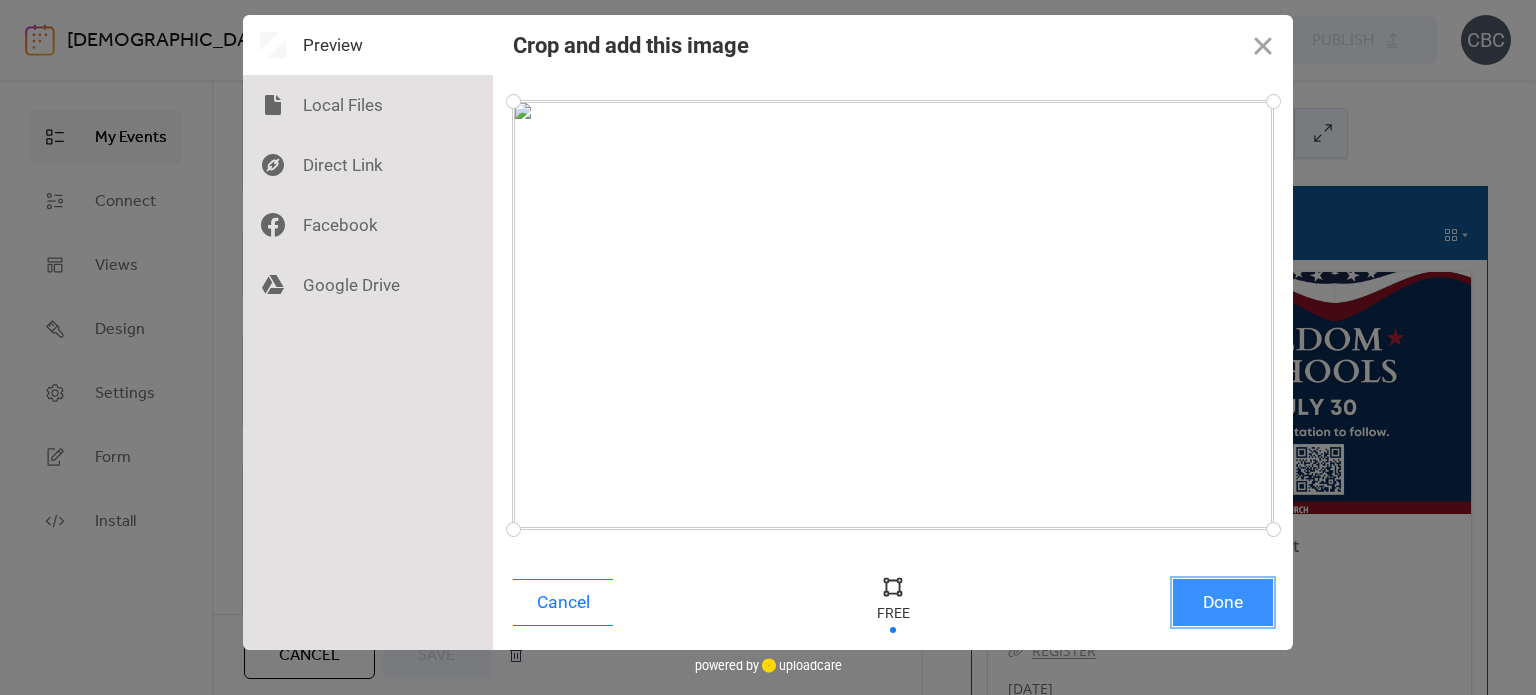 click on "Done" at bounding box center (1223, 602) 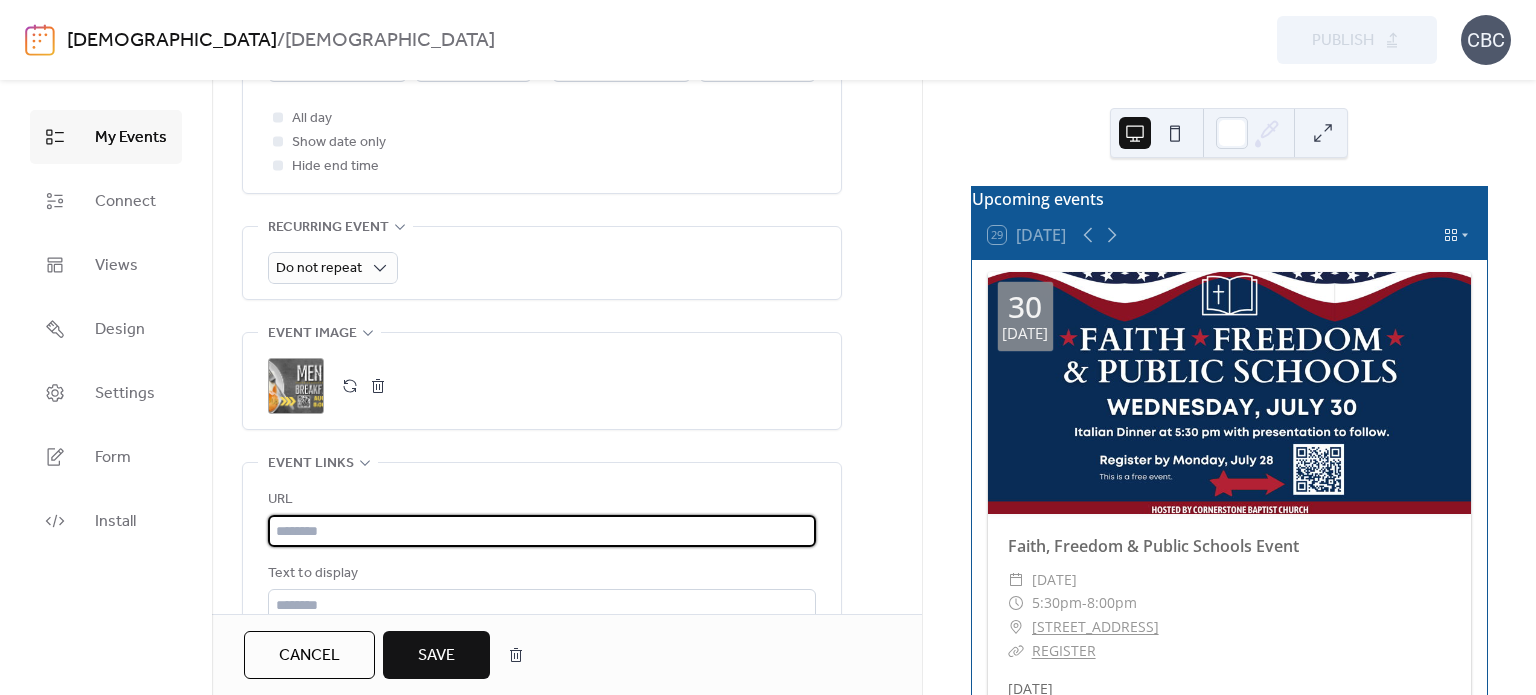 click at bounding box center (542, 531) 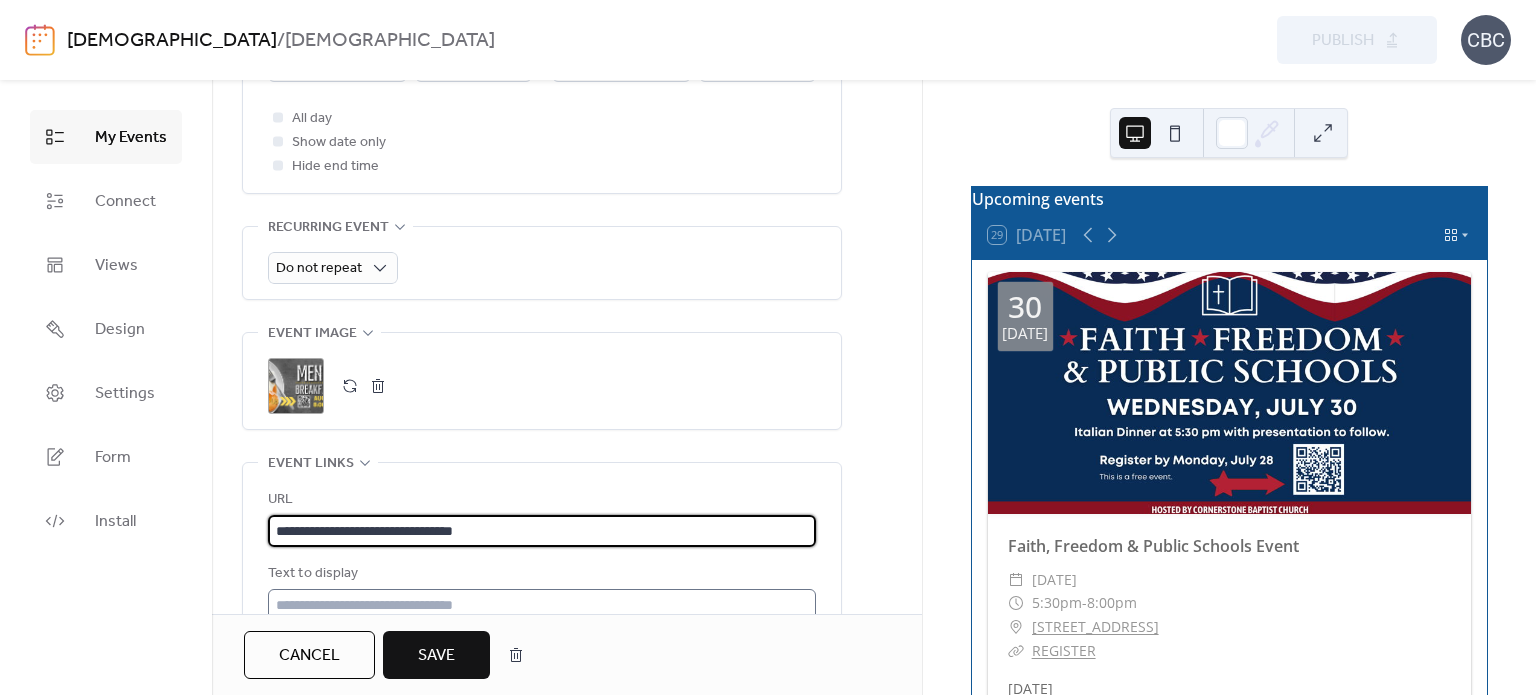 type on "**********" 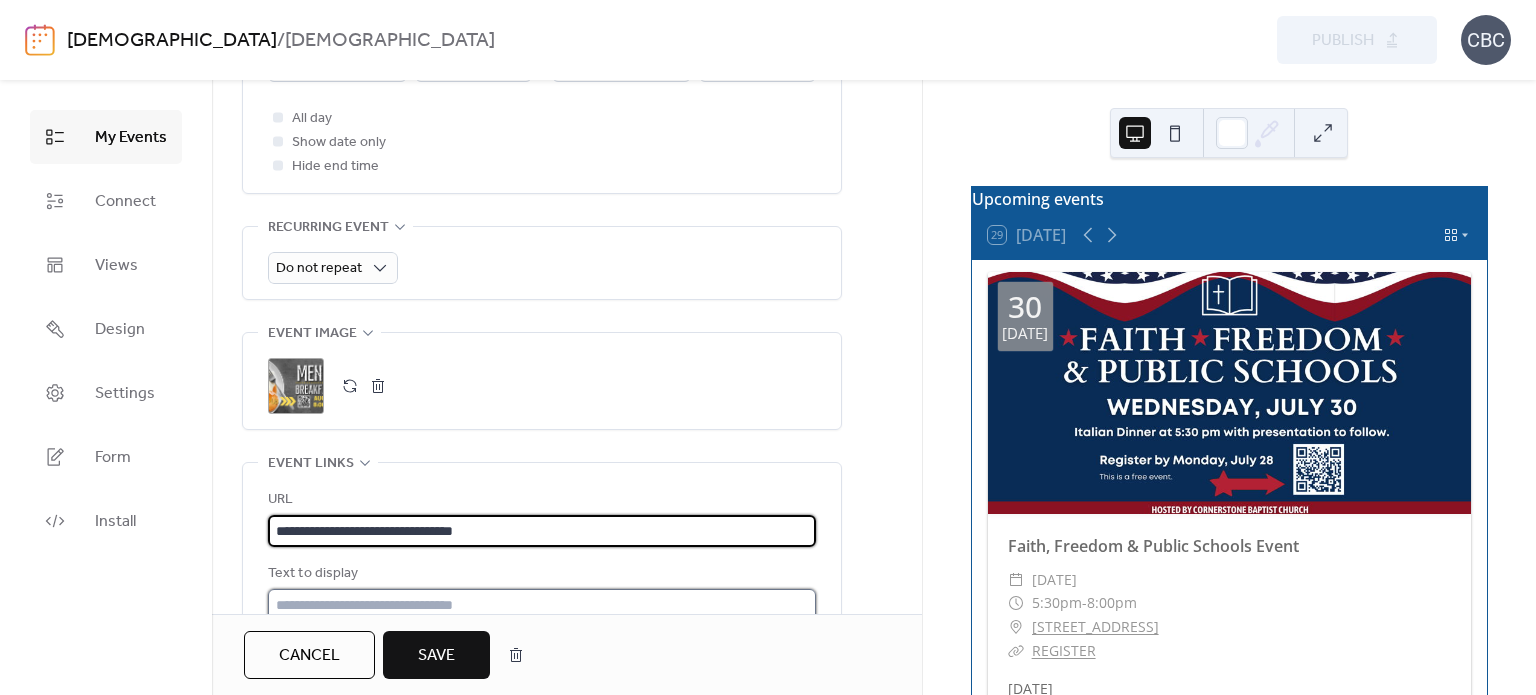 click at bounding box center (542, 605) 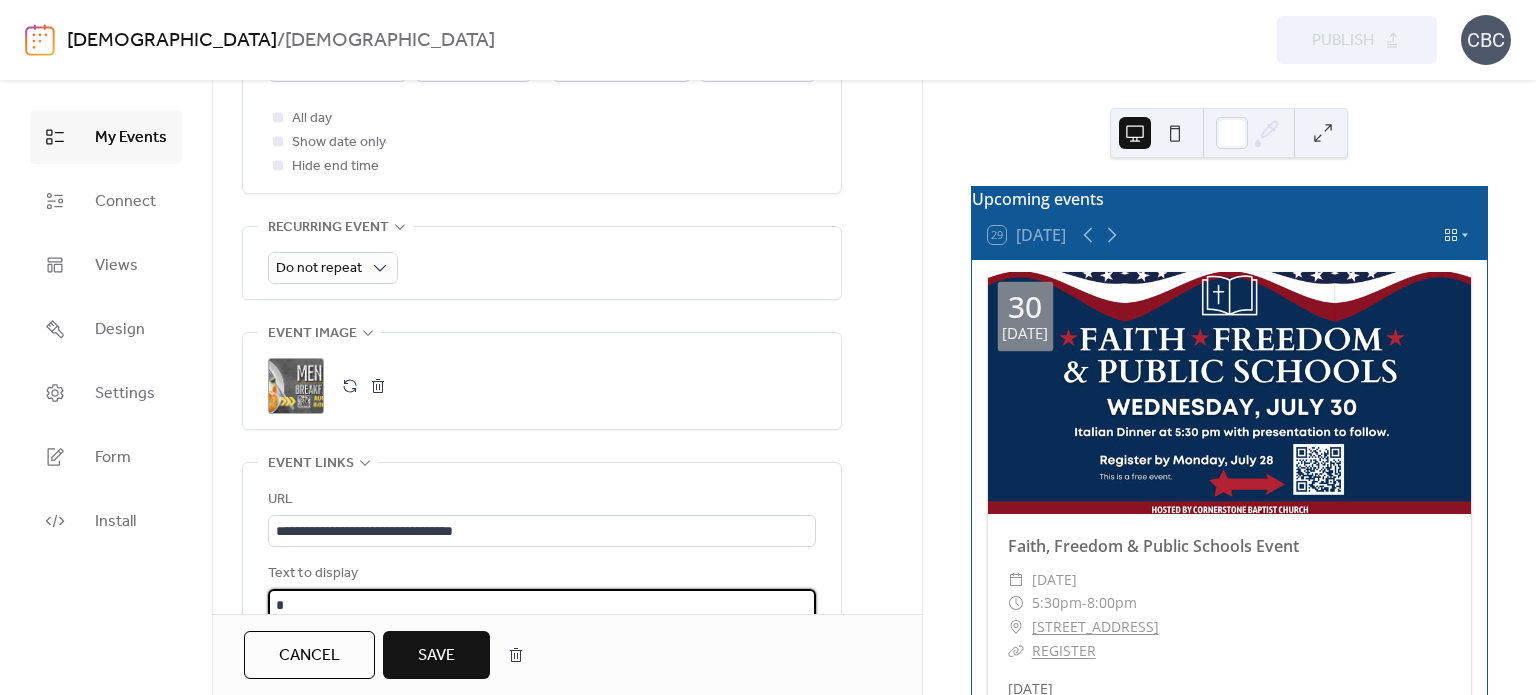 scroll, scrollTop: 800, scrollLeft: 0, axis: vertical 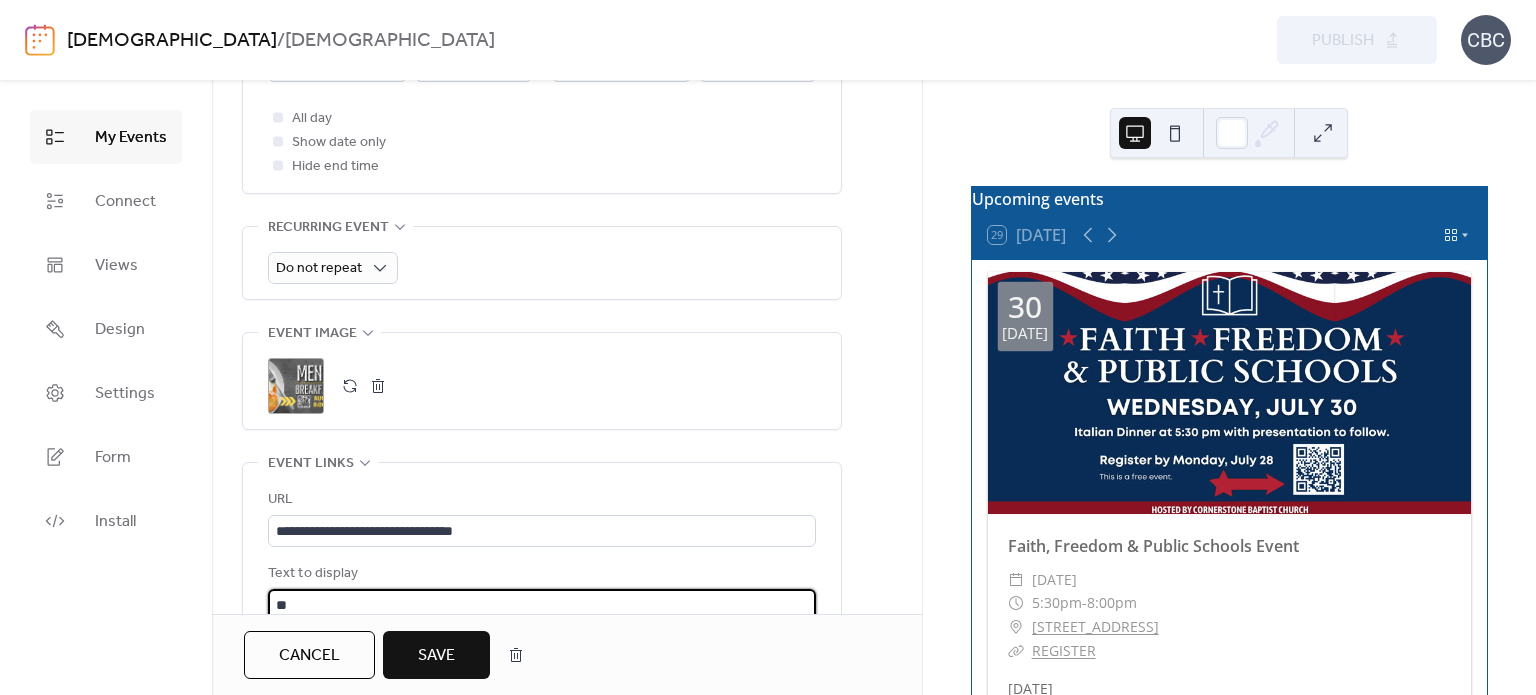 type on "*" 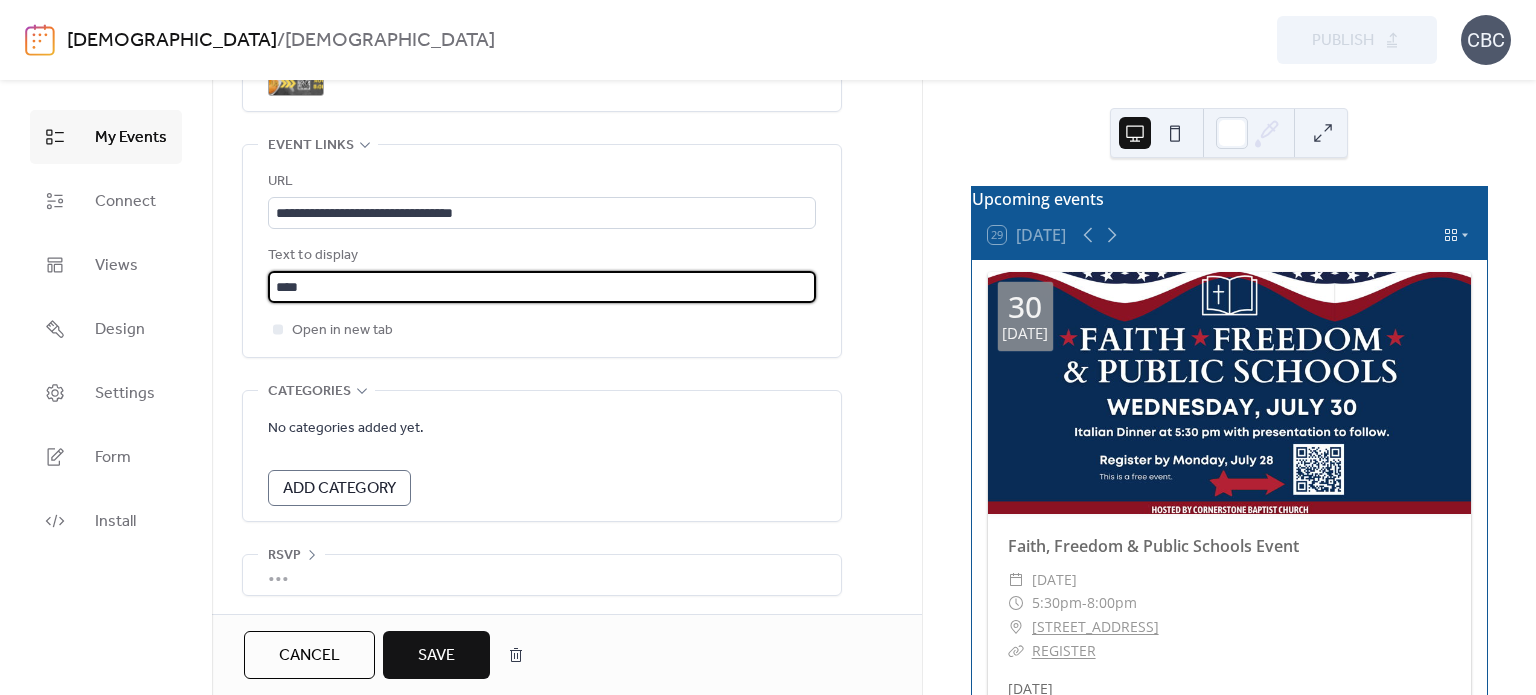 scroll, scrollTop: 1120, scrollLeft: 0, axis: vertical 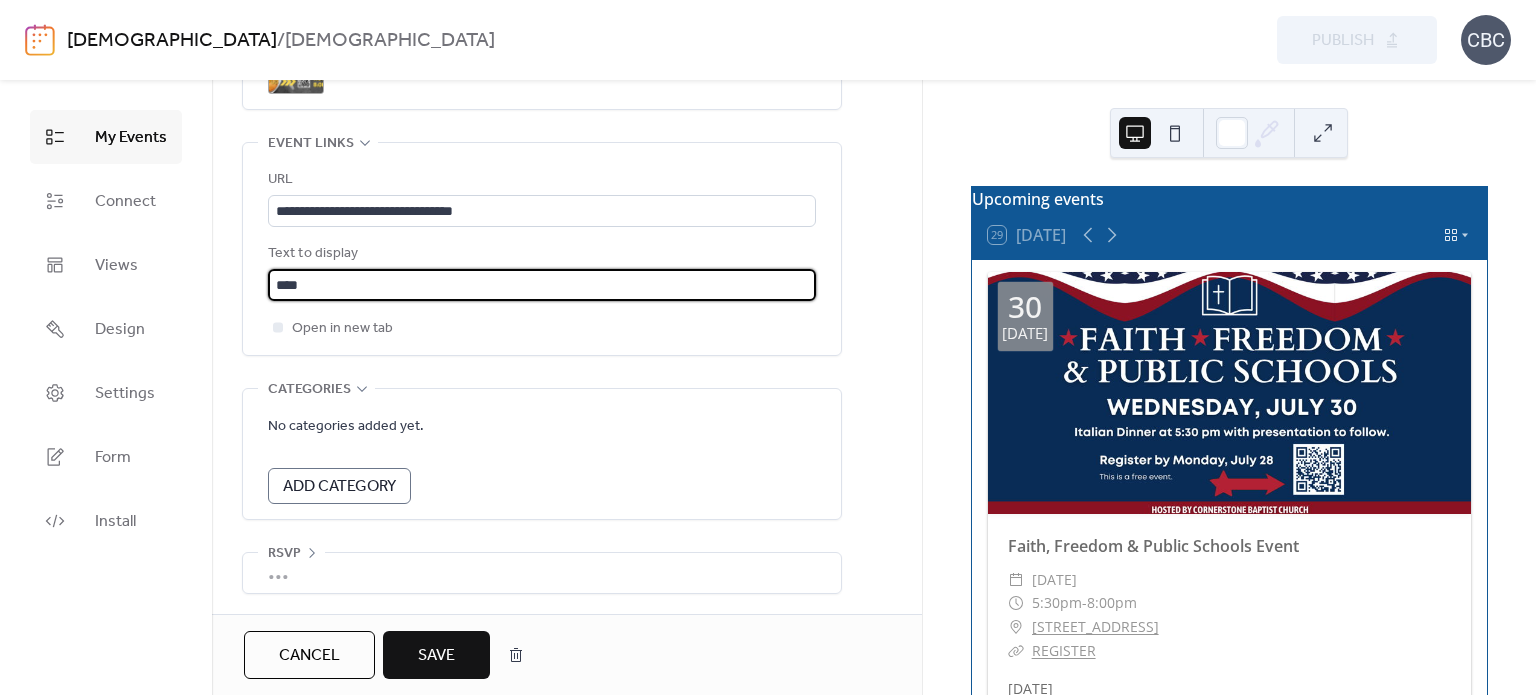 type on "****" 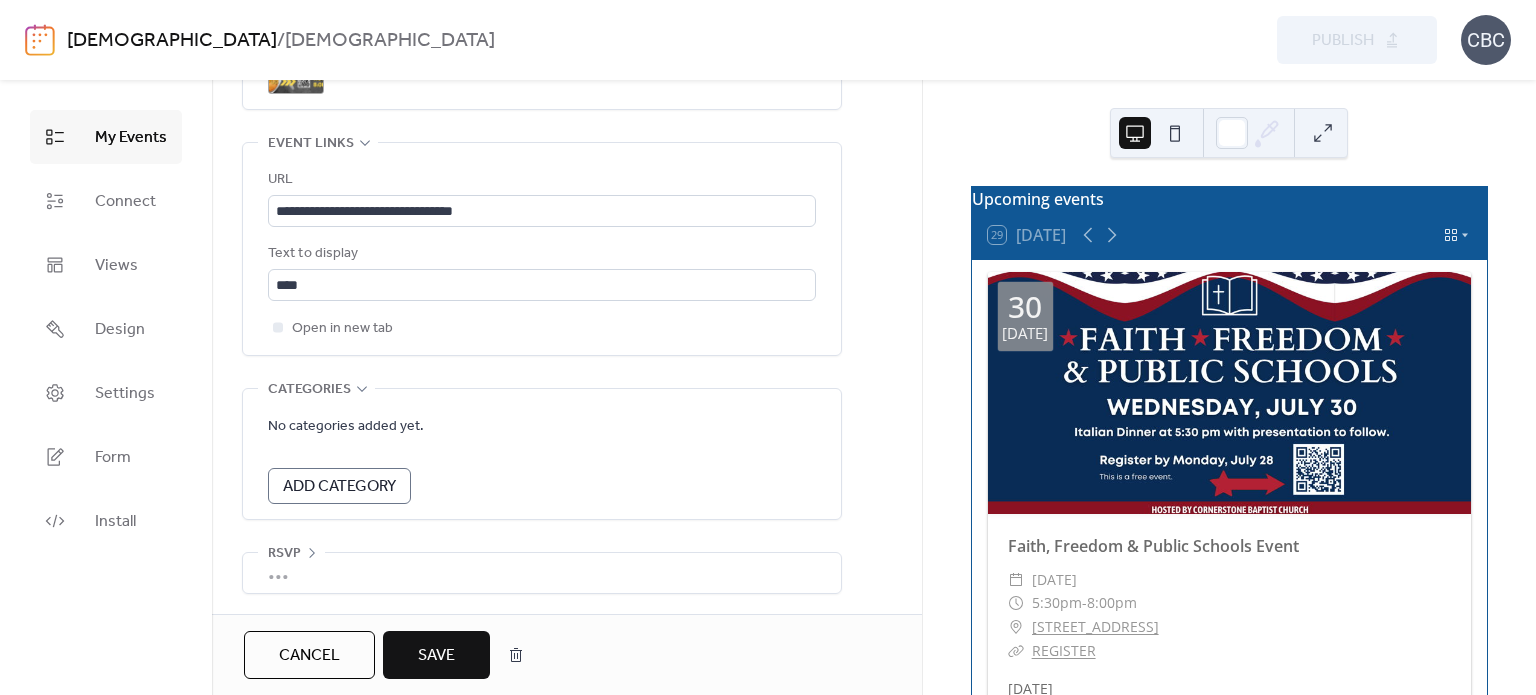 click on "•••" at bounding box center [542, 573] 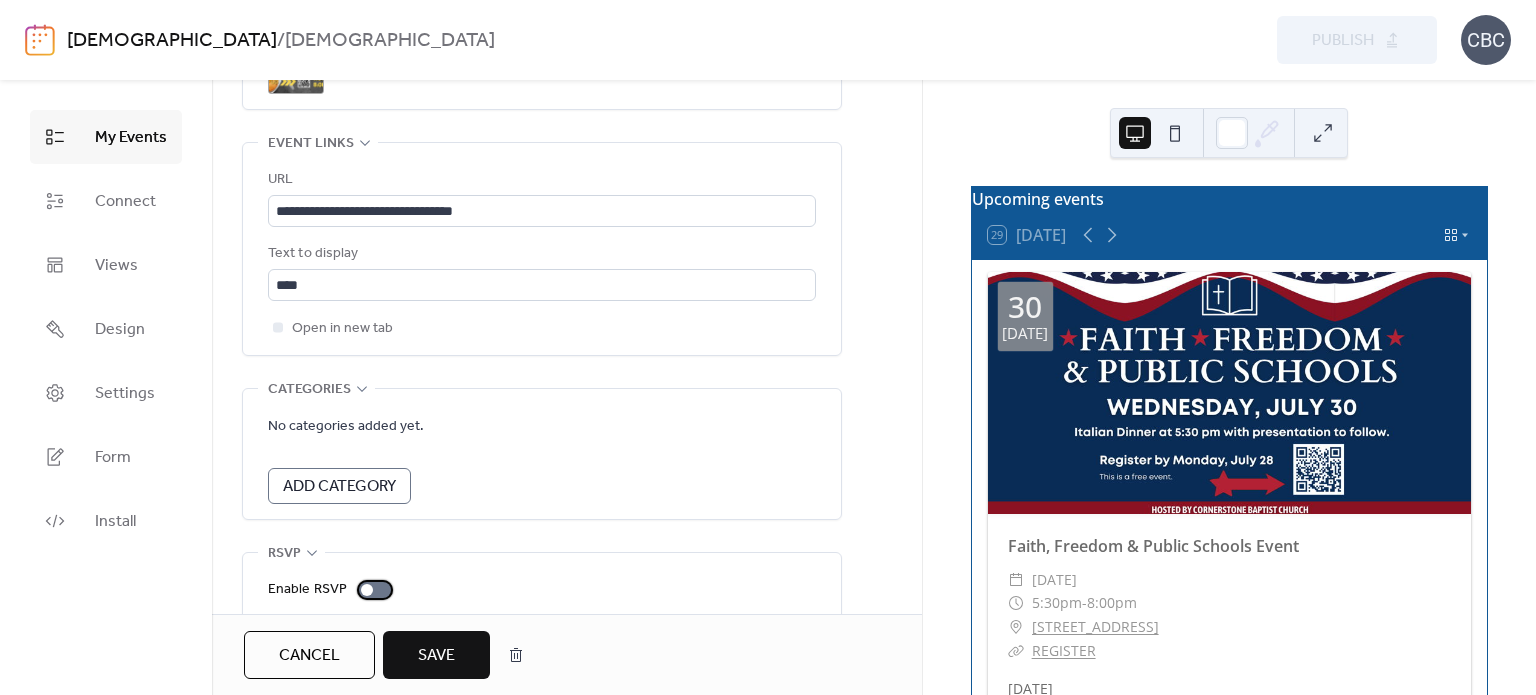 click at bounding box center [367, 590] 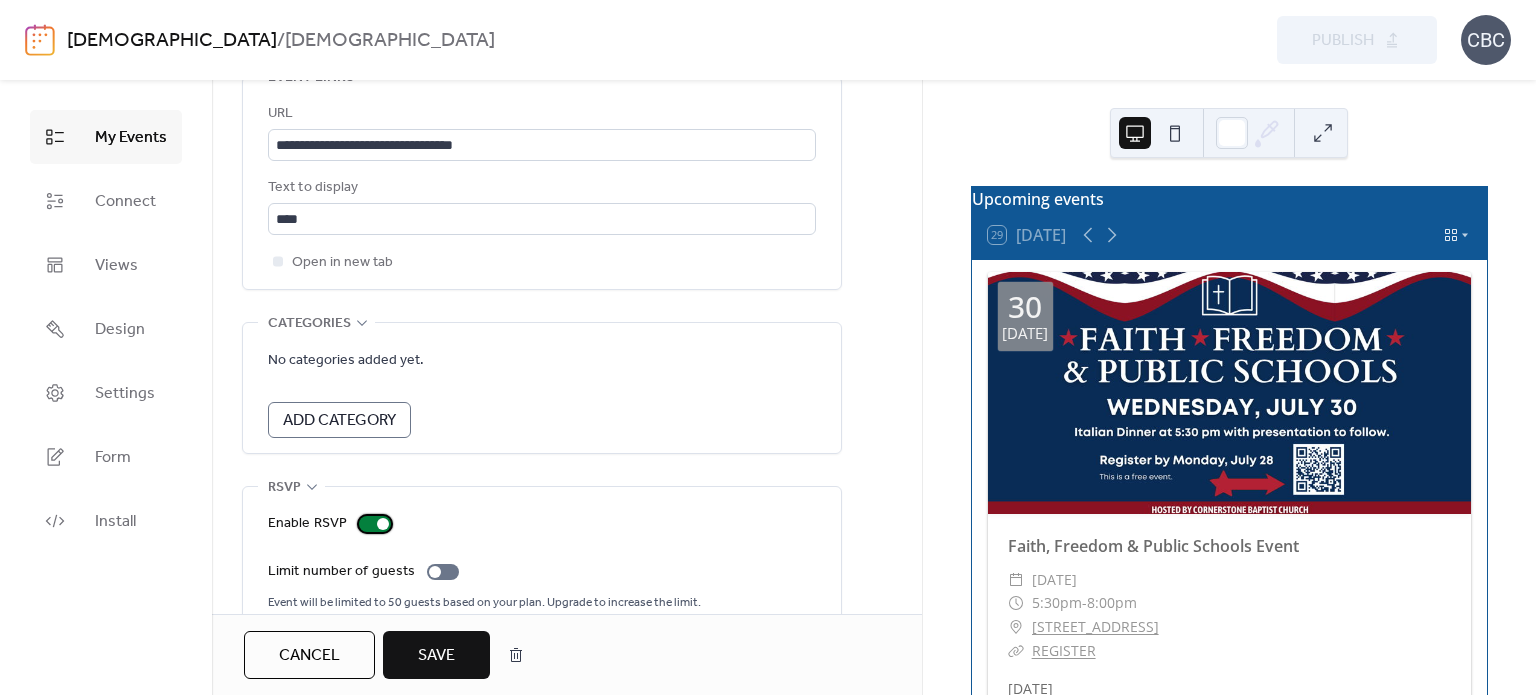 scroll, scrollTop: 1218, scrollLeft: 0, axis: vertical 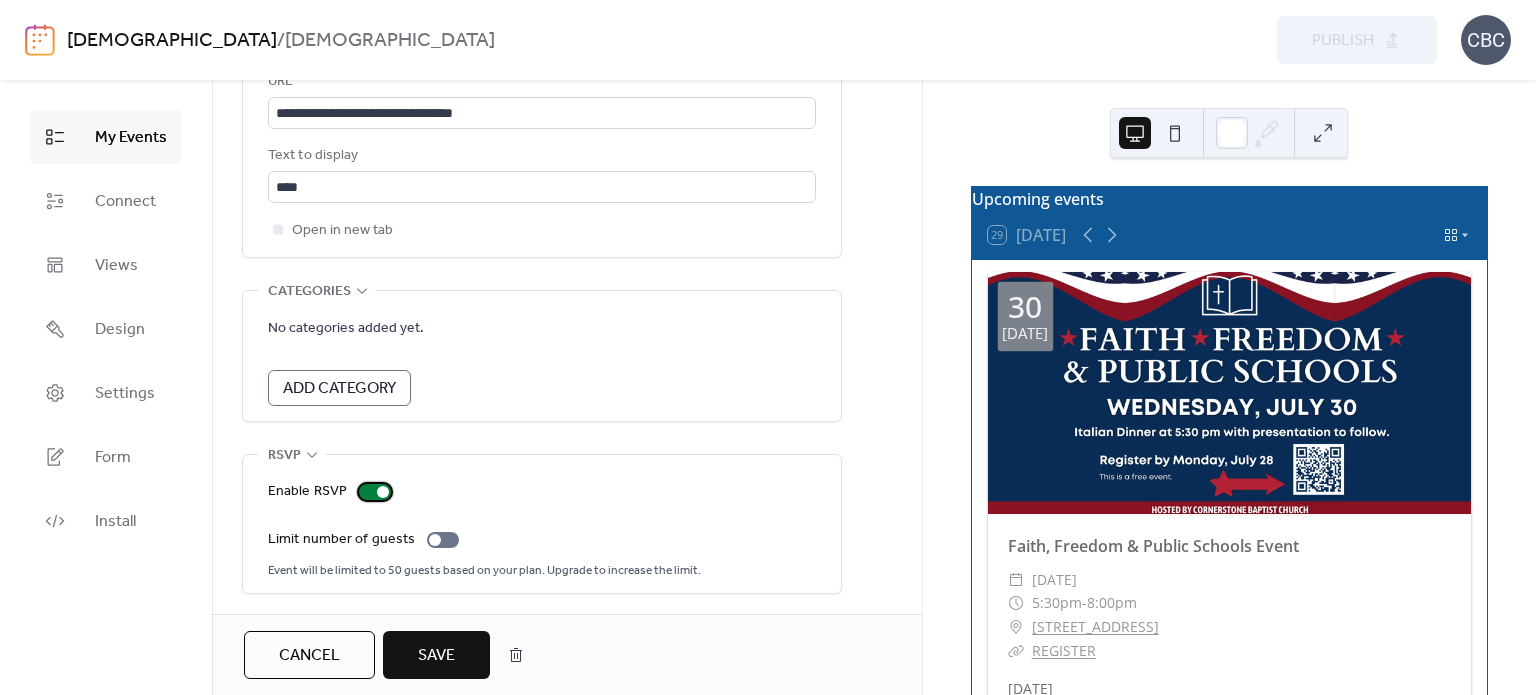 click at bounding box center [383, 492] 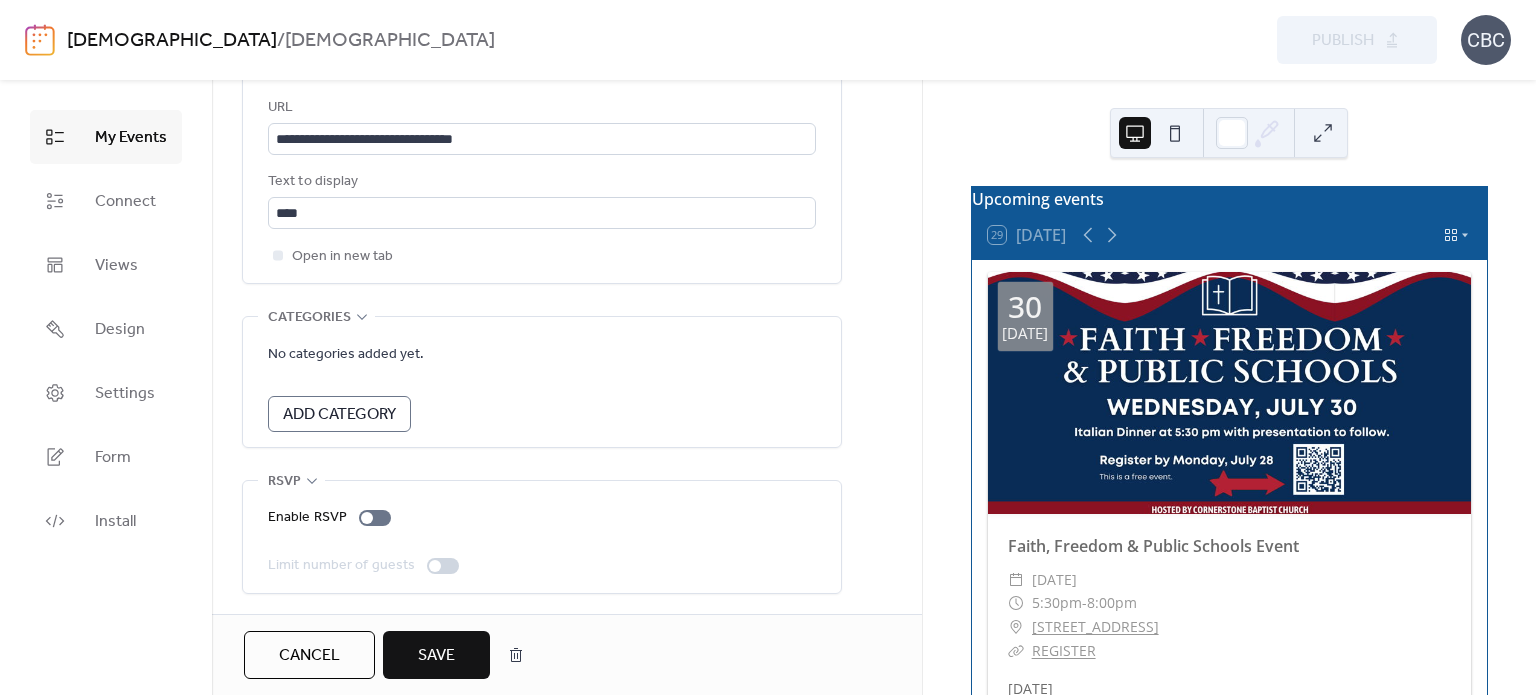 click 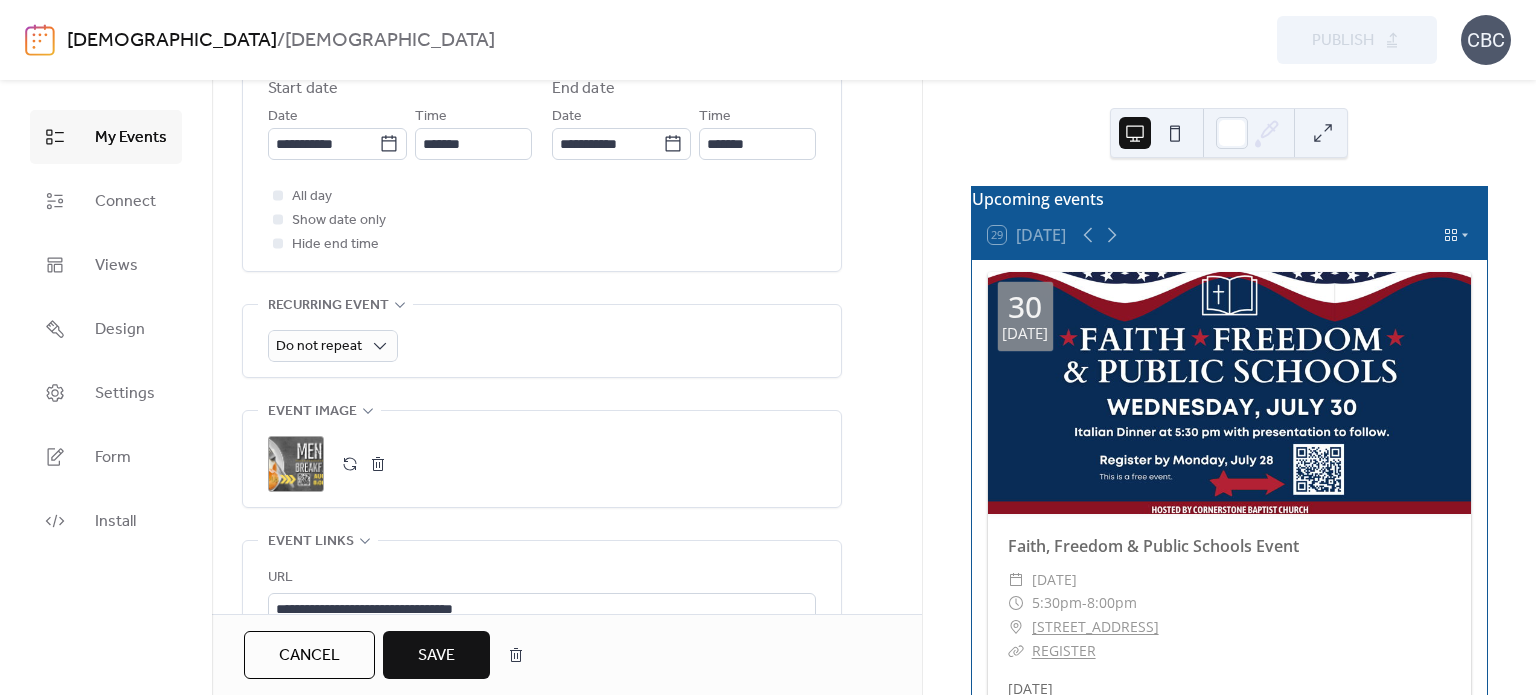scroll, scrollTop: 720, scrollLeft: 0, axis: vertical 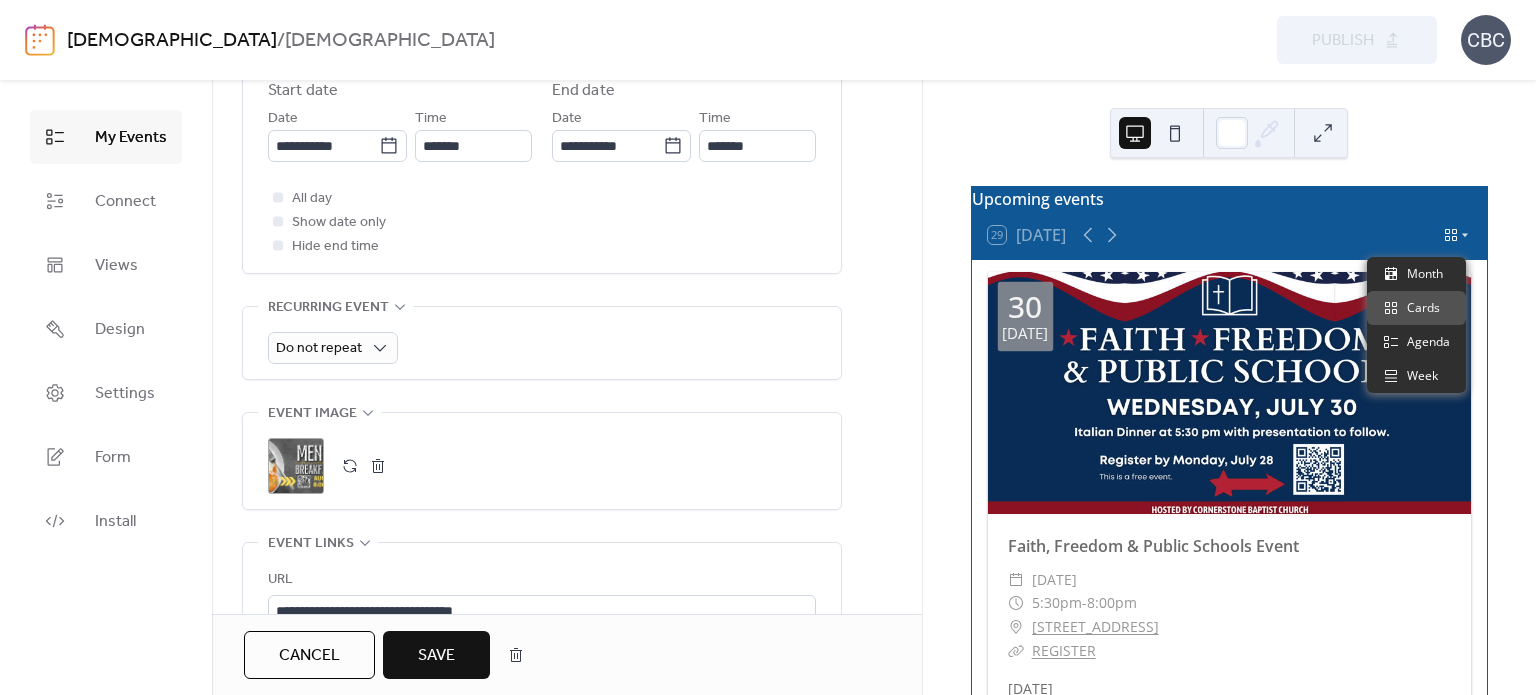 click 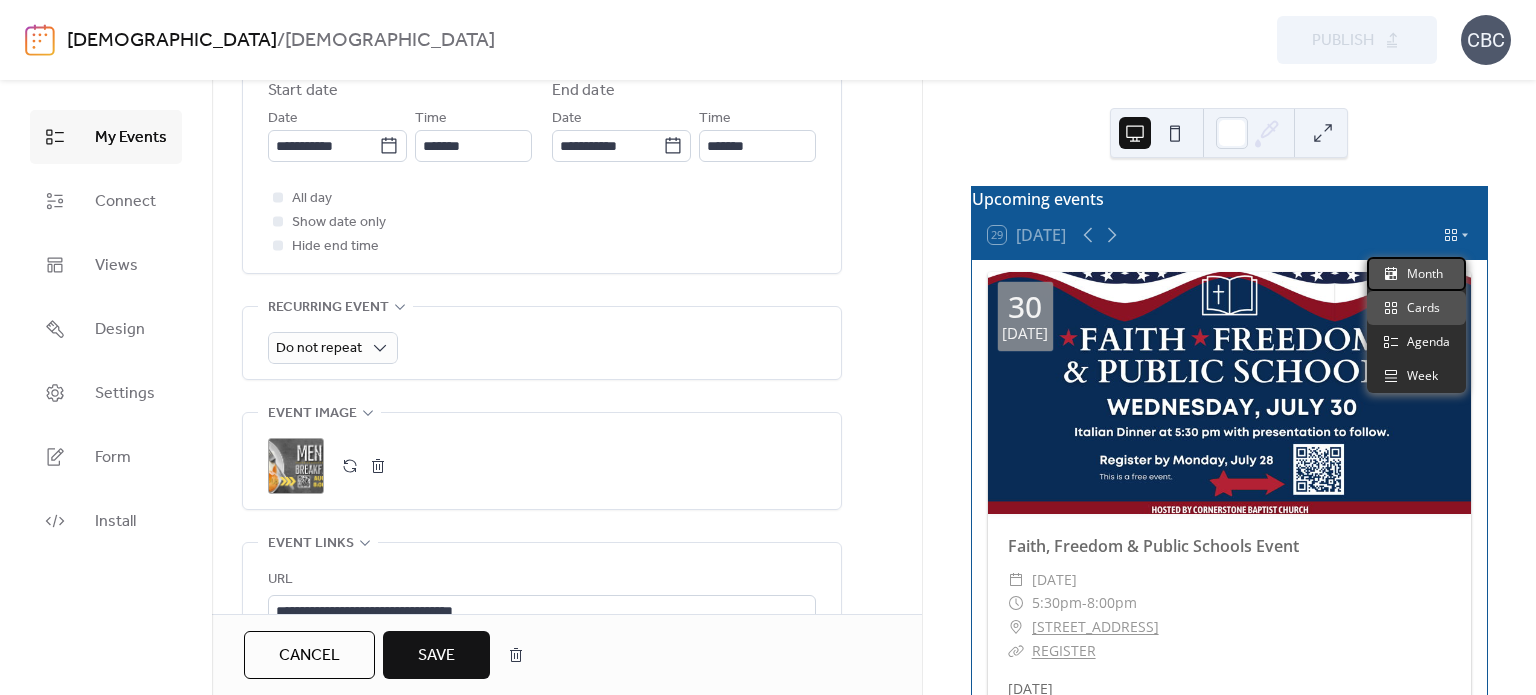 click on "Month" at bounding box center [1425, 274] 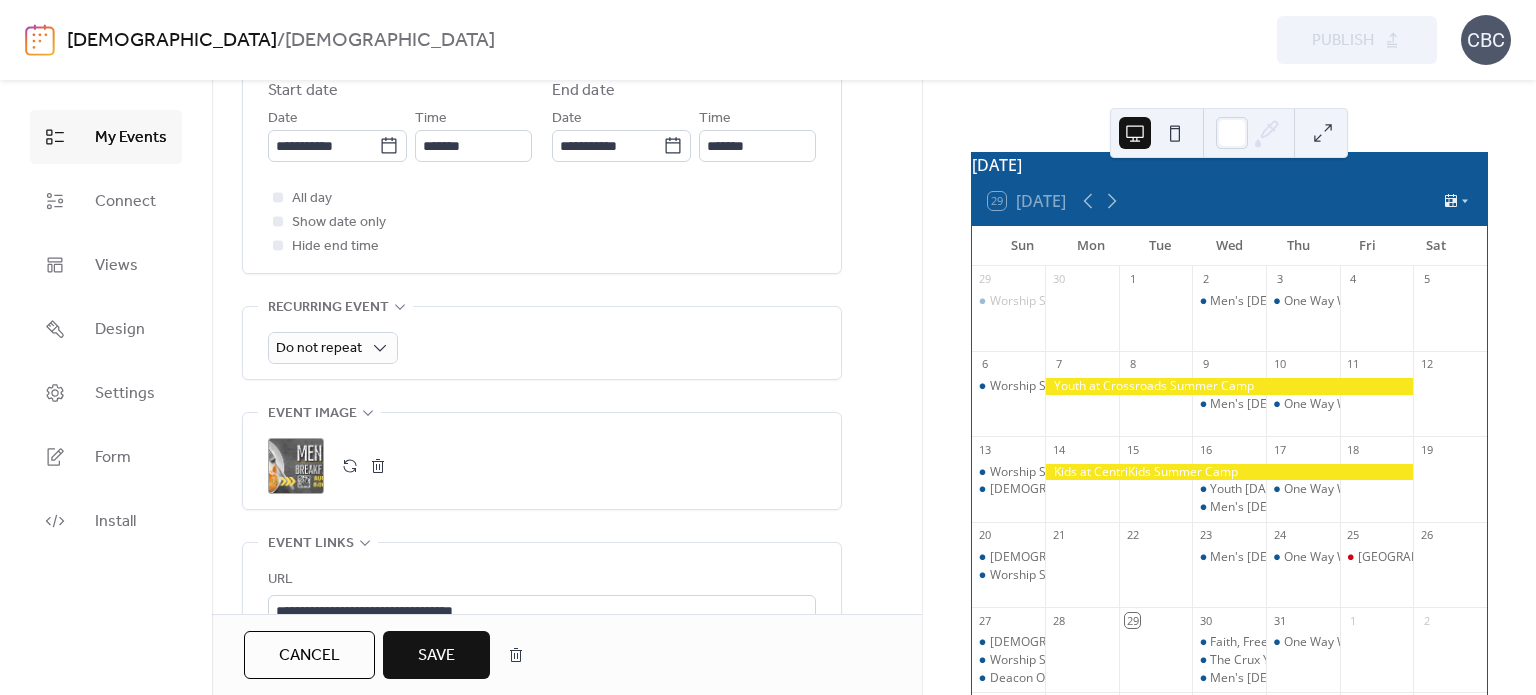 scroll, scrollTop: 0, scrollLeft: 0, axis: both 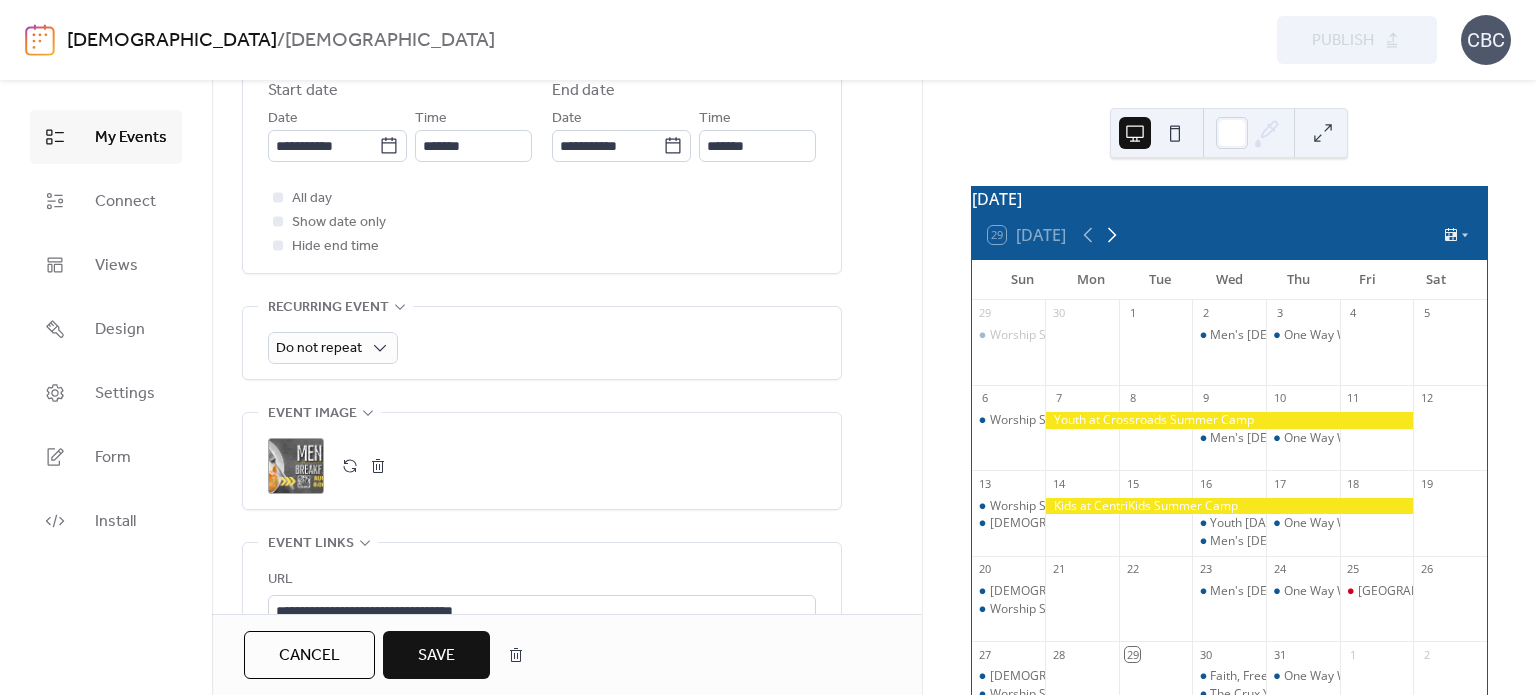 click 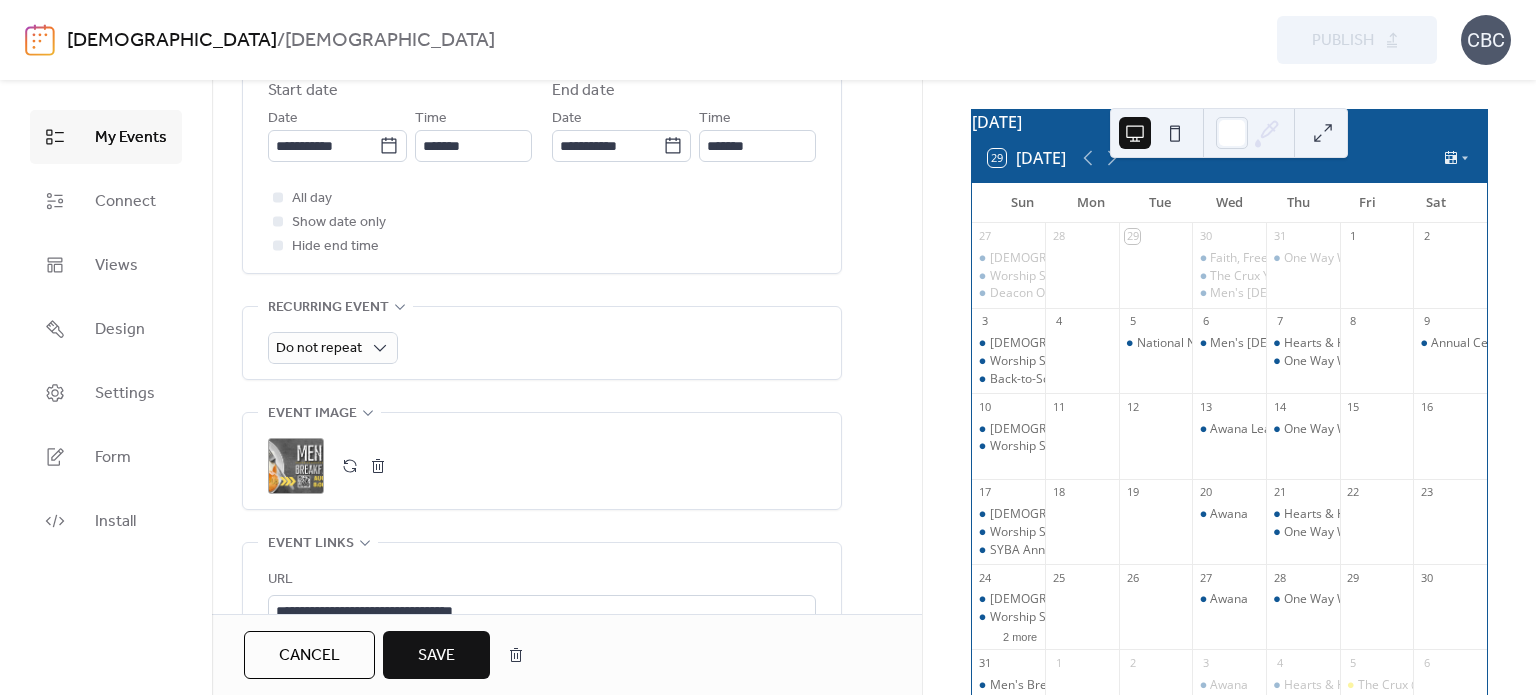 scroll, scrollTop: 200, scrollLeft: 0, axis: vertical 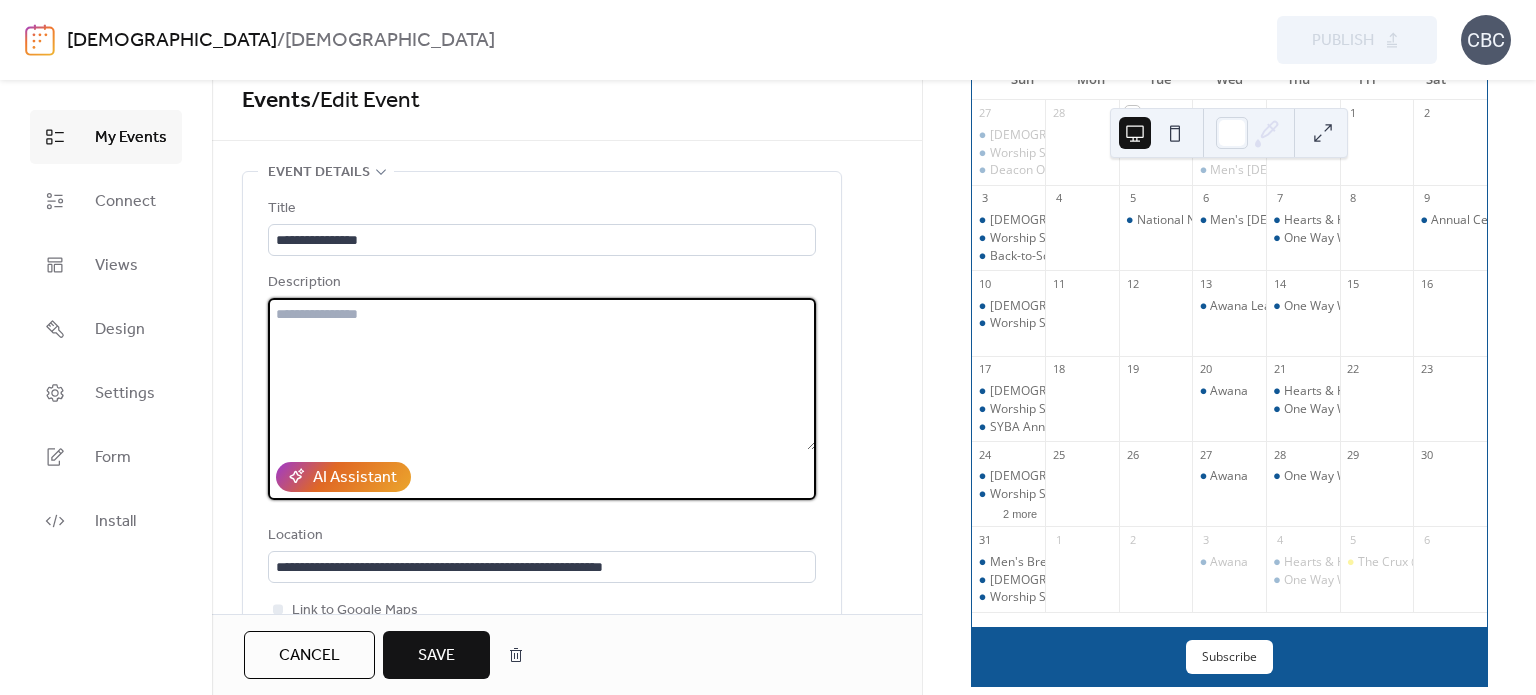 click at bounding box center [542, 374] 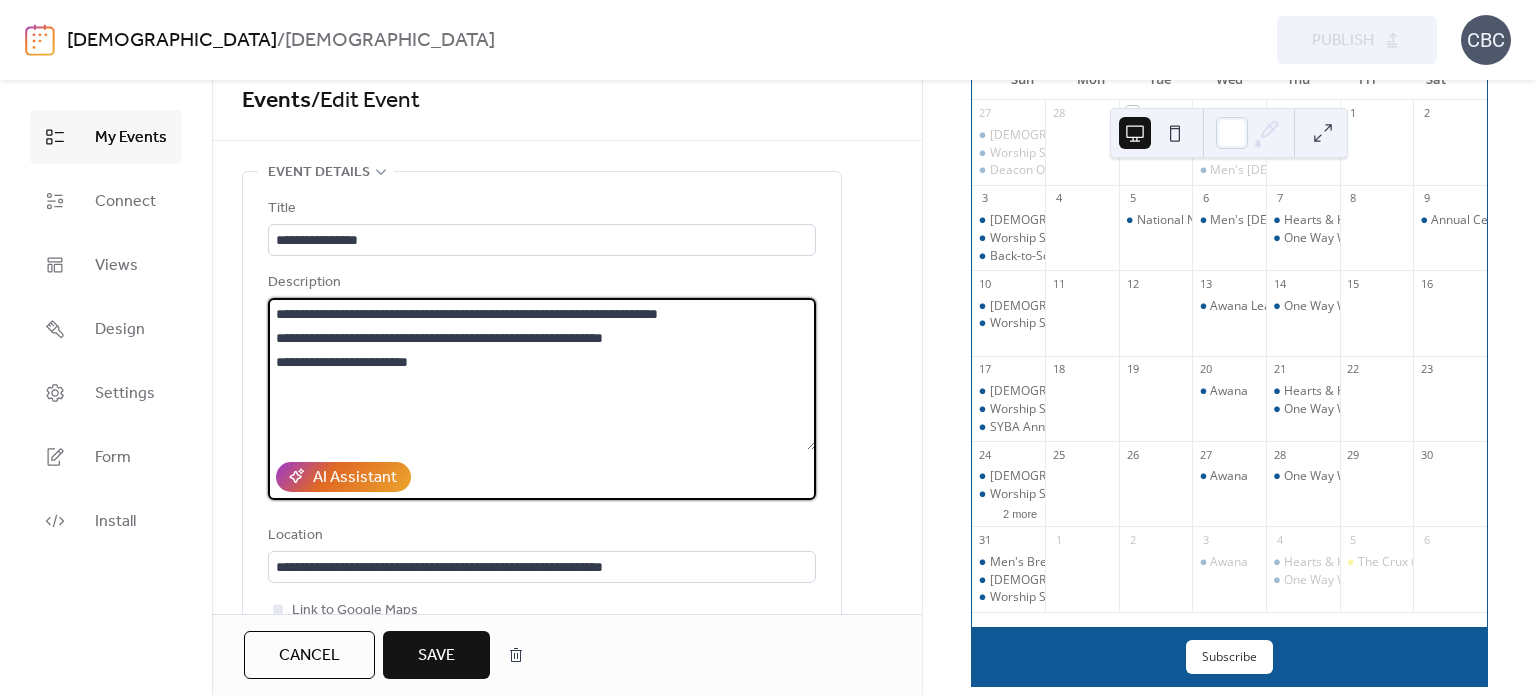 type on "**********" 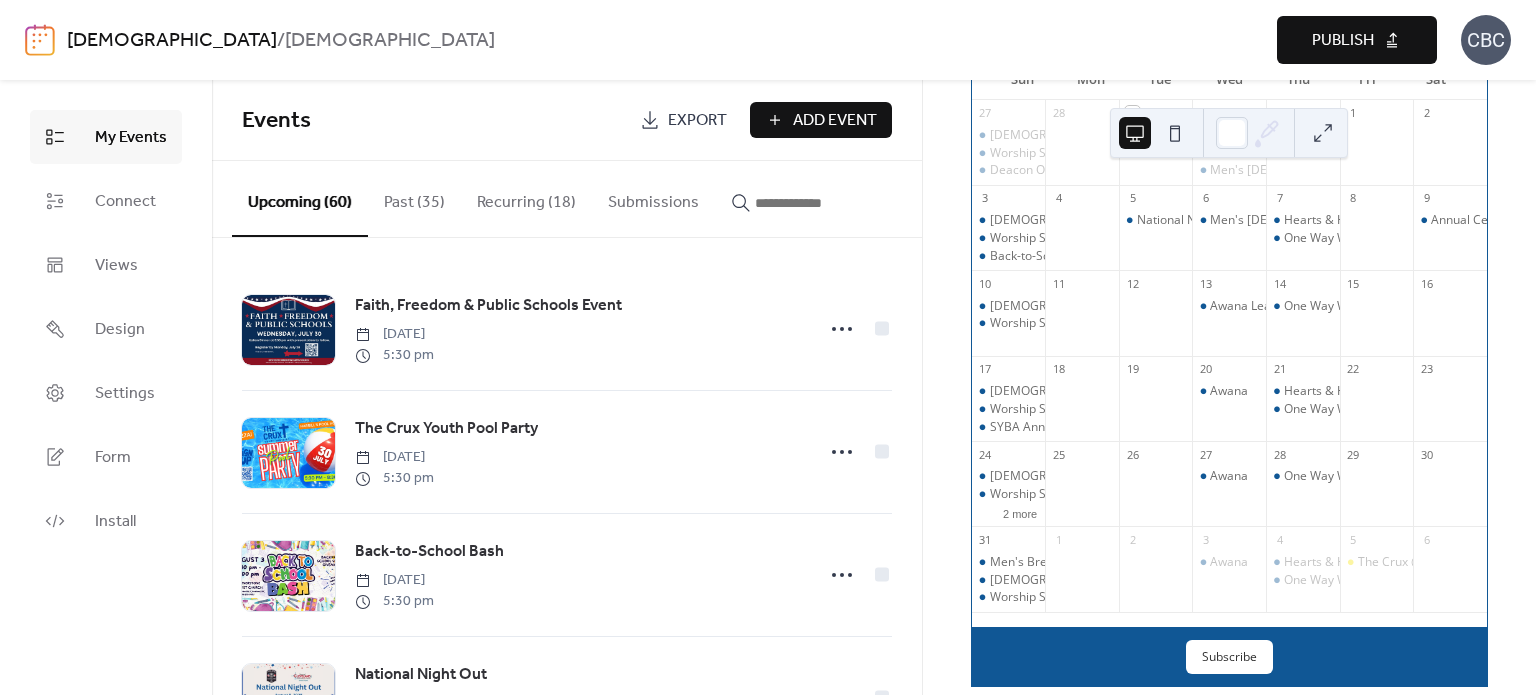click on "Publish" at bounding box center (1343, 41) 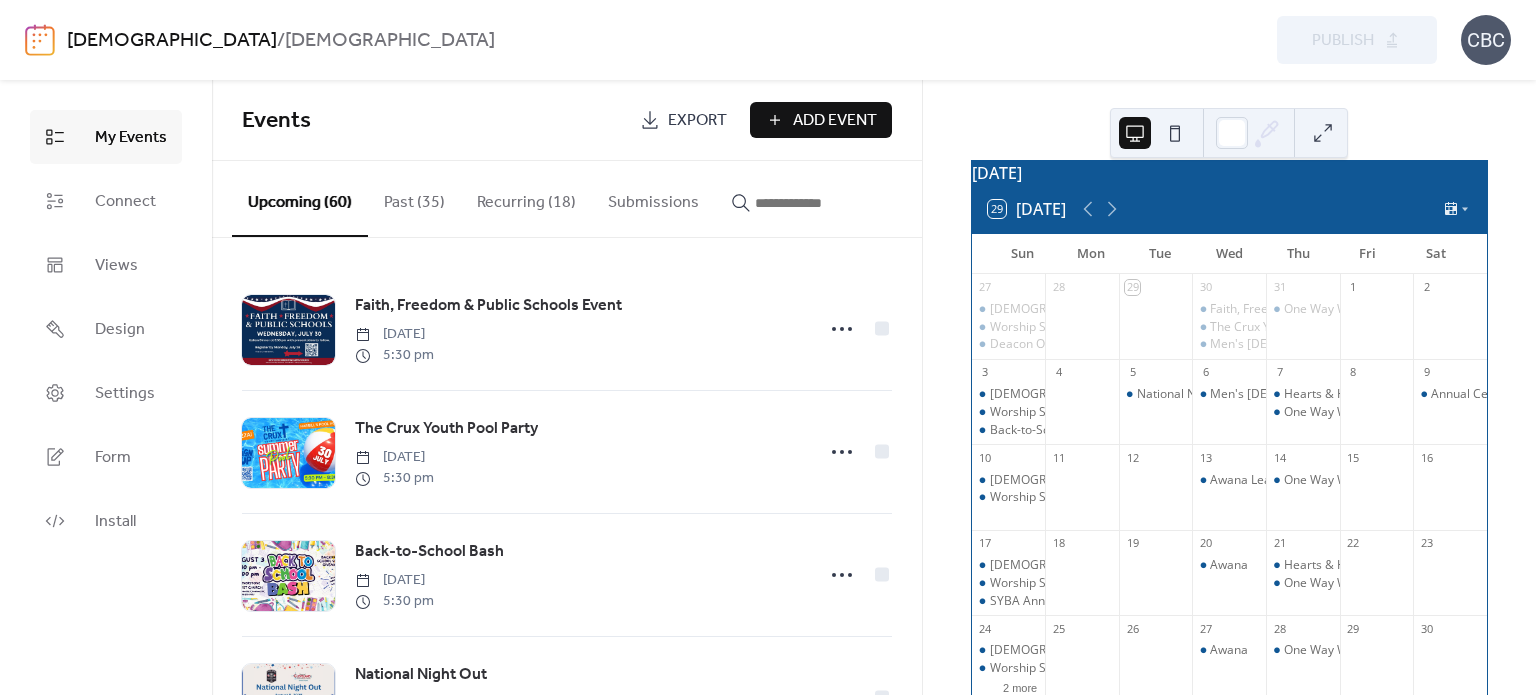 scroll, scrollTop: 0, scrollLeft: 0, axis: both 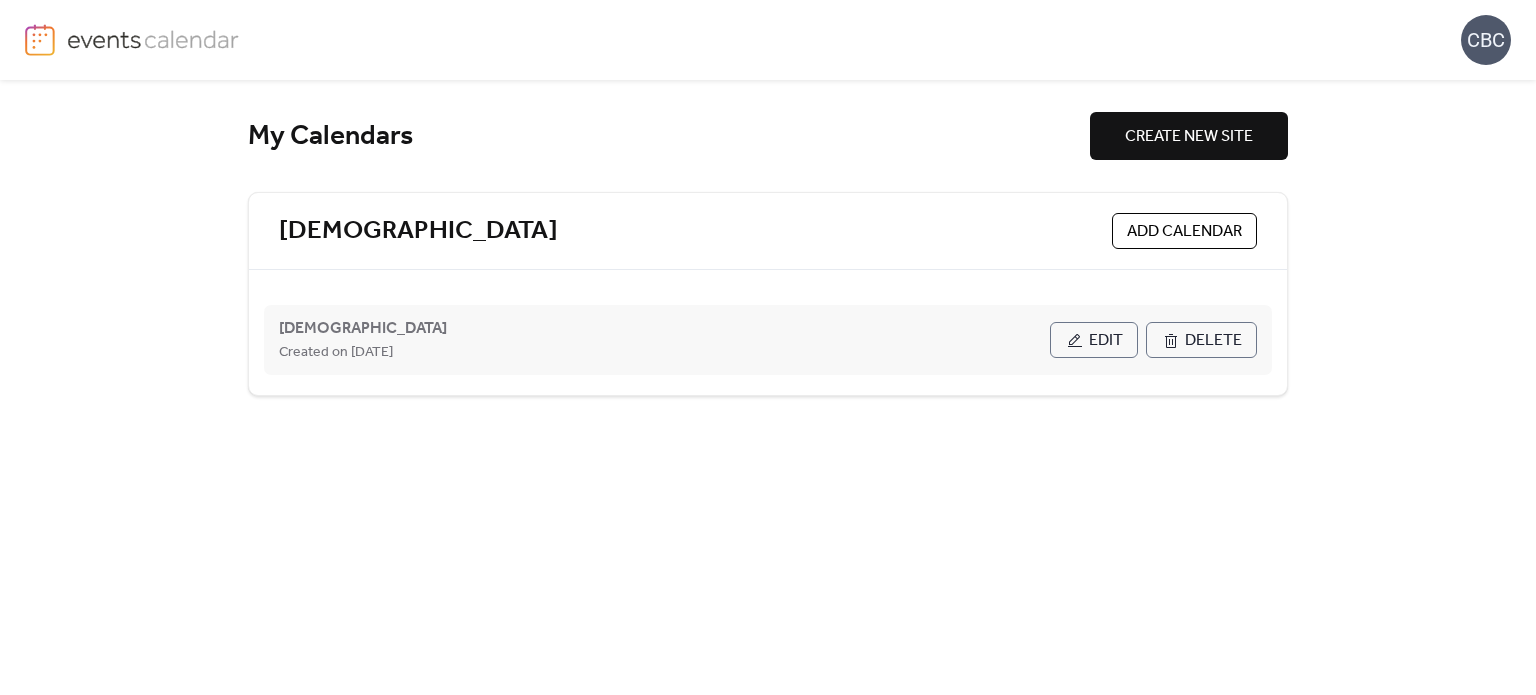 click on "Edit" at bounding box center (1106, 341) 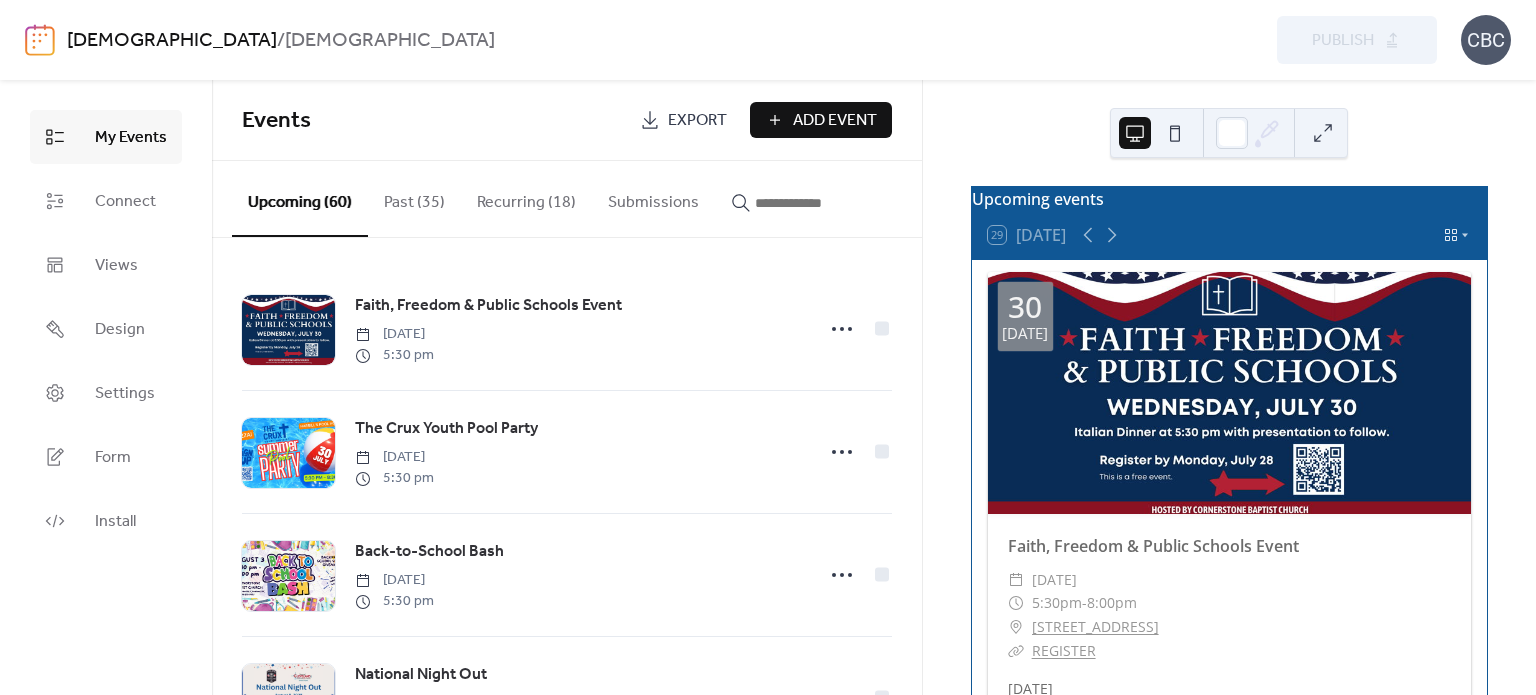 click on "Add Event" at bounding box center [835, 121] 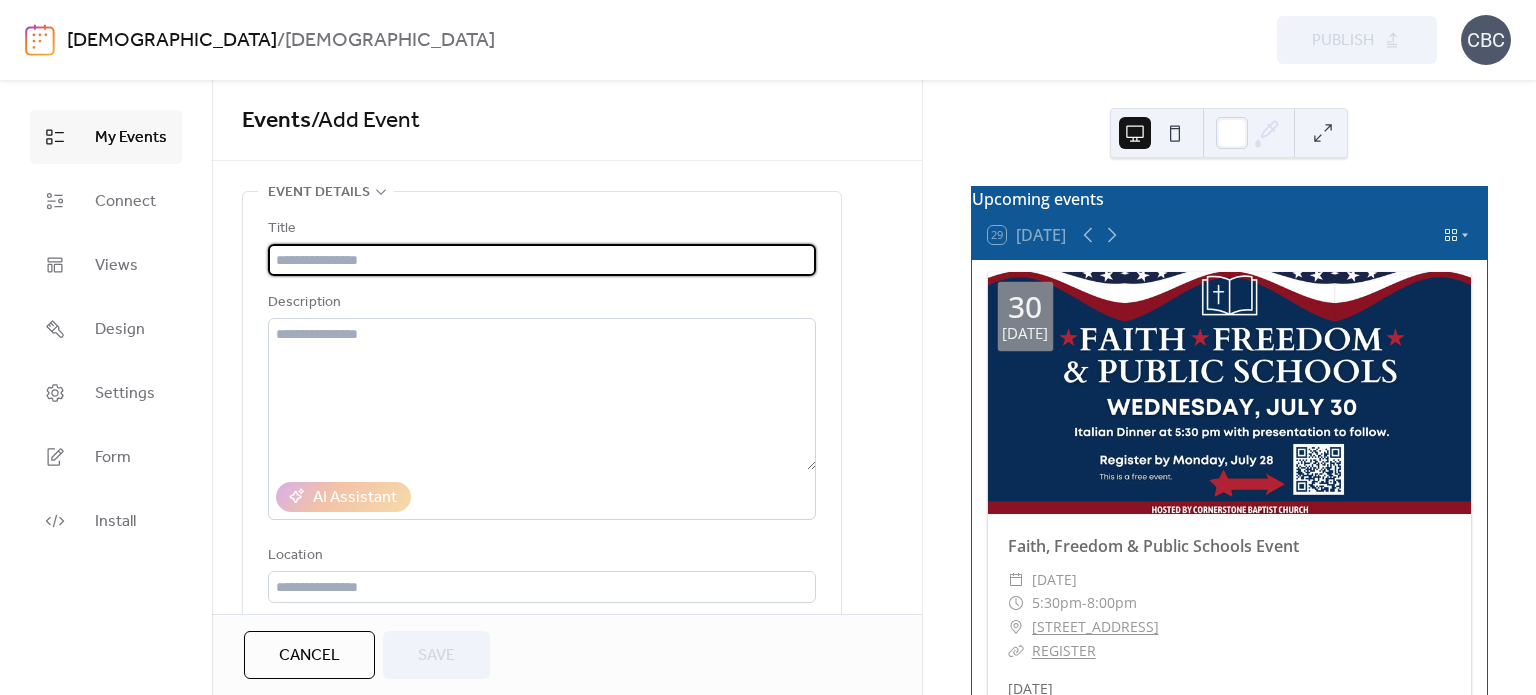 click at bounding box center (542, 260) 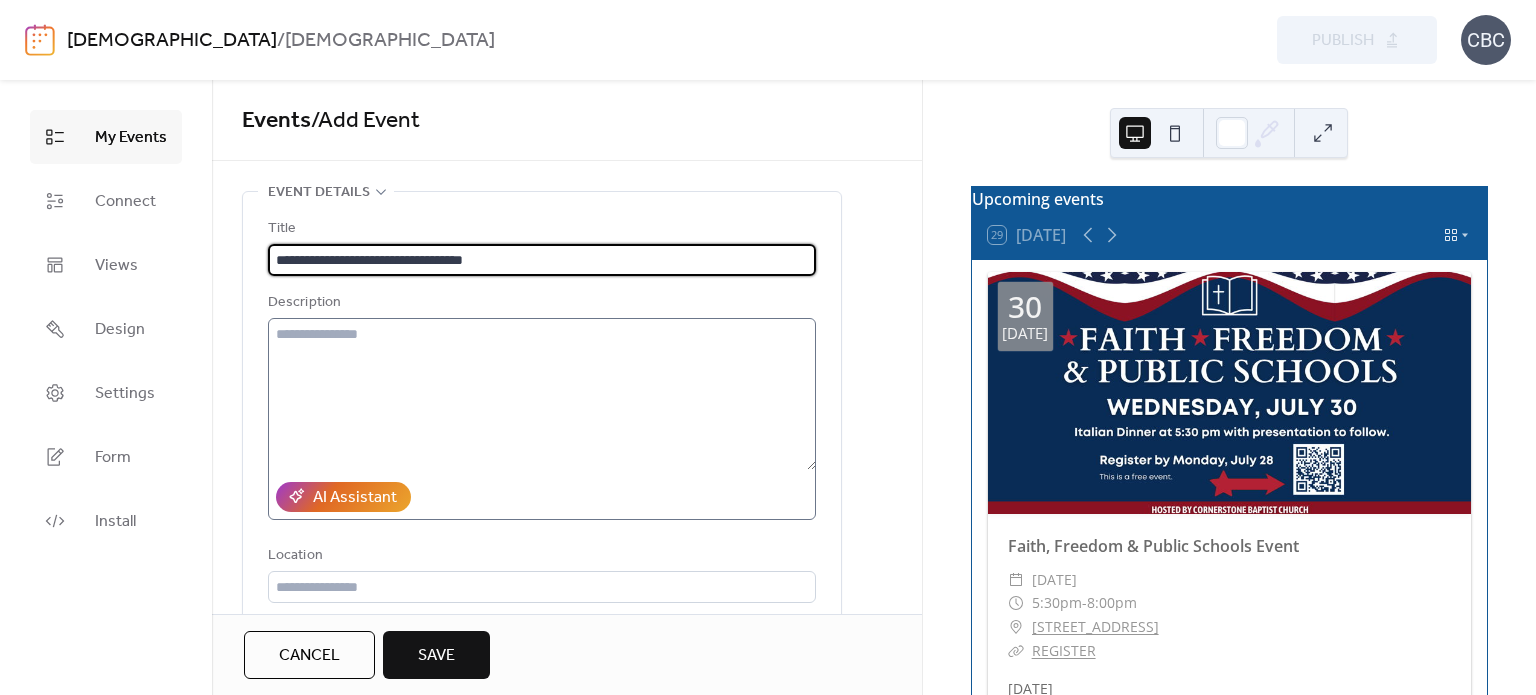 type on "**********" 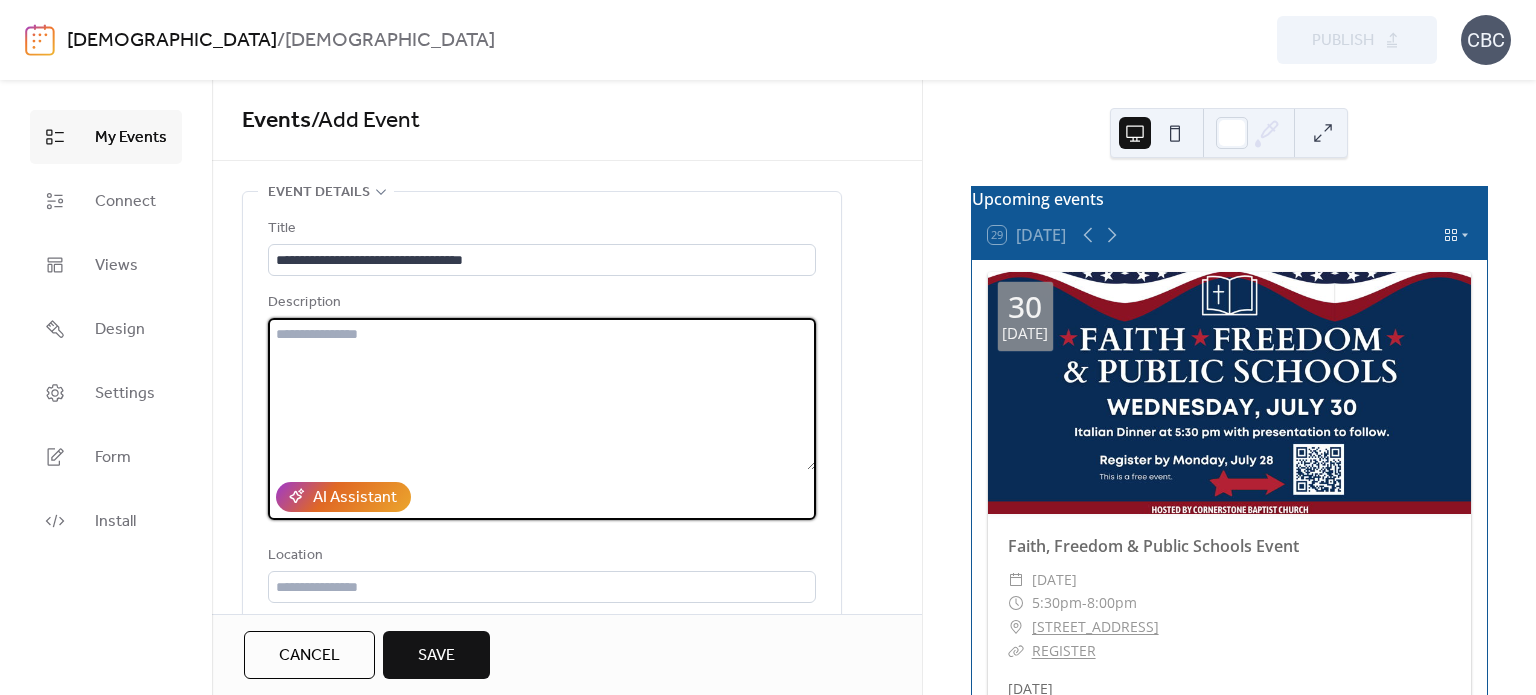 click at bounding box center (542, 394) 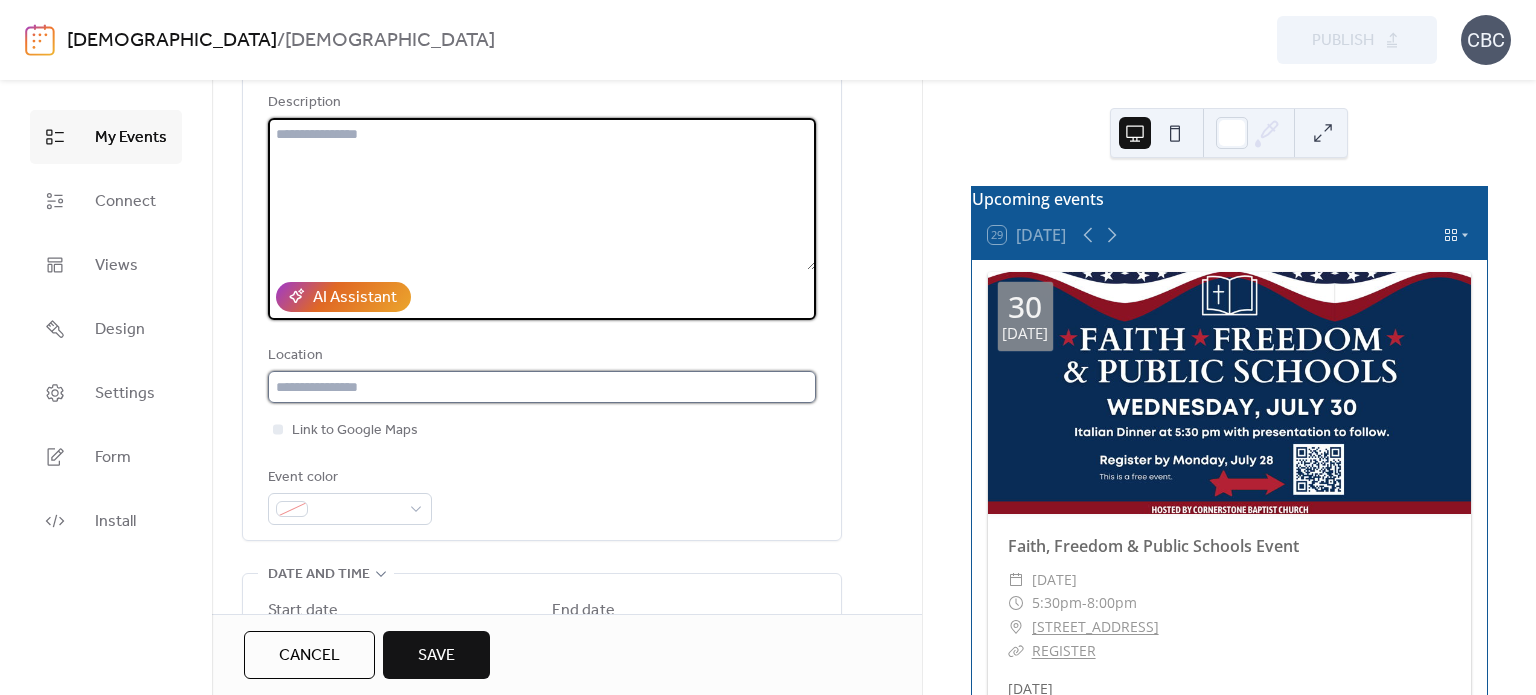 click at bounding box center [542, 387] 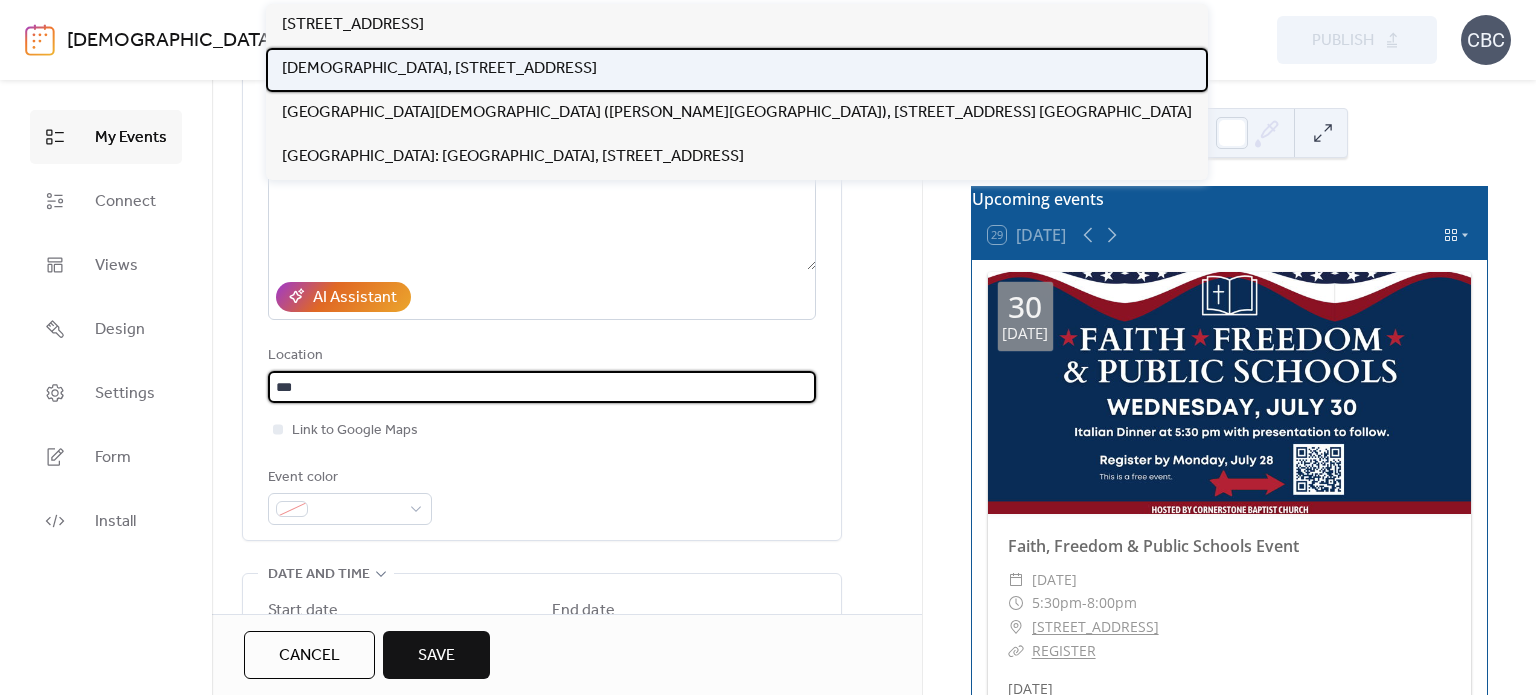 click on "[DEMOGRAPHIC_DATA], [STREET_ADDRESS]" at bounding box center (439, 69) 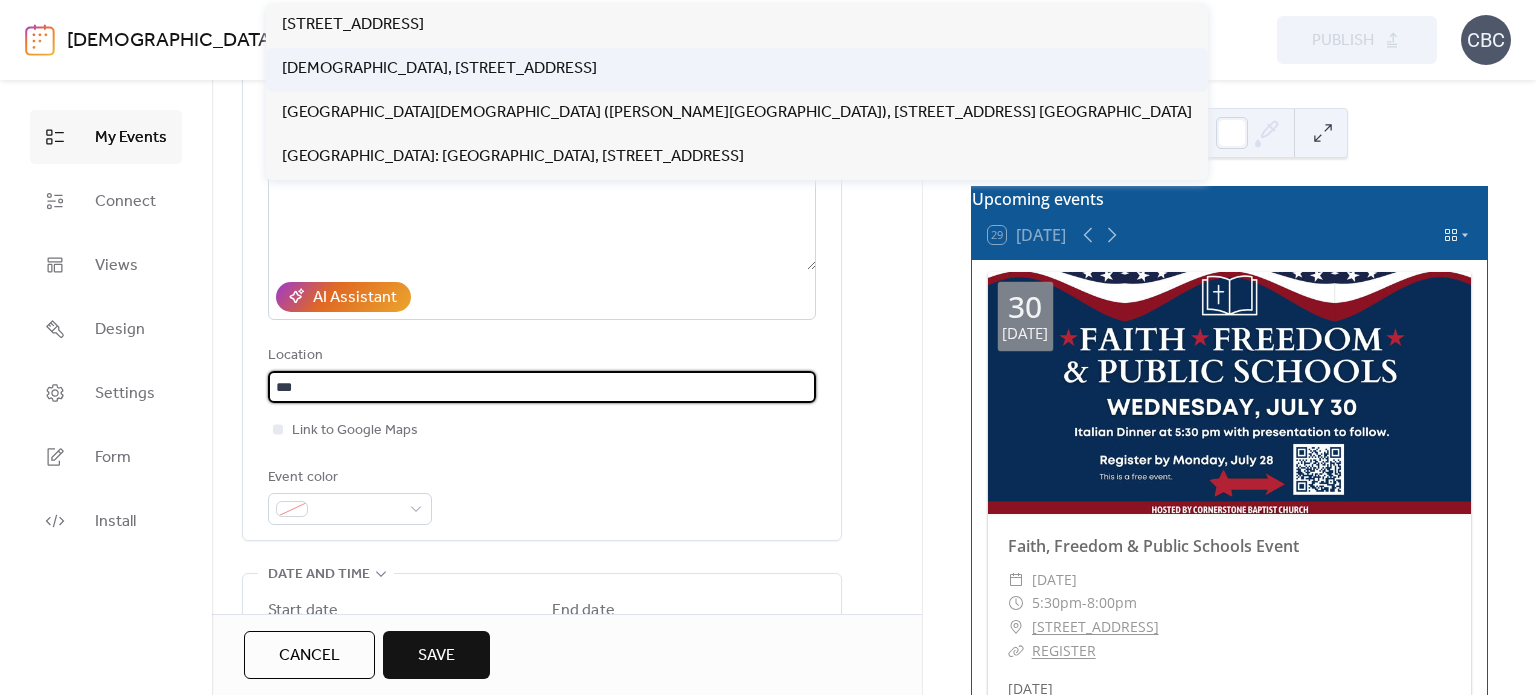 type on "**********" 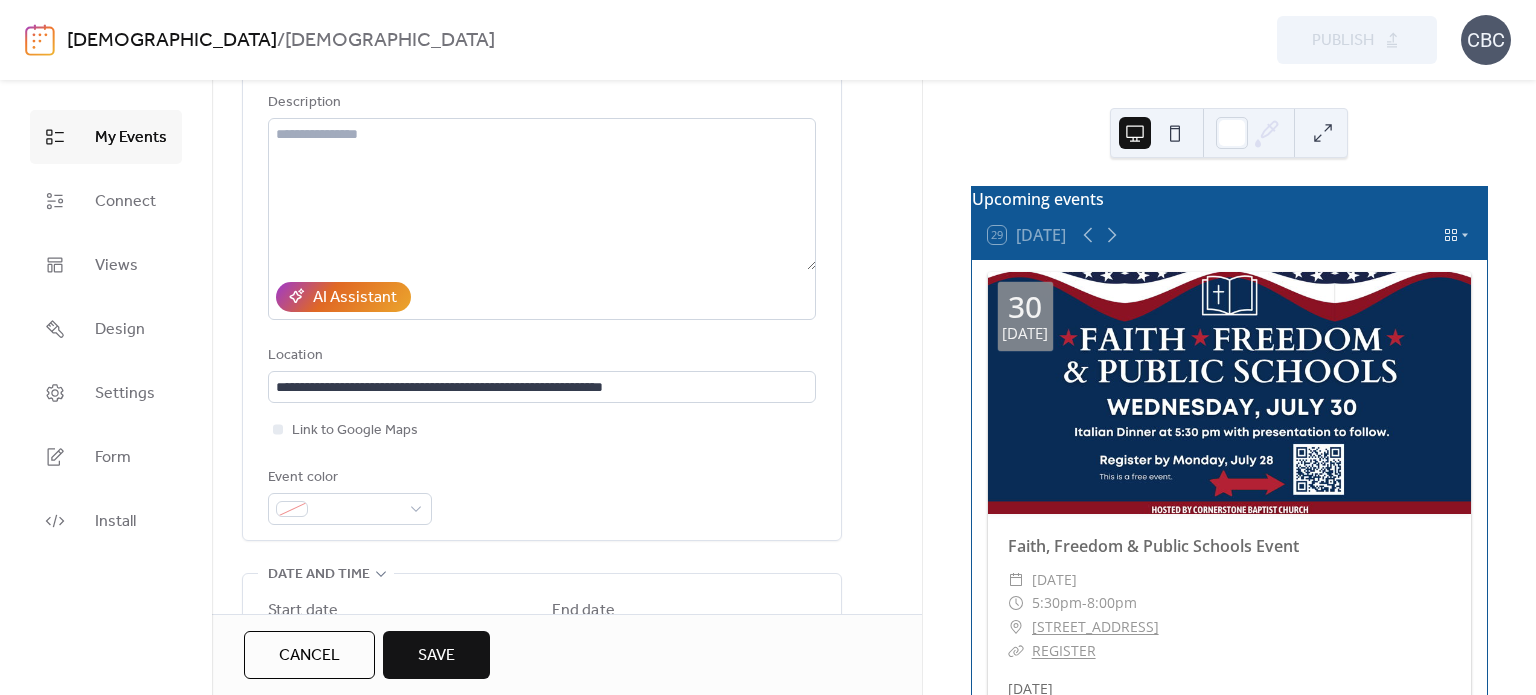 scroll, scrollTop: 300, scrollLeft: 0, axis: vertical 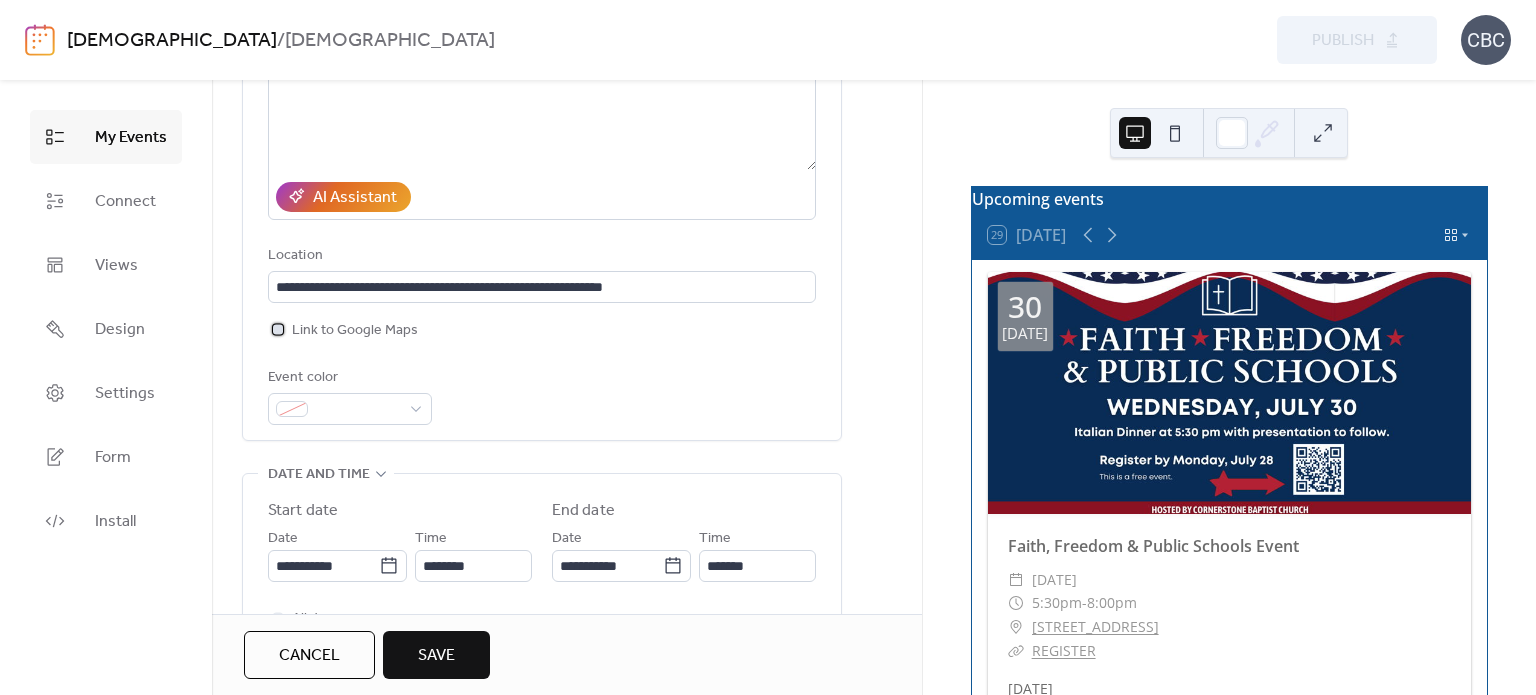 click at bounding box center (278, 329) 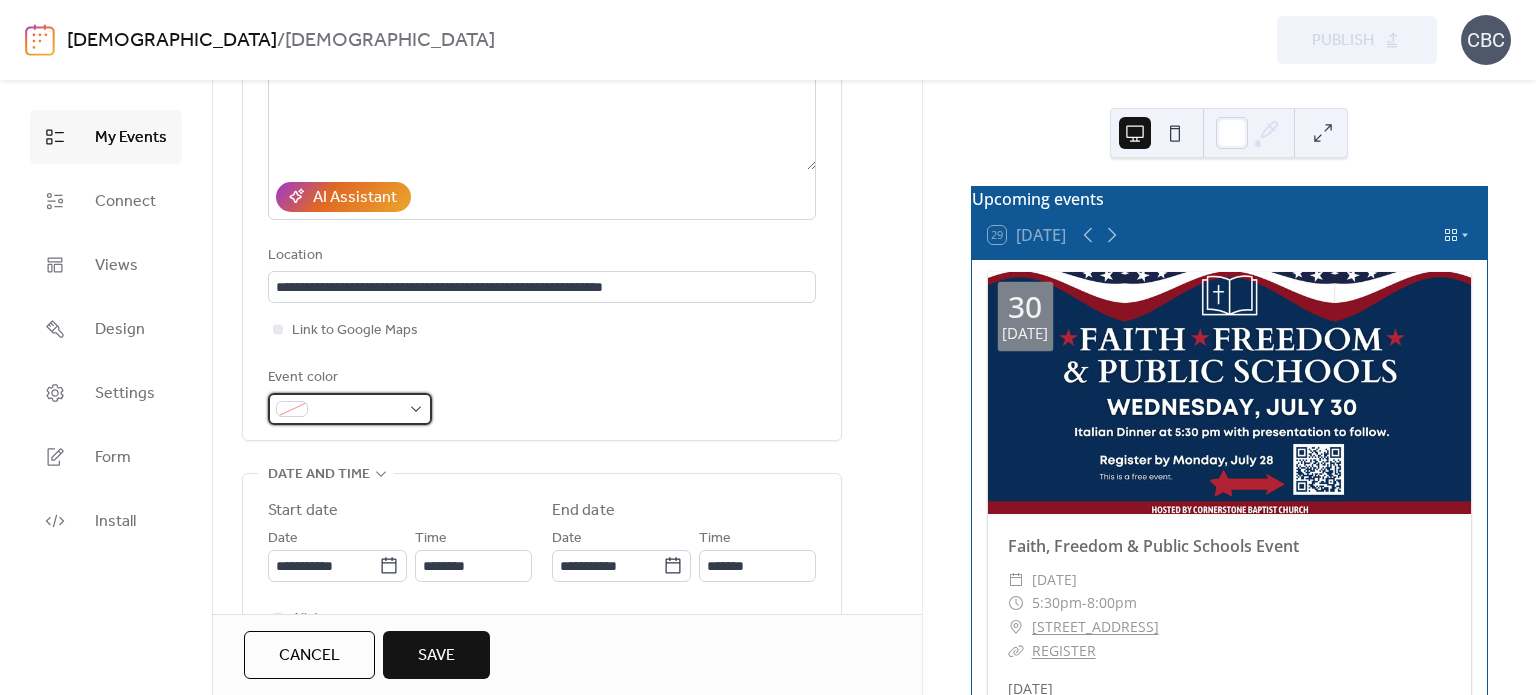 click at bounding box center [350, 409] 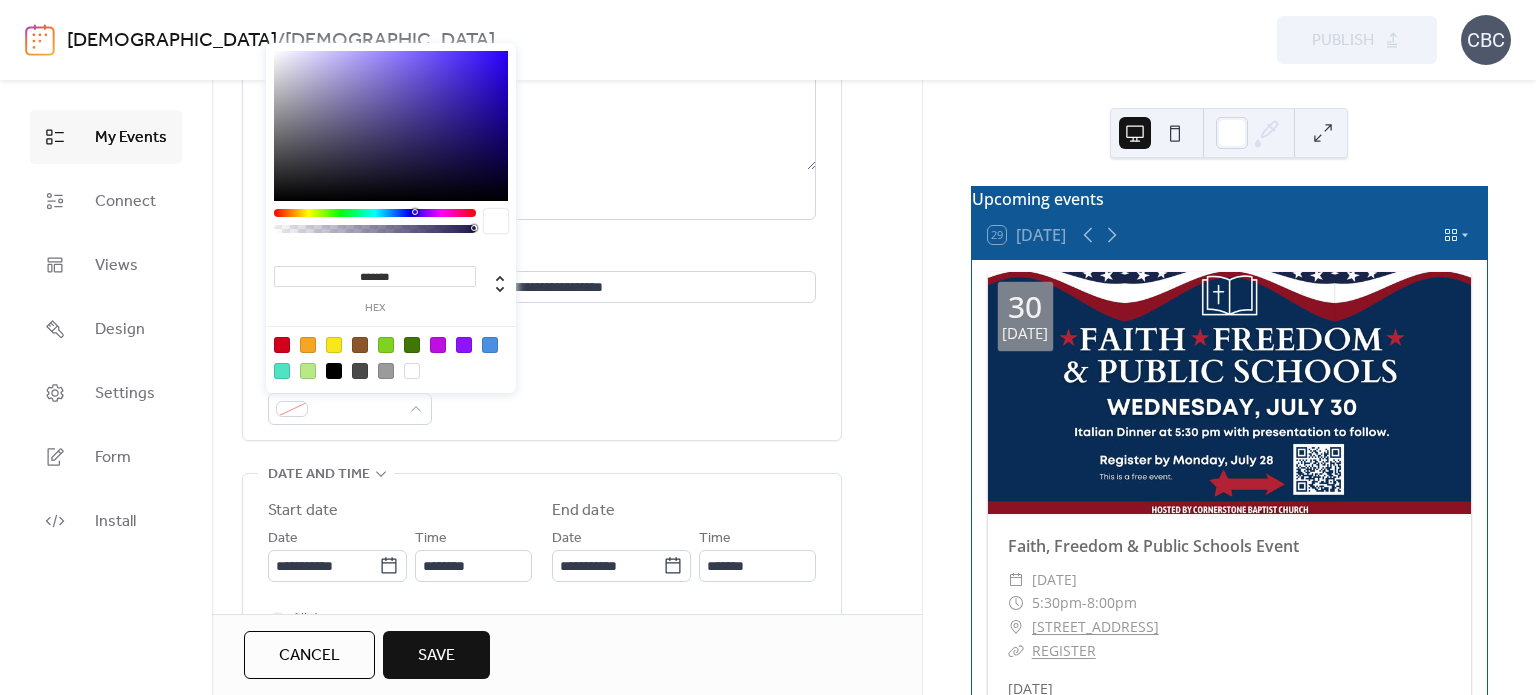 drag, startPoint x: 418, startPoint y: 276, endPoint x: 359, endPoint y: 281, distance: 59.211487 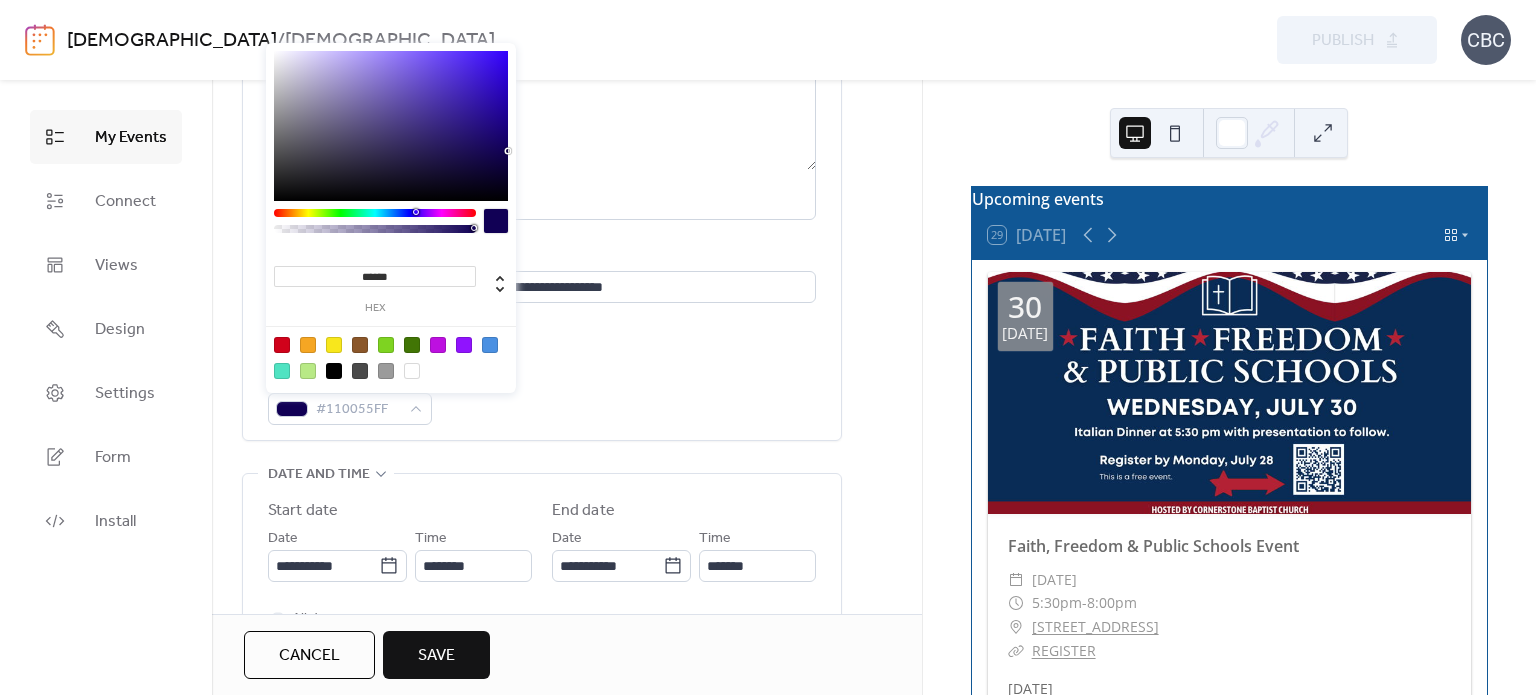 type on "*******" 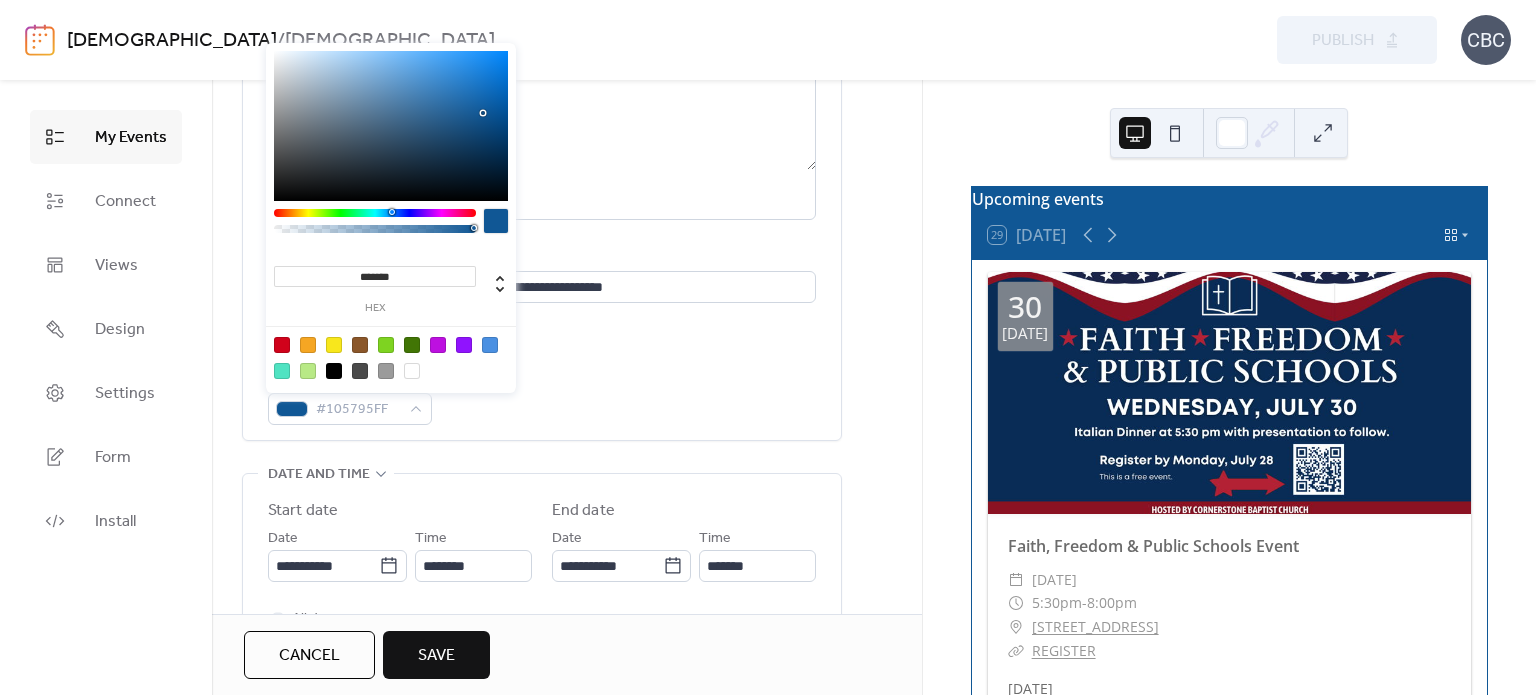 click on "Event color #105795FF" at bounding box center (542, 395) 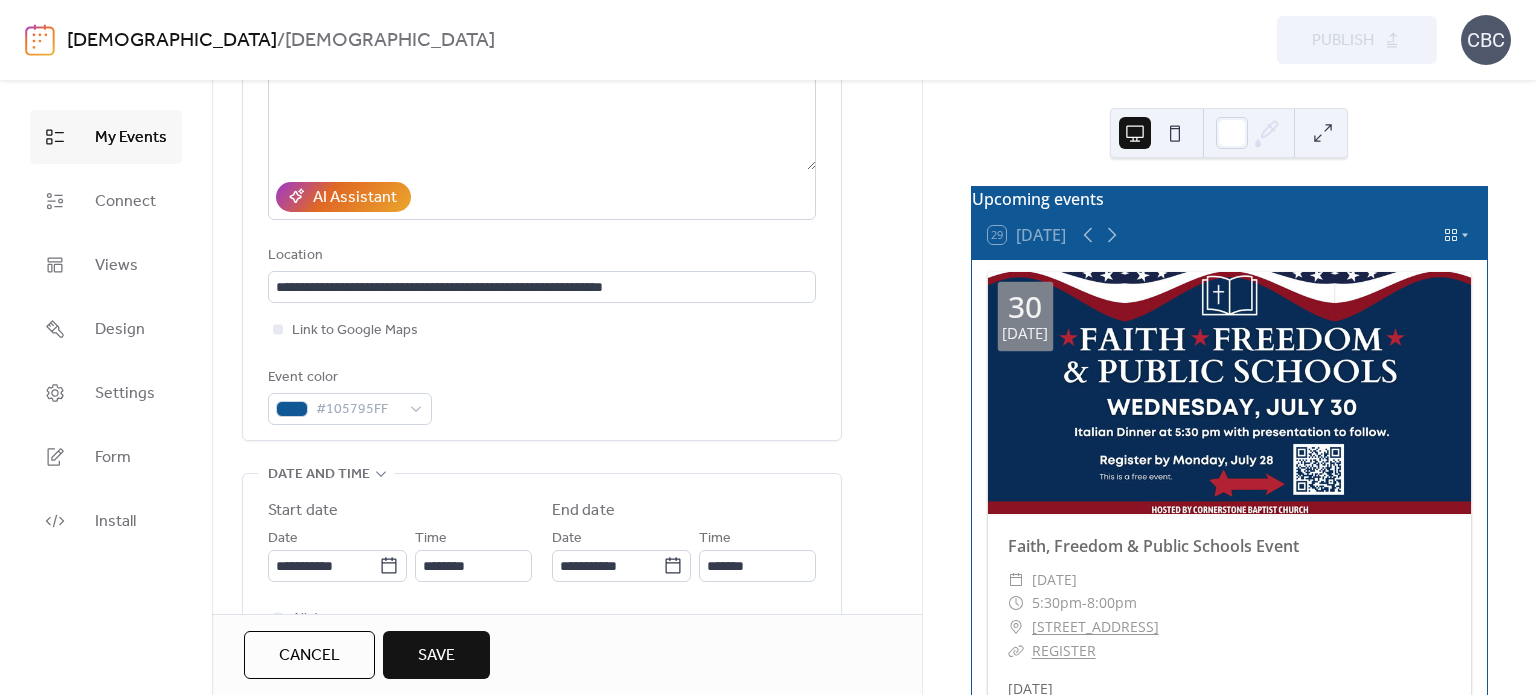 scroll, scrollTop: 500, scrollLeft: 0, axis: vertical 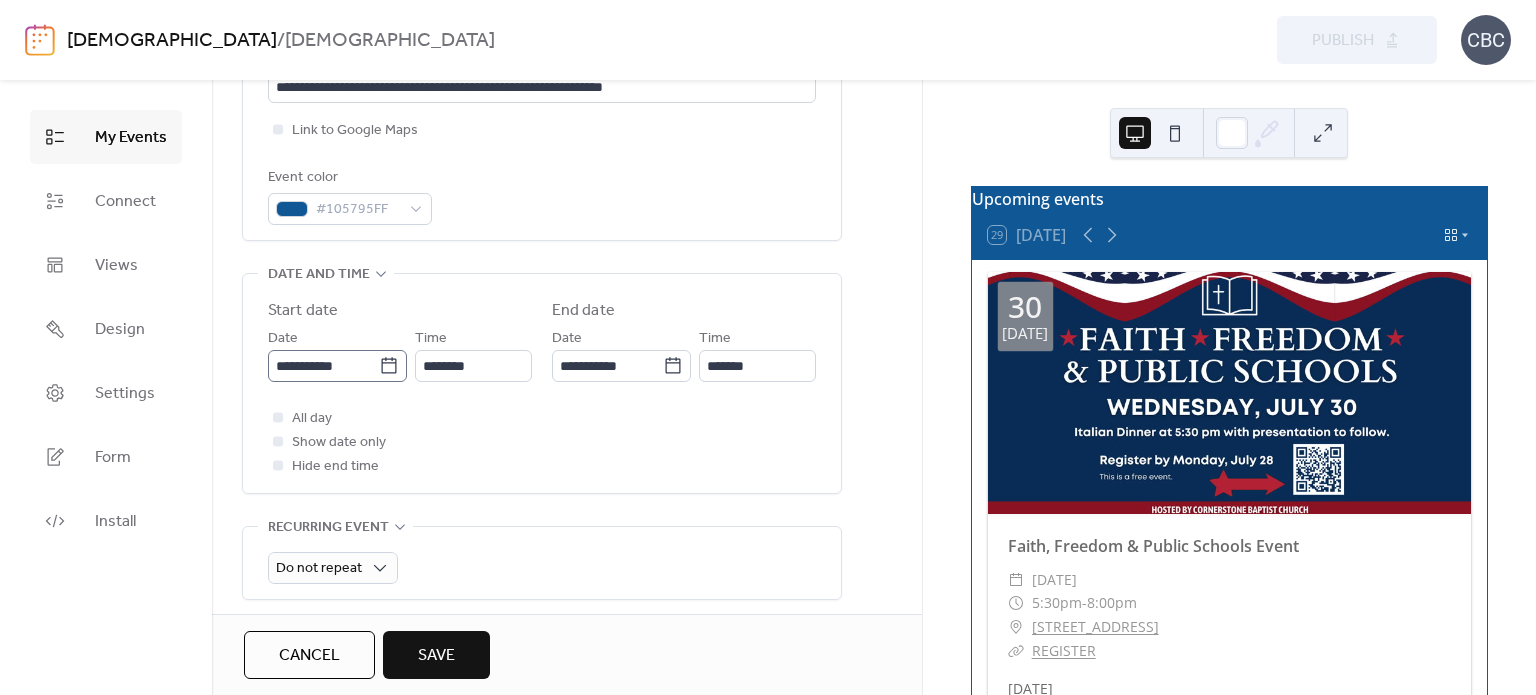 click 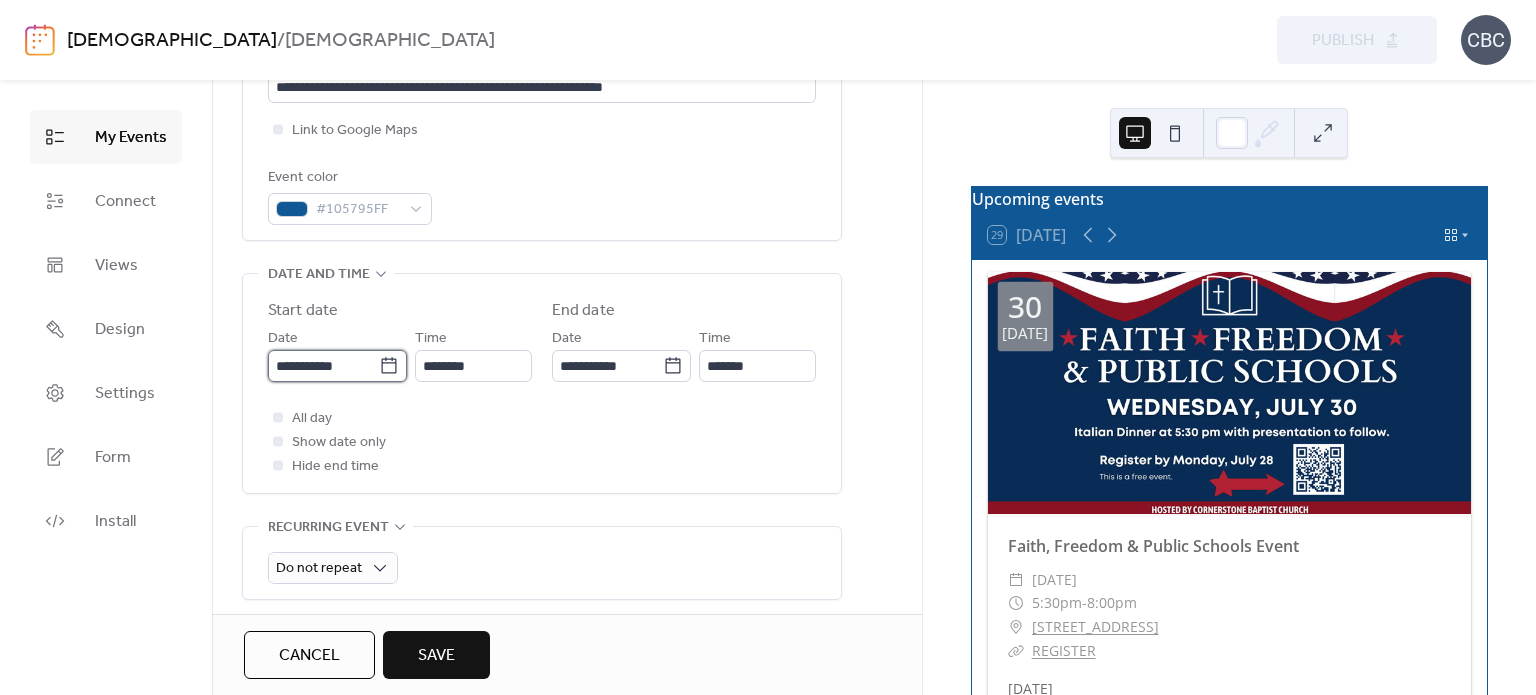 click on "**********" at bounding box center [323, 366] 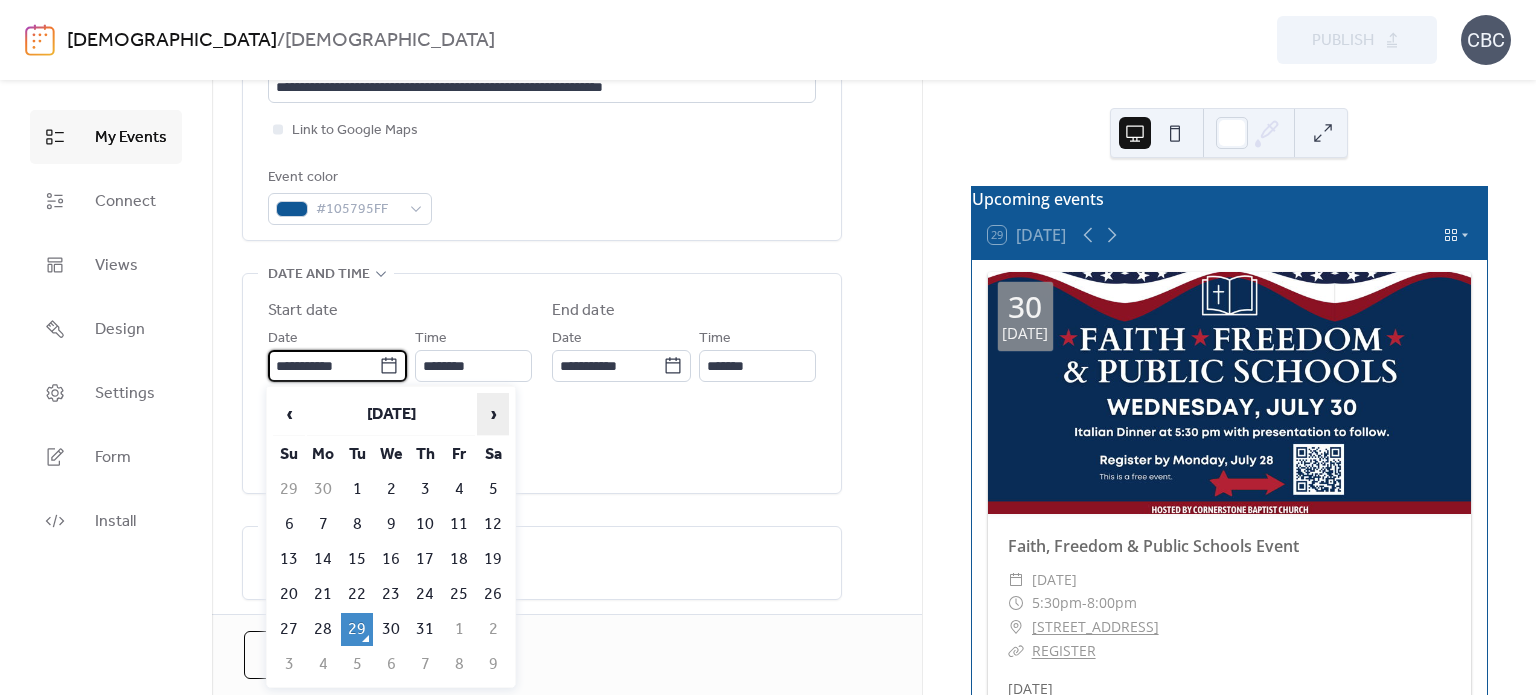 click on "›" at bounding box center [493, 414] 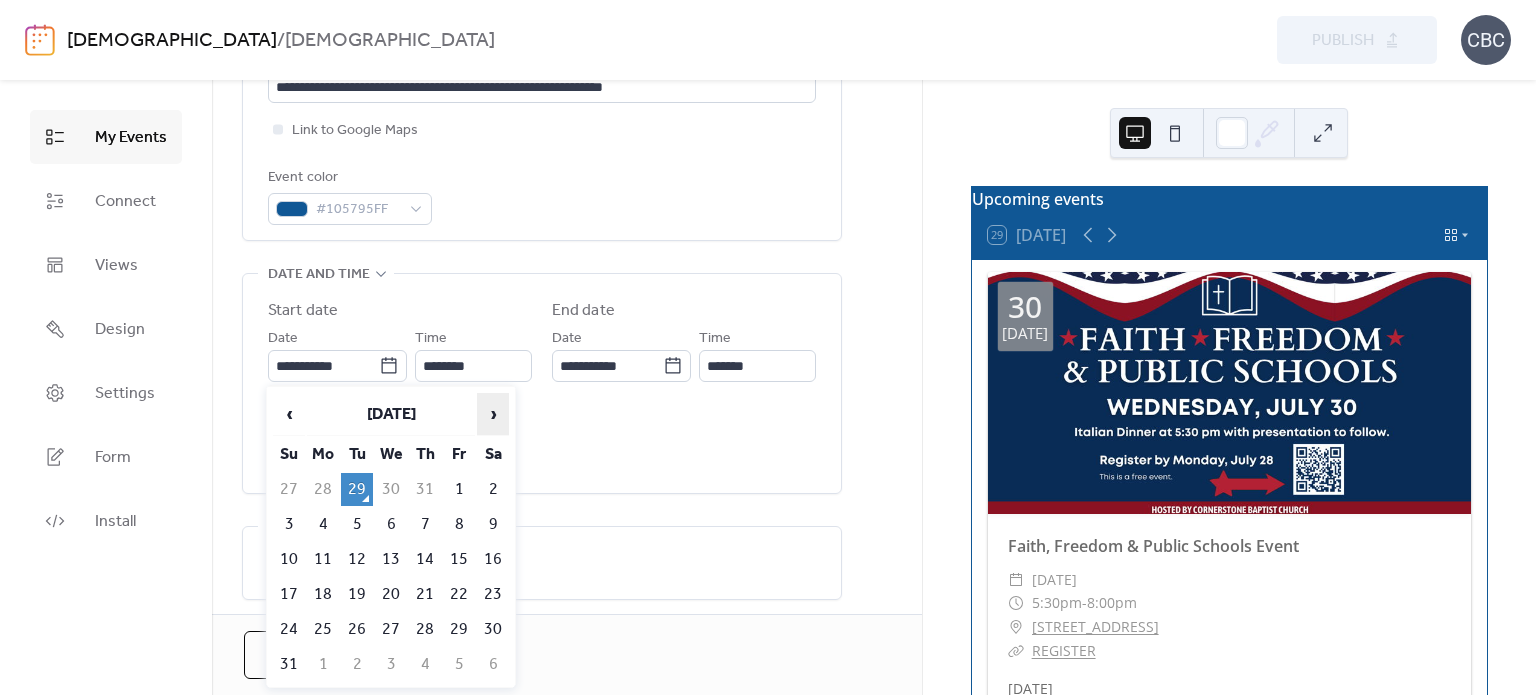 click on "›" at bounding box center (493, 414) 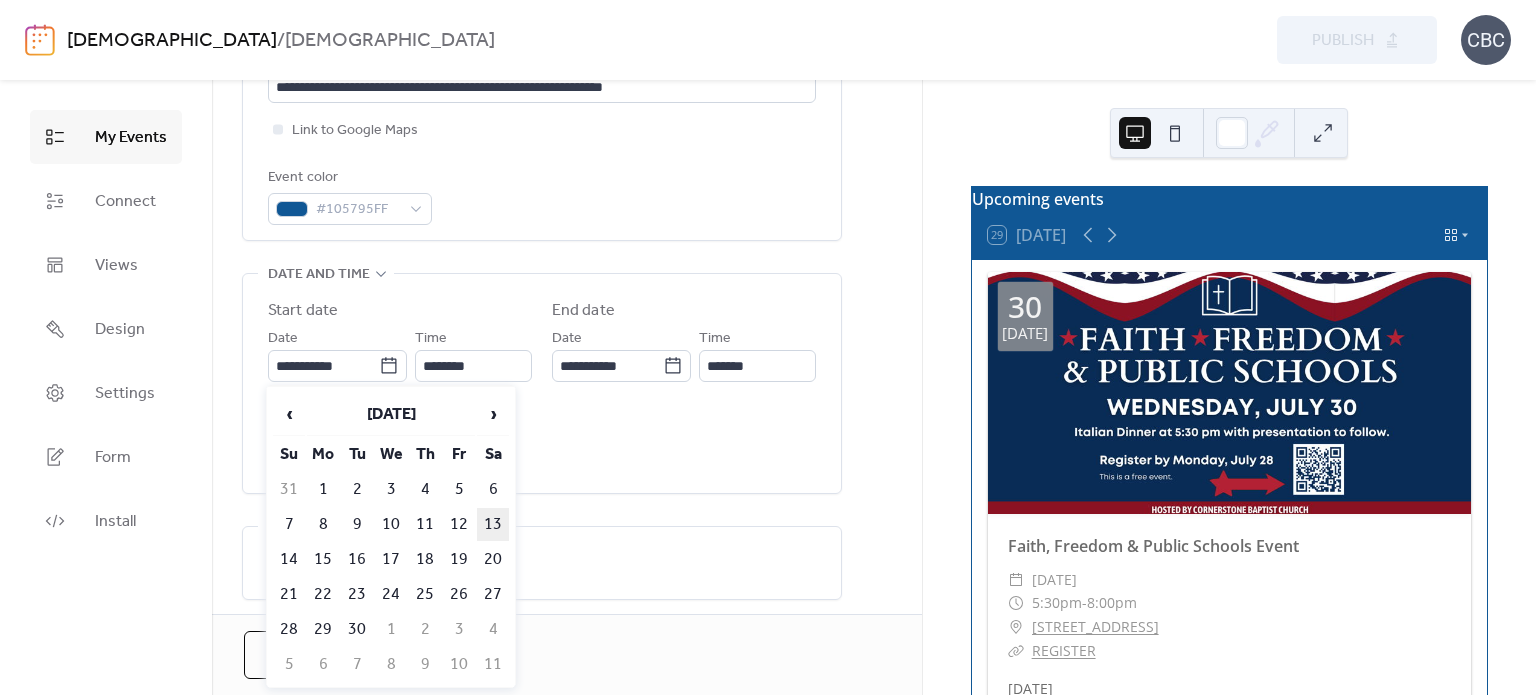 click on "13" at bounding box center [493, 524] 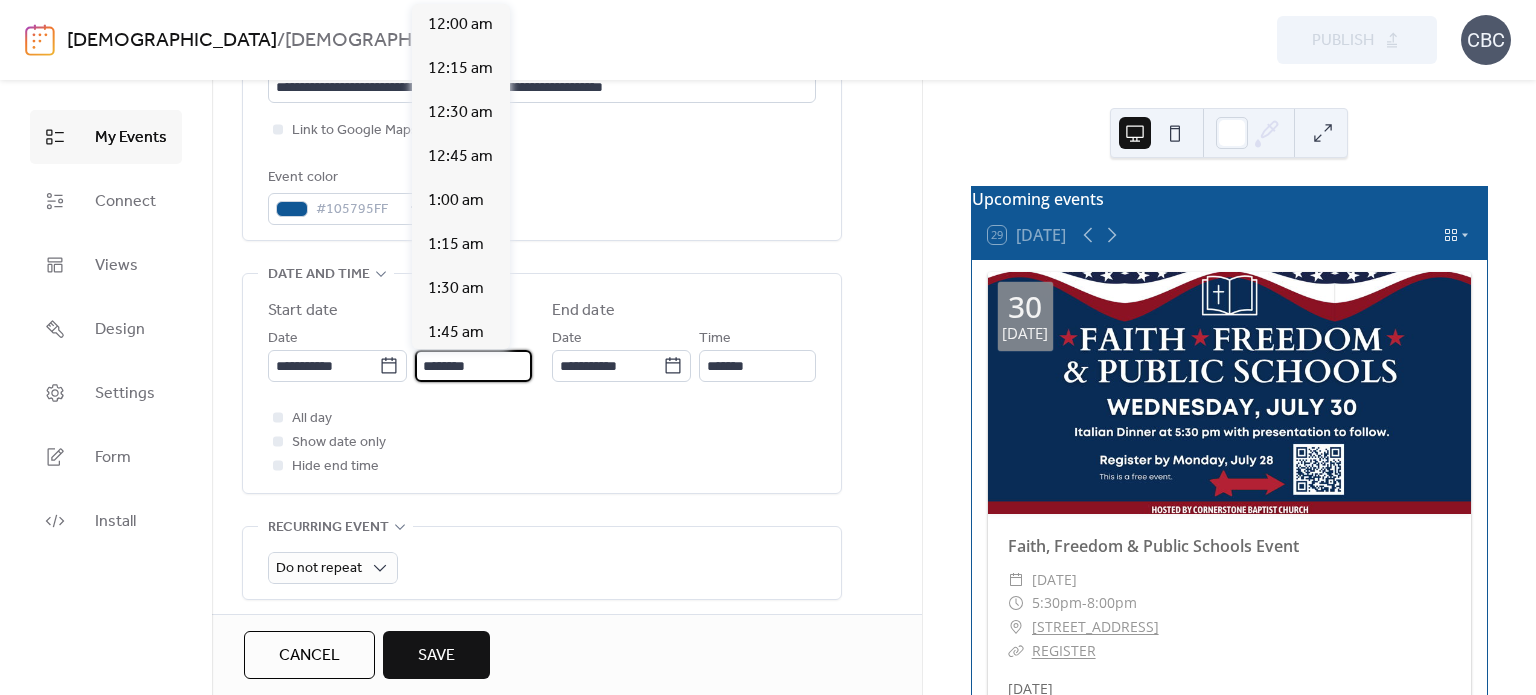 click on "********" at bounding box center [473, 366] 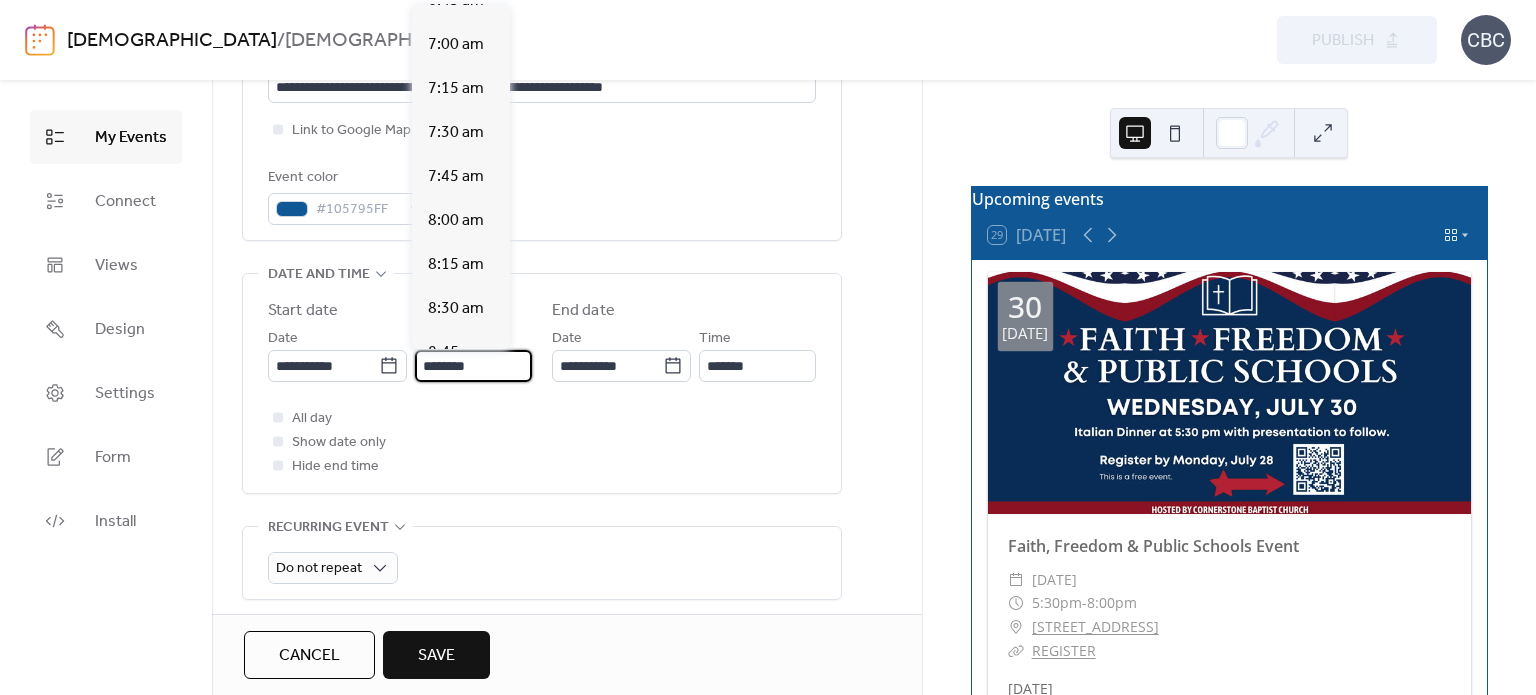 scroll, scrollTop: 1212, scrollLeft: 0, axis: vertical 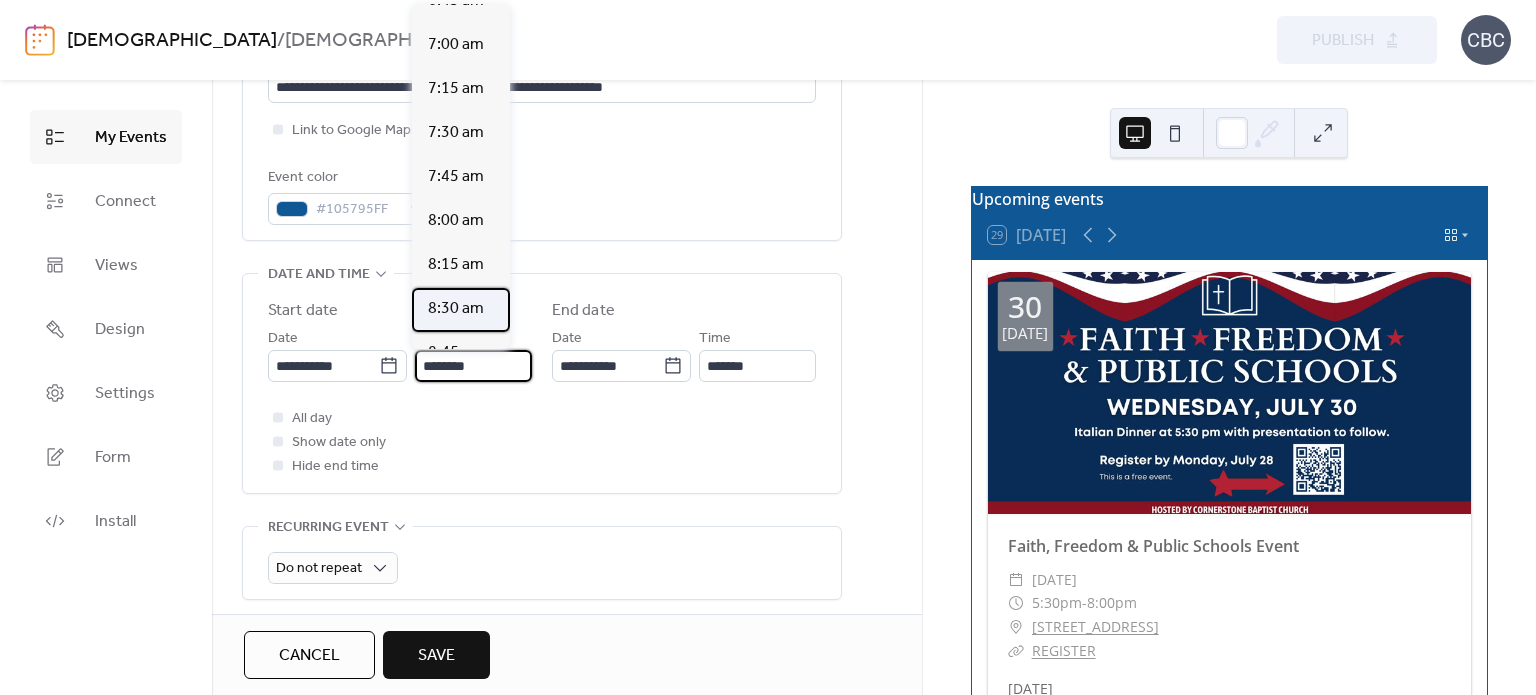 click on "8:30 am" at bounding box center (456, 309) 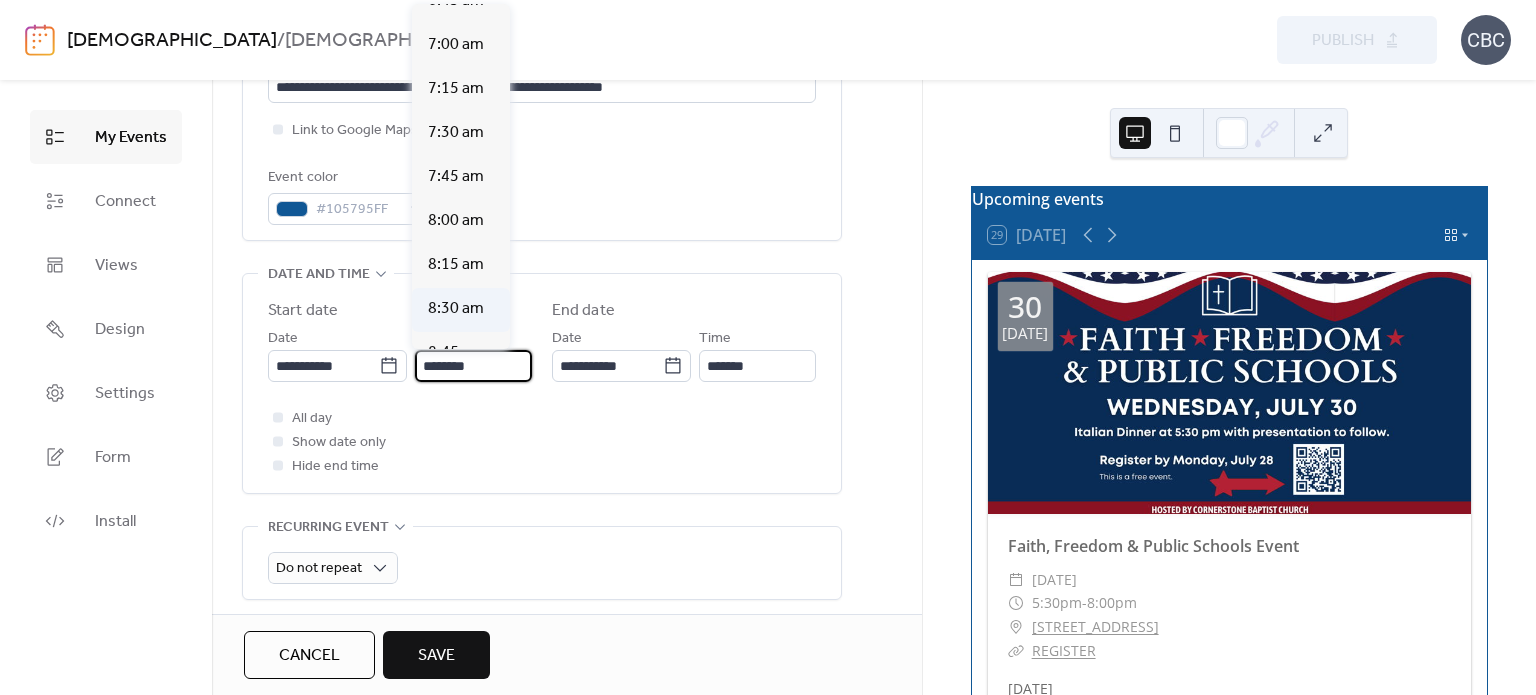 type on "*******" 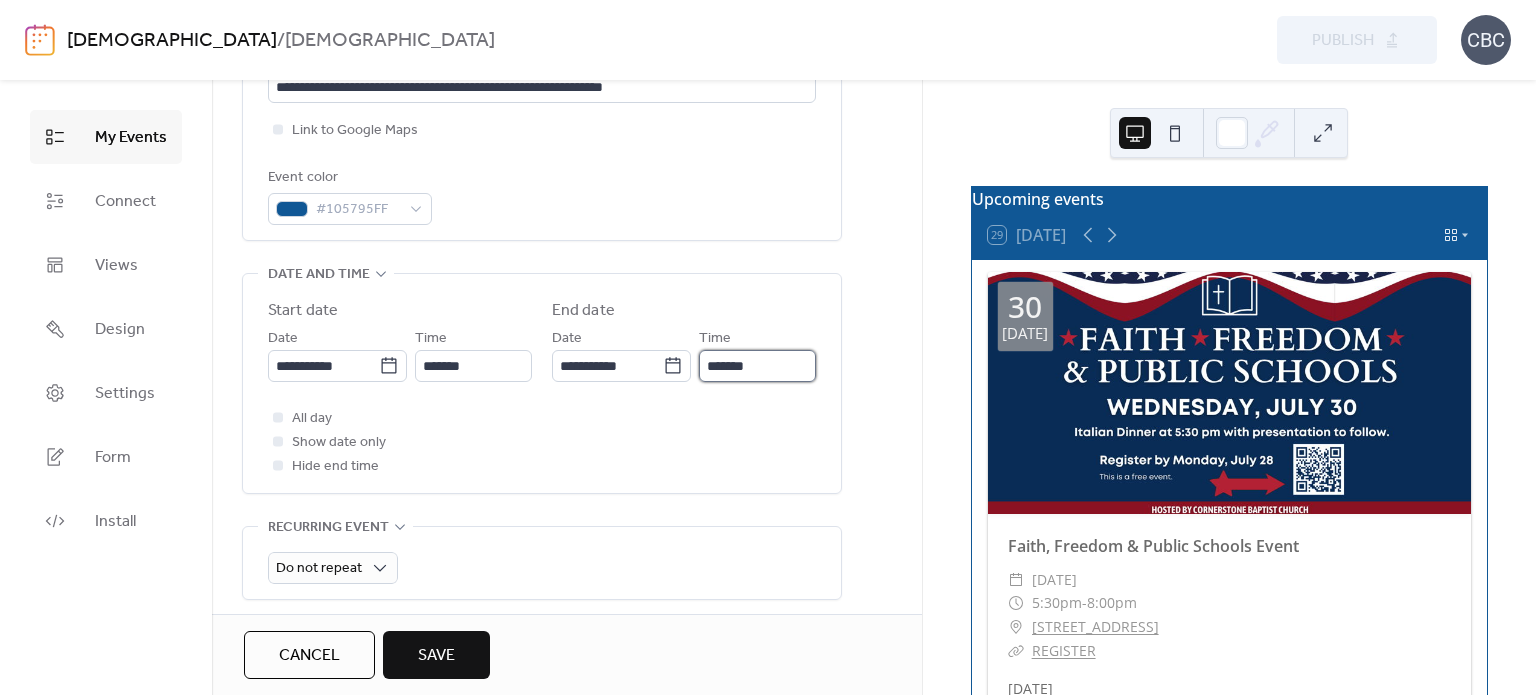 click on "*******" at bounding box center [757, 366] 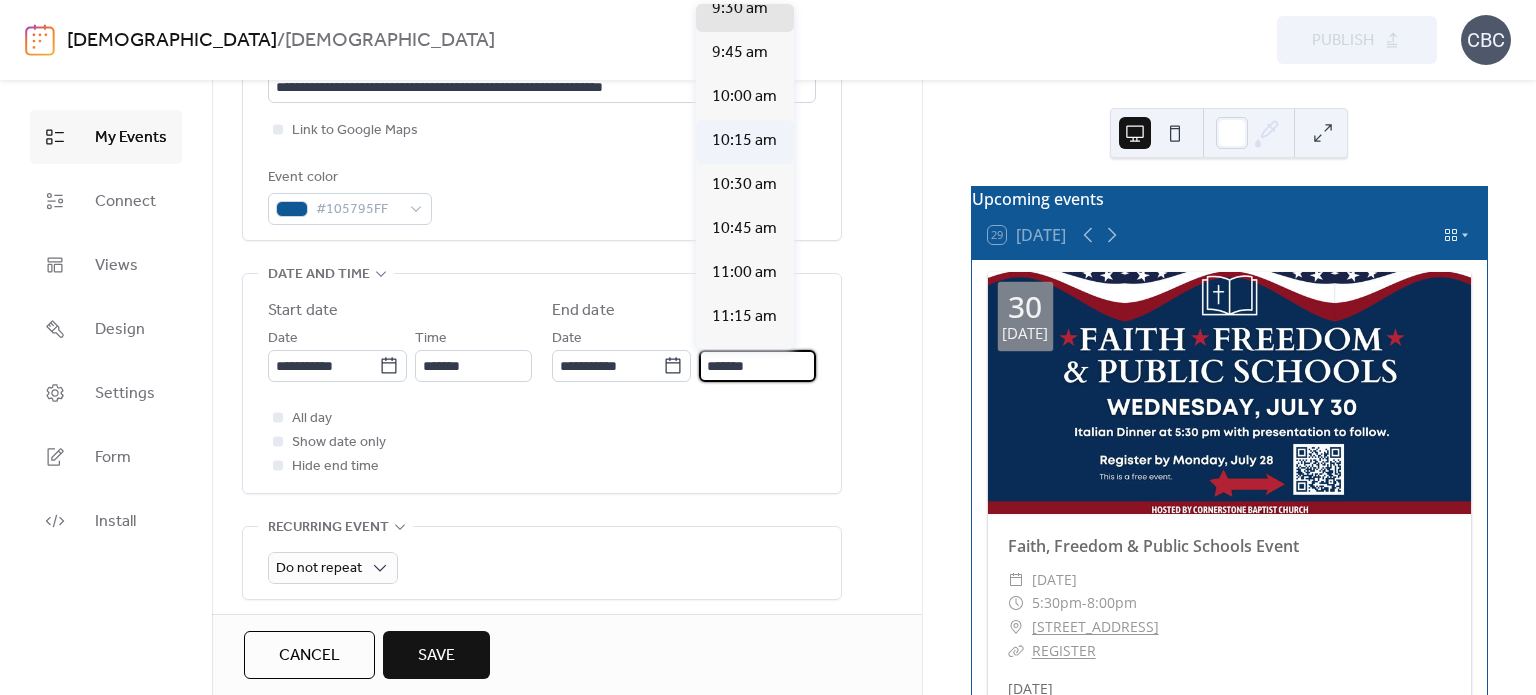 scroll, scrollTop: 200, scrollLeft: 0, axis: vertical 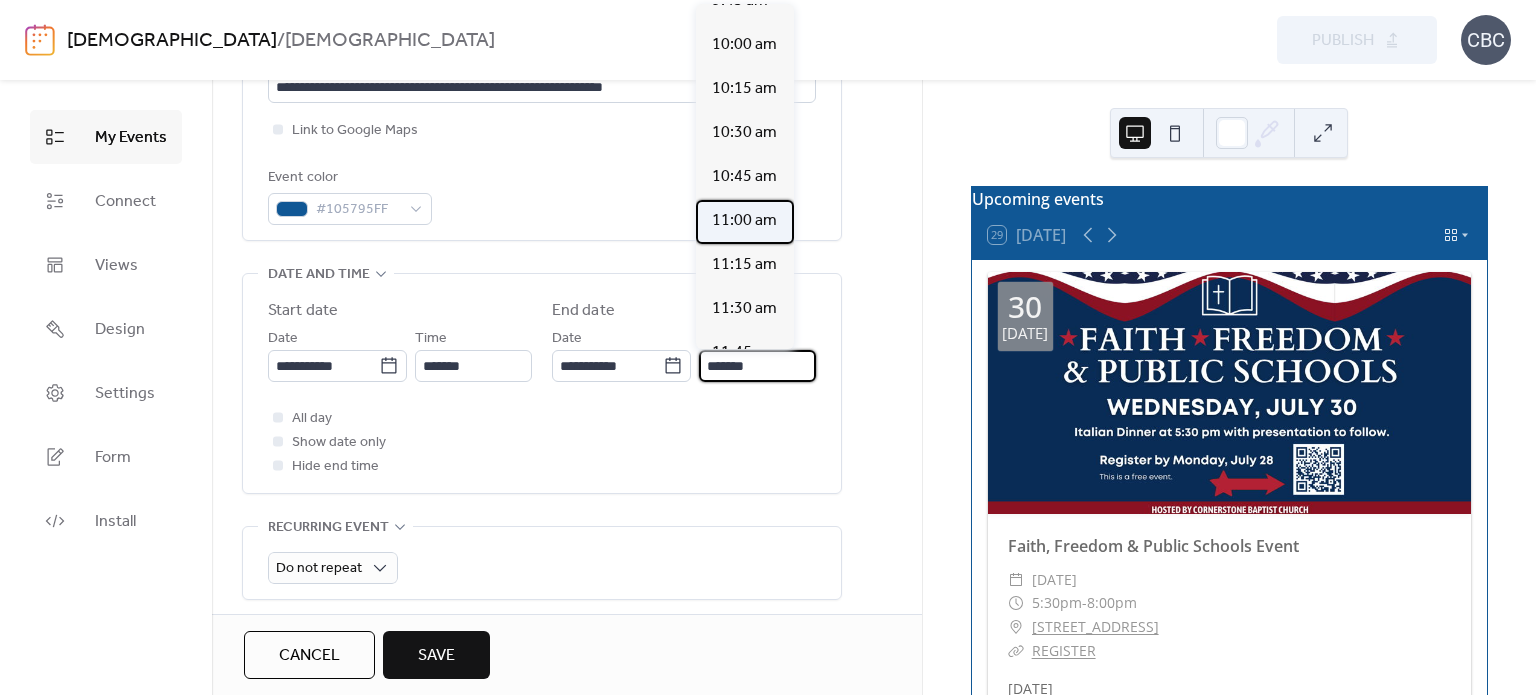 click on "11:00 am" at bounding box center (744, 221) 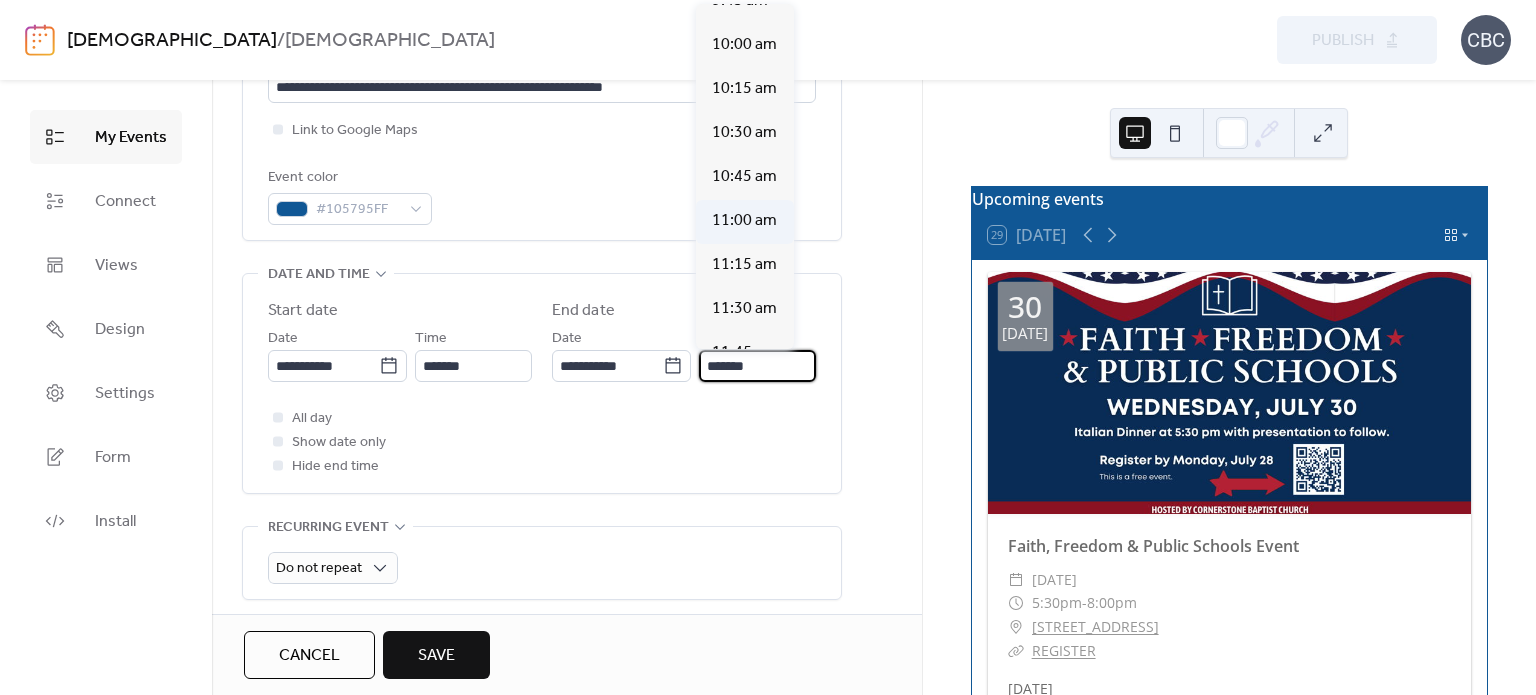 type on "********" 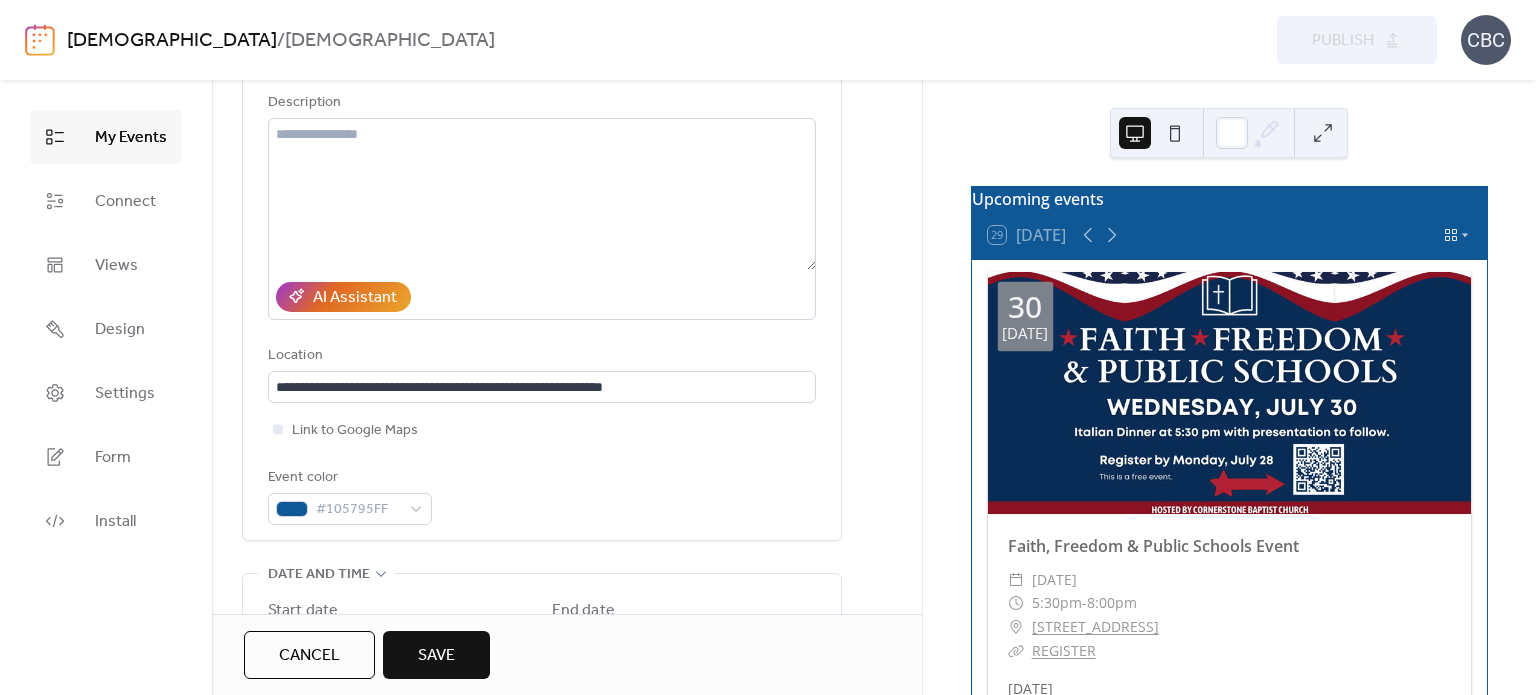 scroll, scrollTop: 0, scrollLeft: 0, axis: both 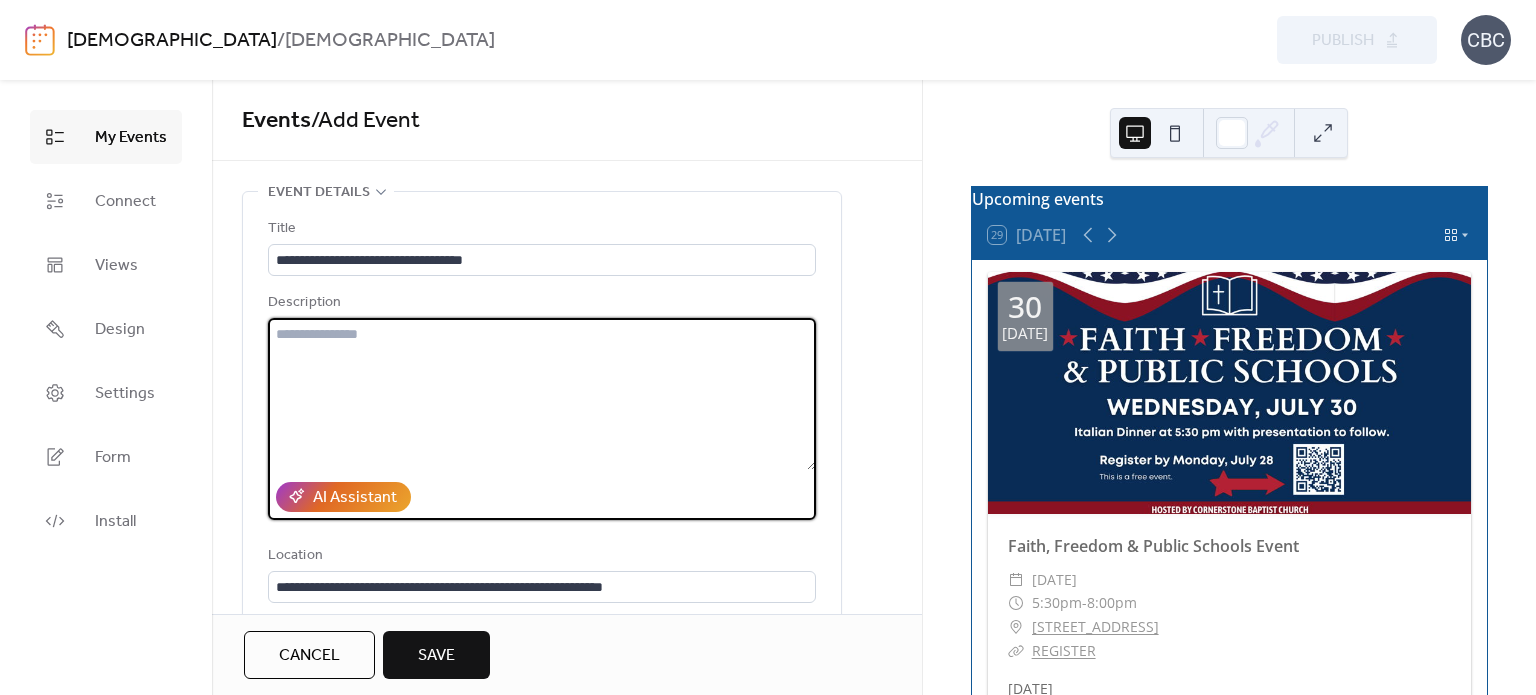 click at bounding box center [542, 394] 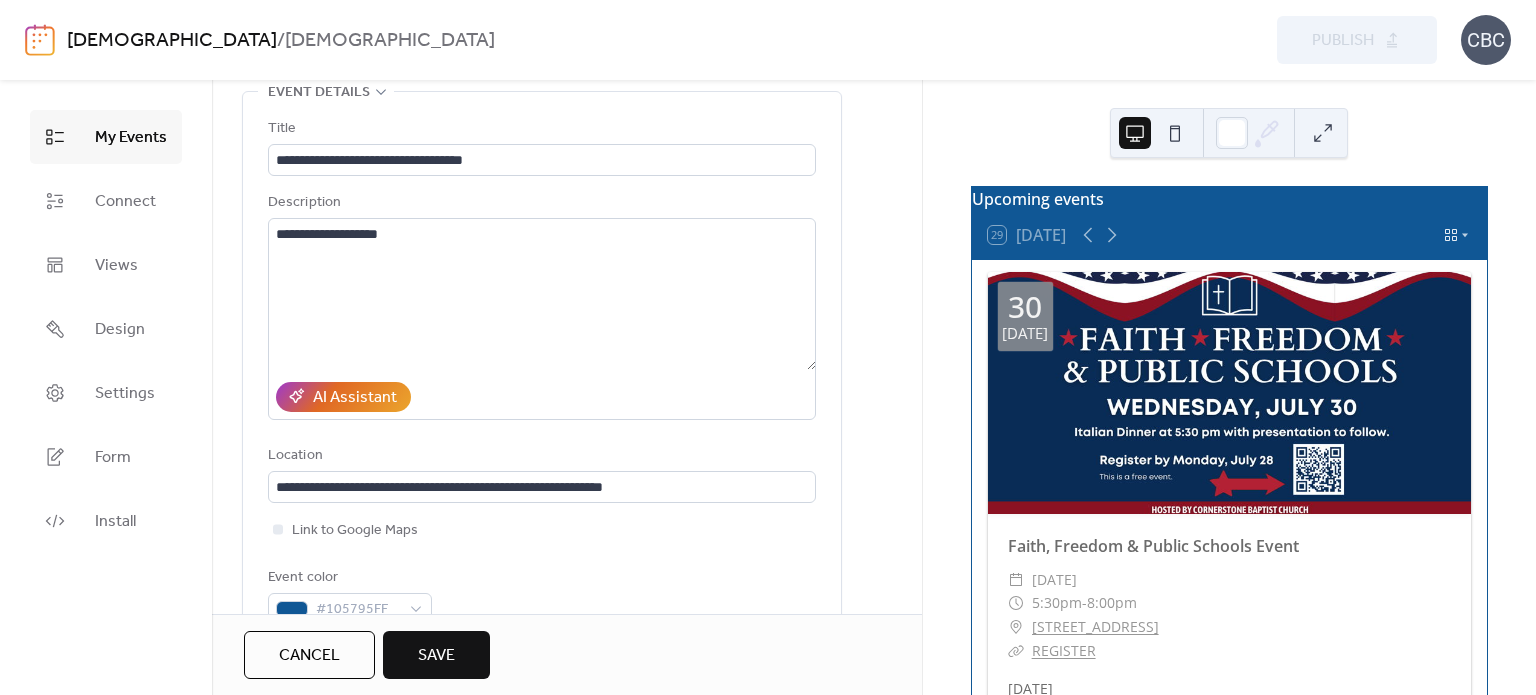click on "Save" at bounding box center [436, 656] 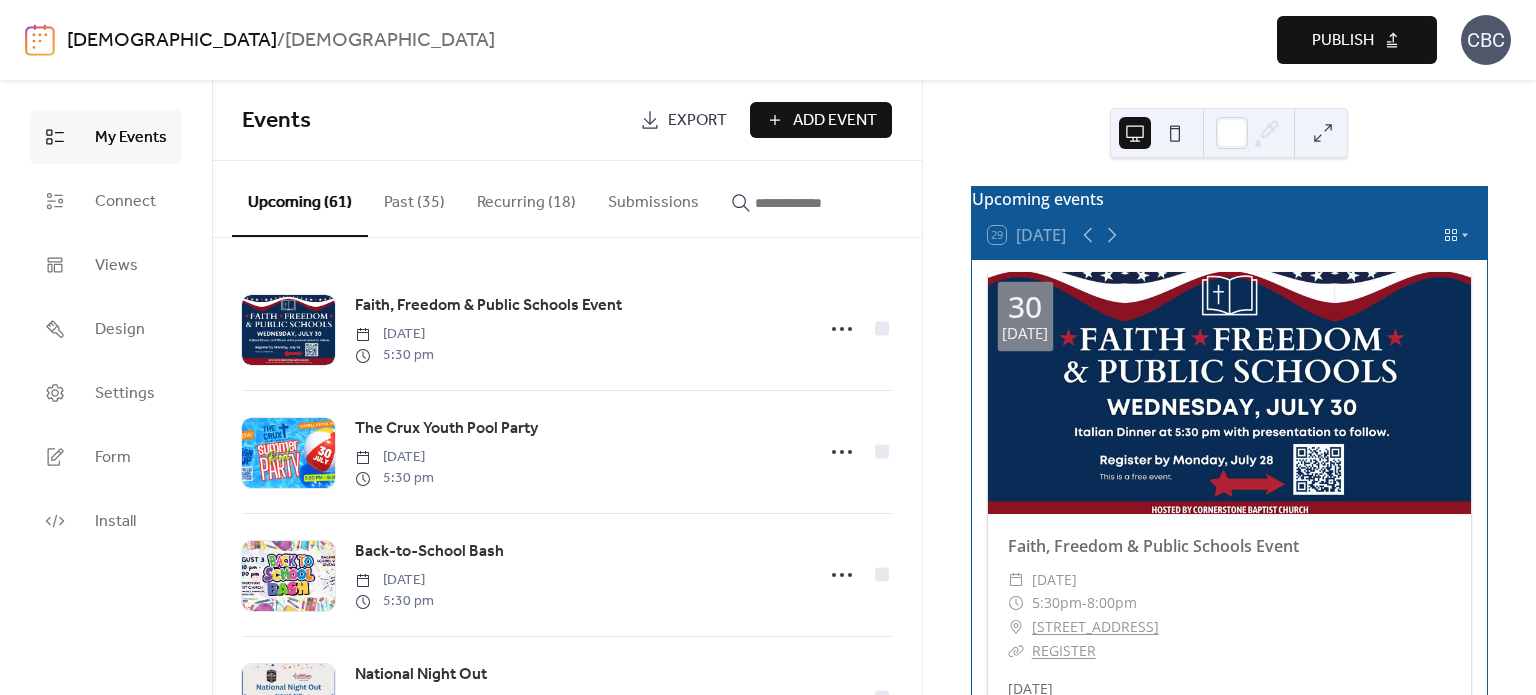 click on "Publish" at bounding box center [1357, 40] 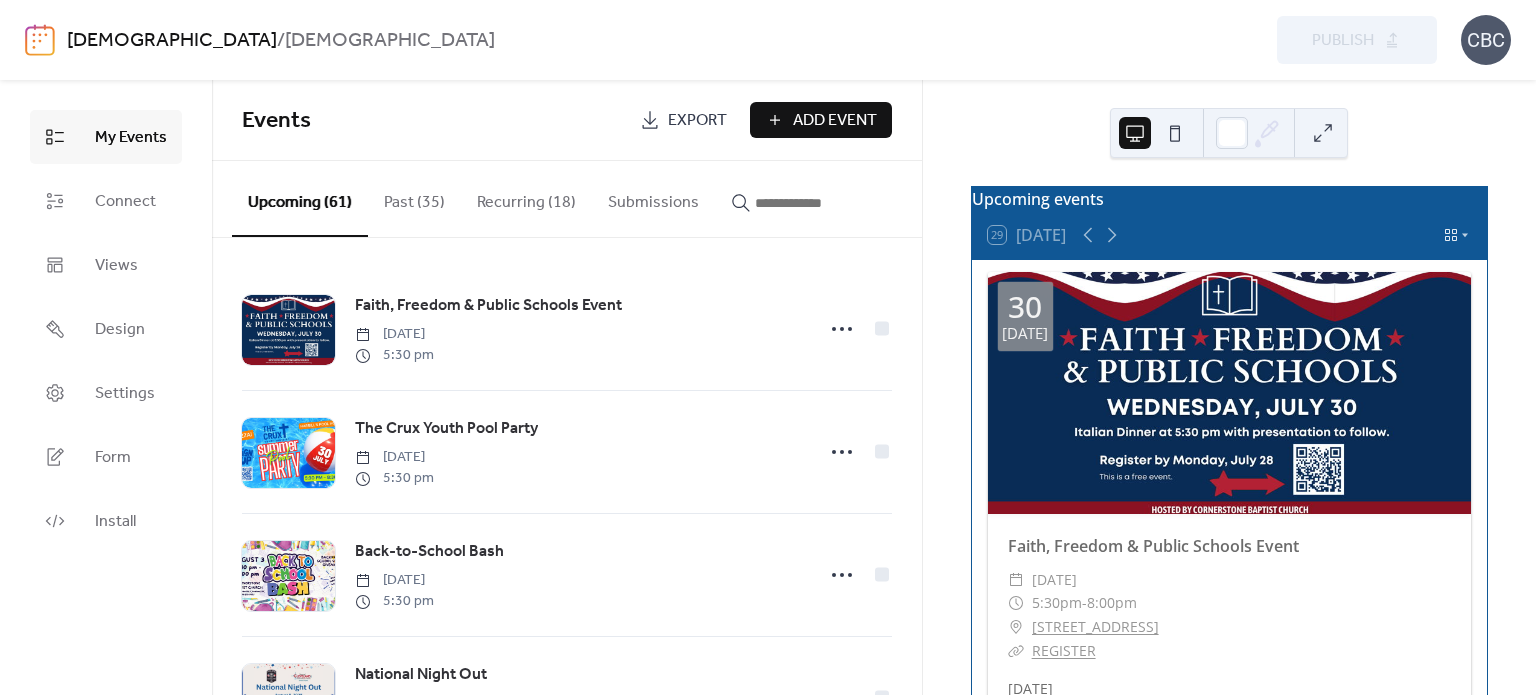 click on "Add Event" at bounding box center [835, 121] 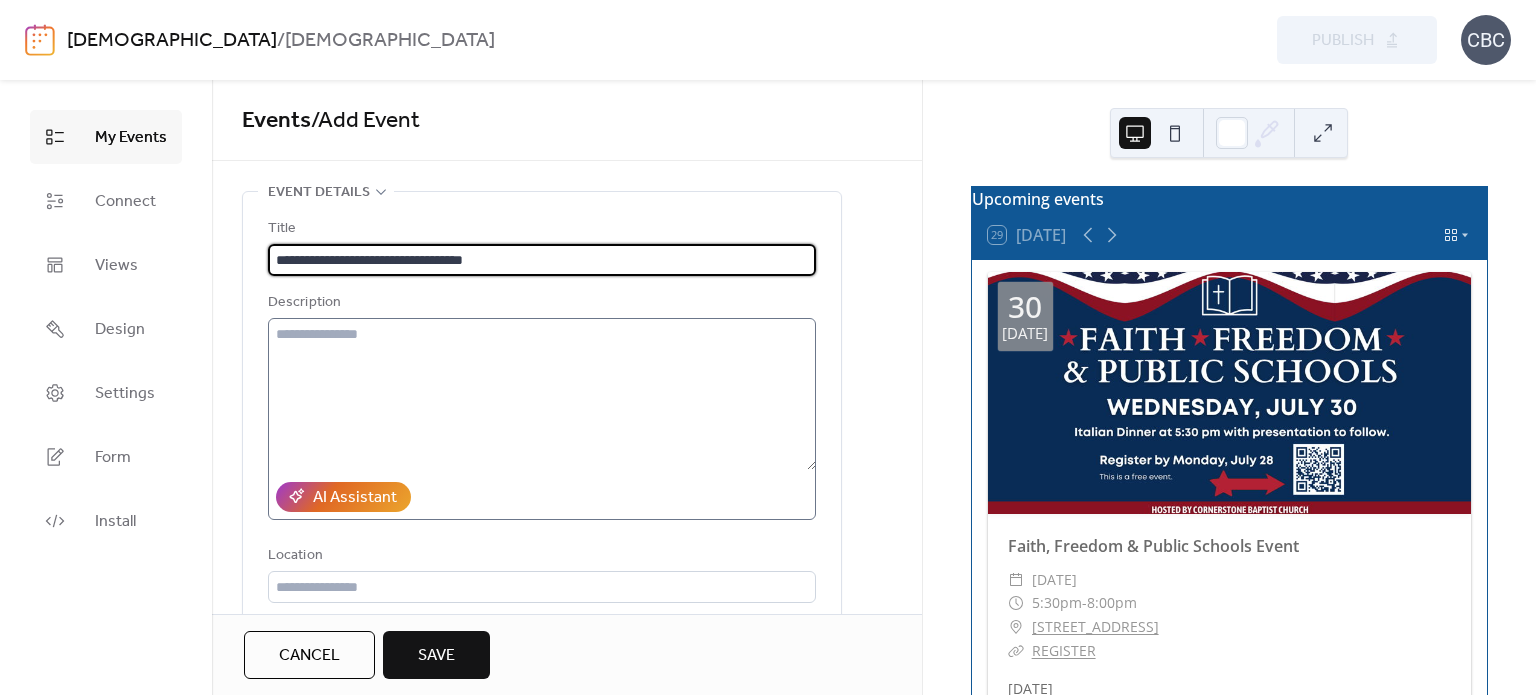 type on "**********" 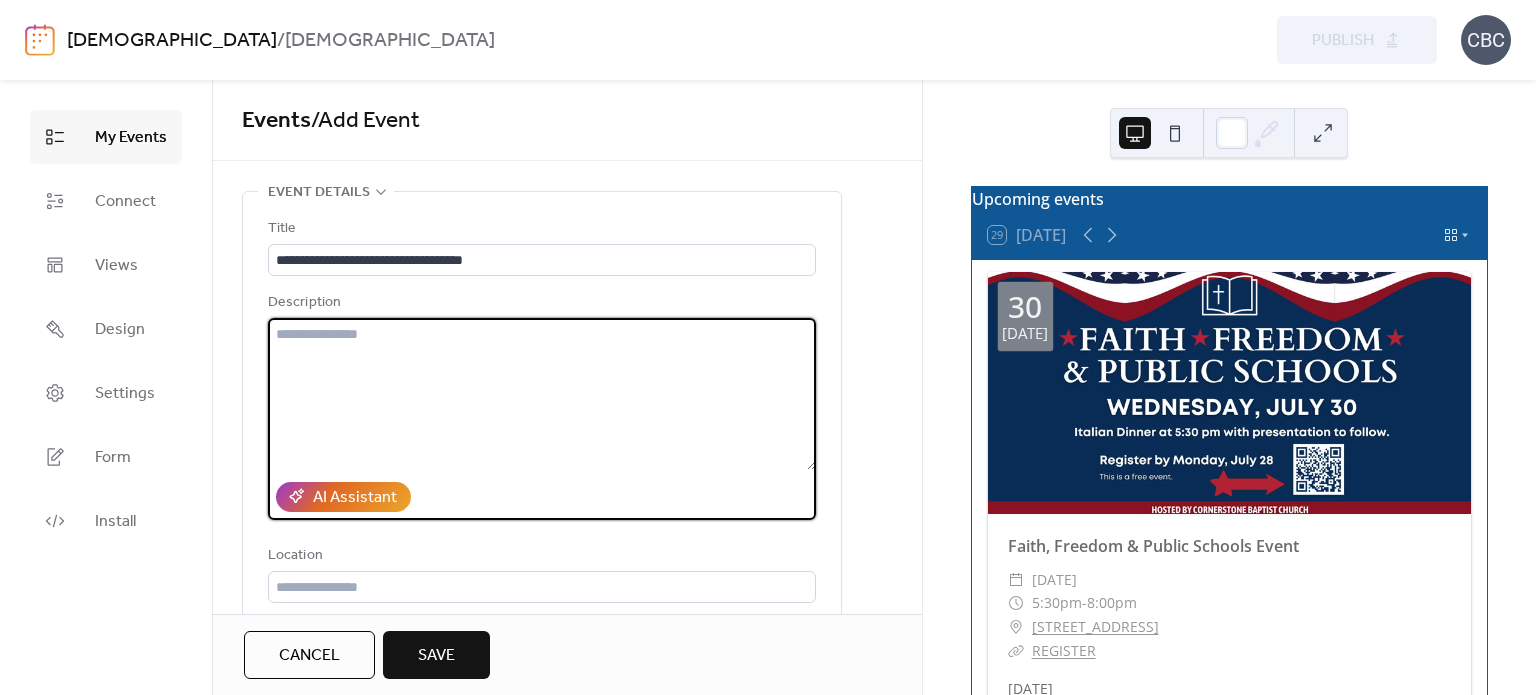 click at bounding box center [542, 394] 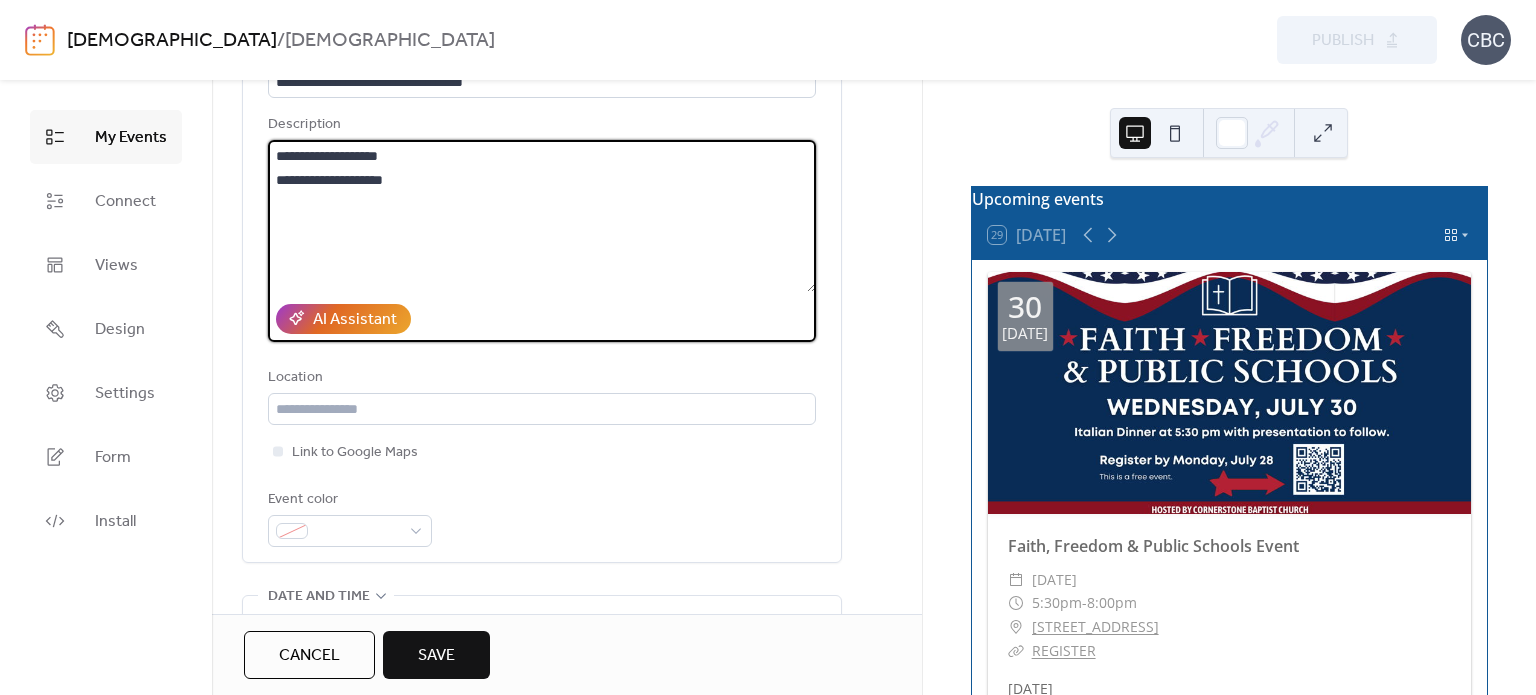 scroll, scrollTop: 200, scrollLeft: 0, axis: vertical 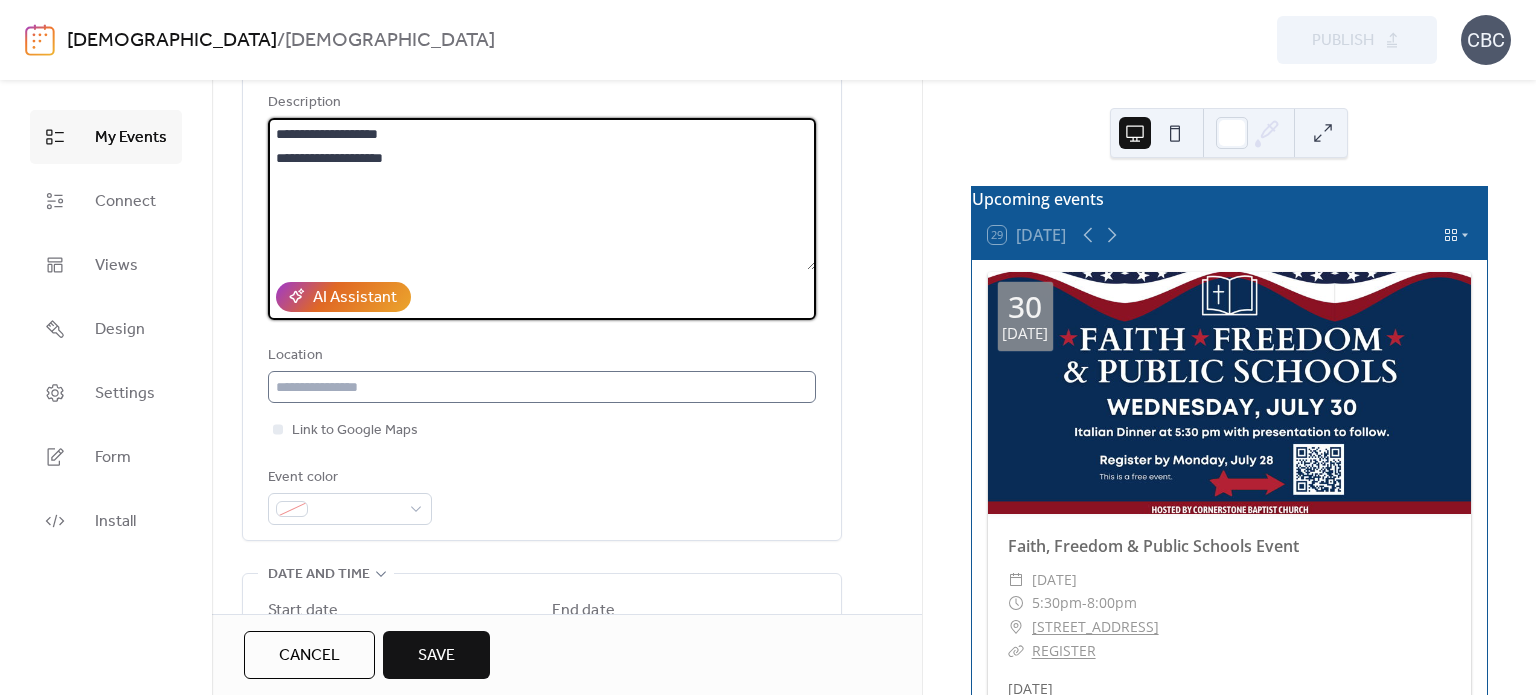 type on "**********" 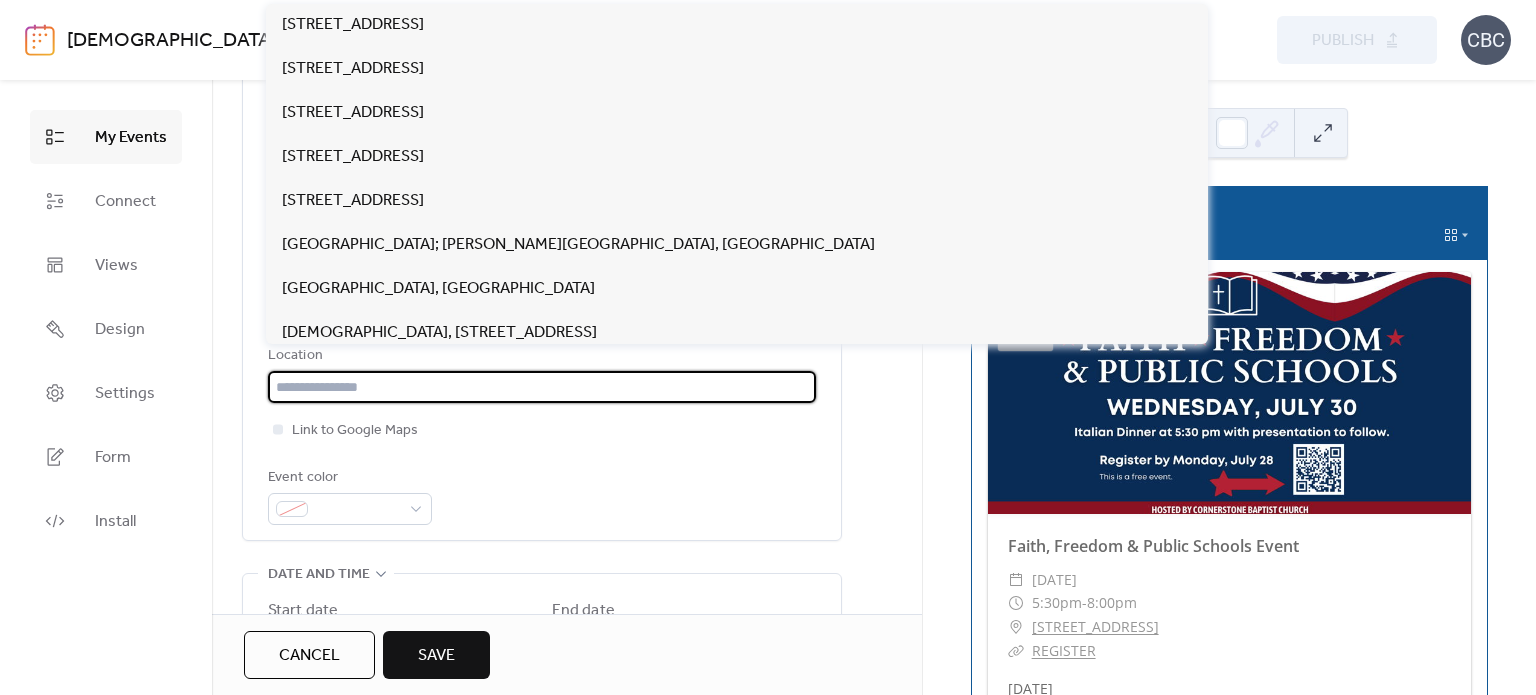 click at bounding box center [542, 387] 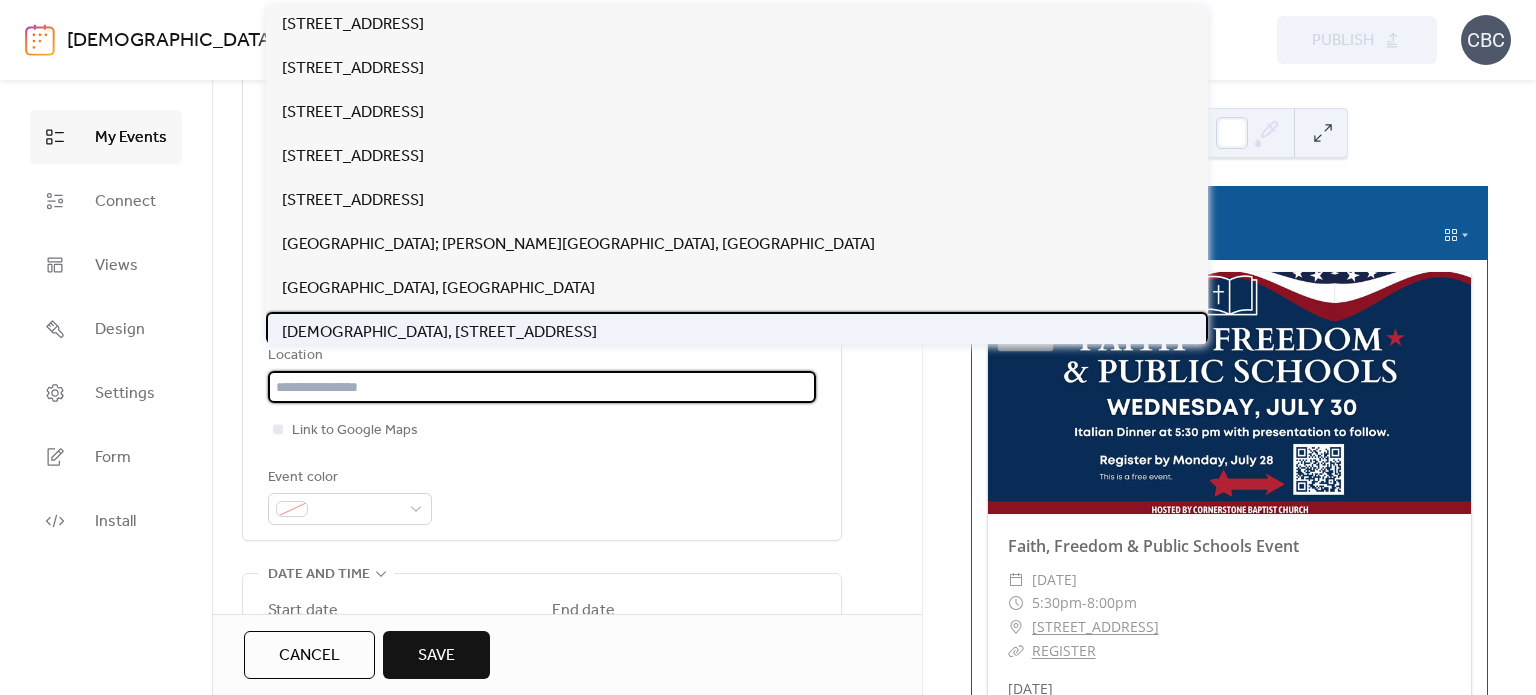 click on "[DEMOGRAPHIC_DATA], [STREET_ADDRESS]" at bounding box center [439, 333] 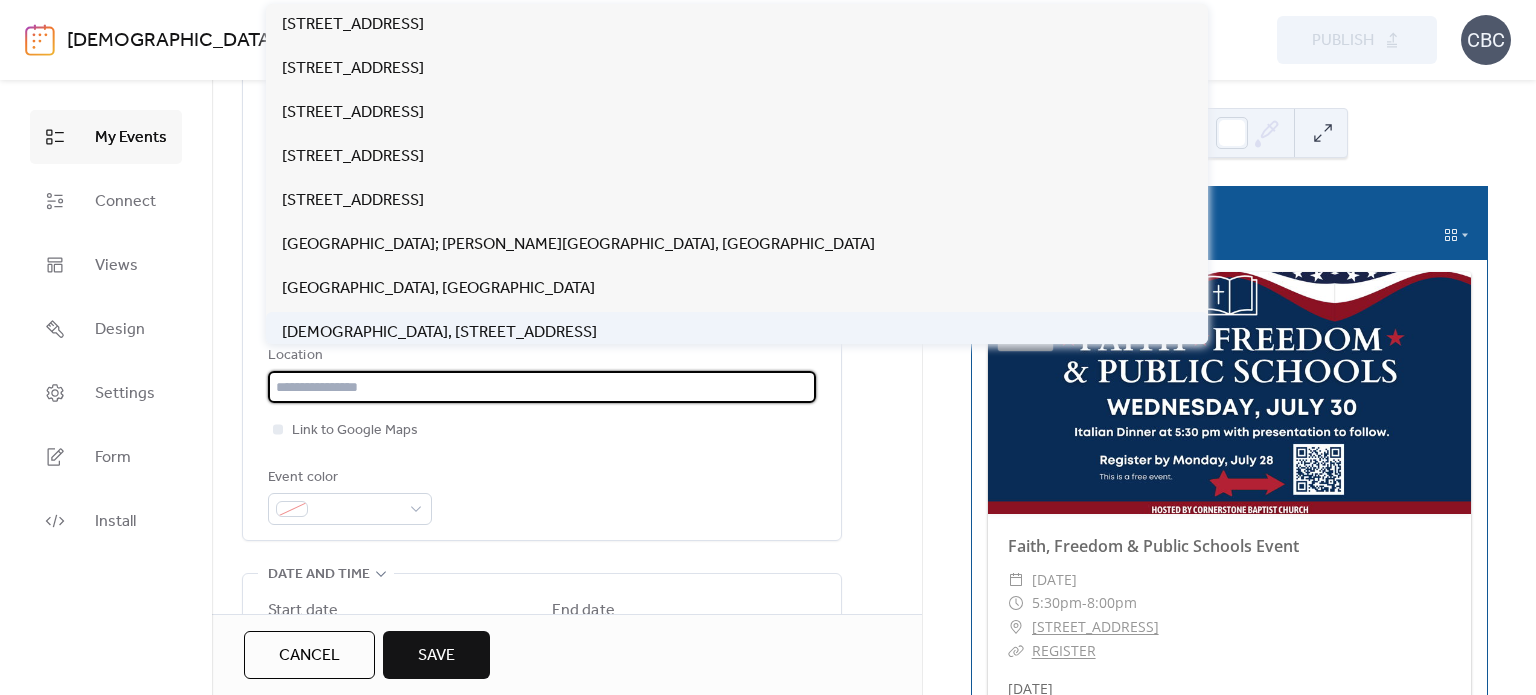 type on "**********" 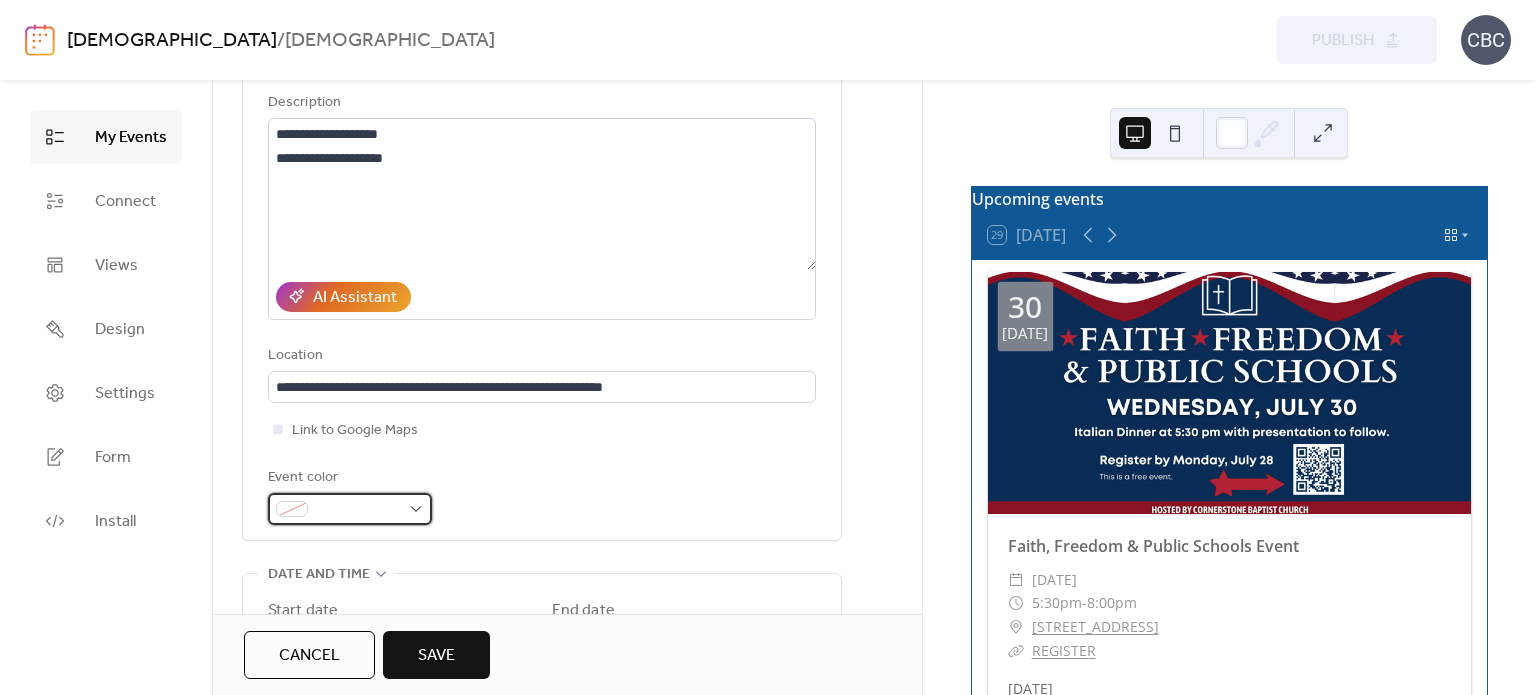 click at bounding box center (350, 509) 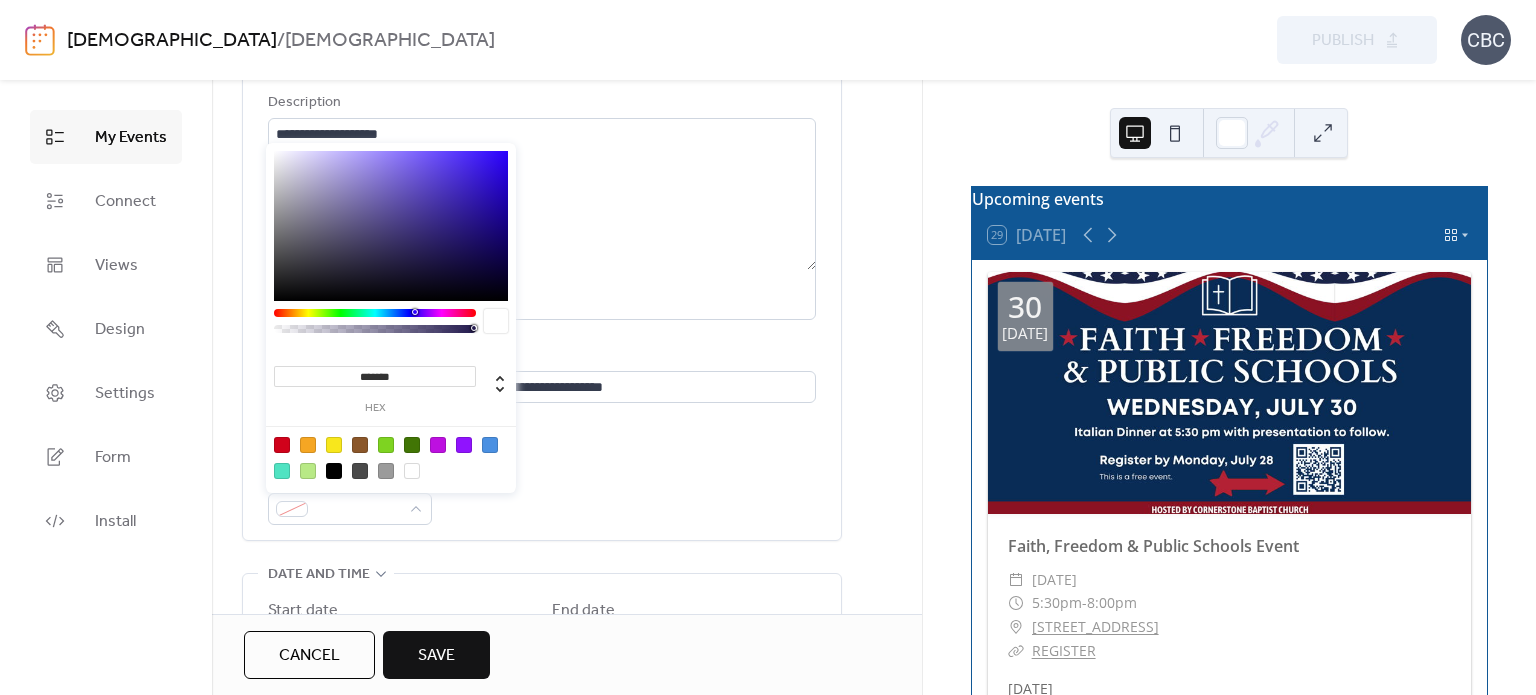 drag, startPoint x: 410, startPoint y: 376, endPoint x: 353, endPoint y: 379, distance: 57.07889 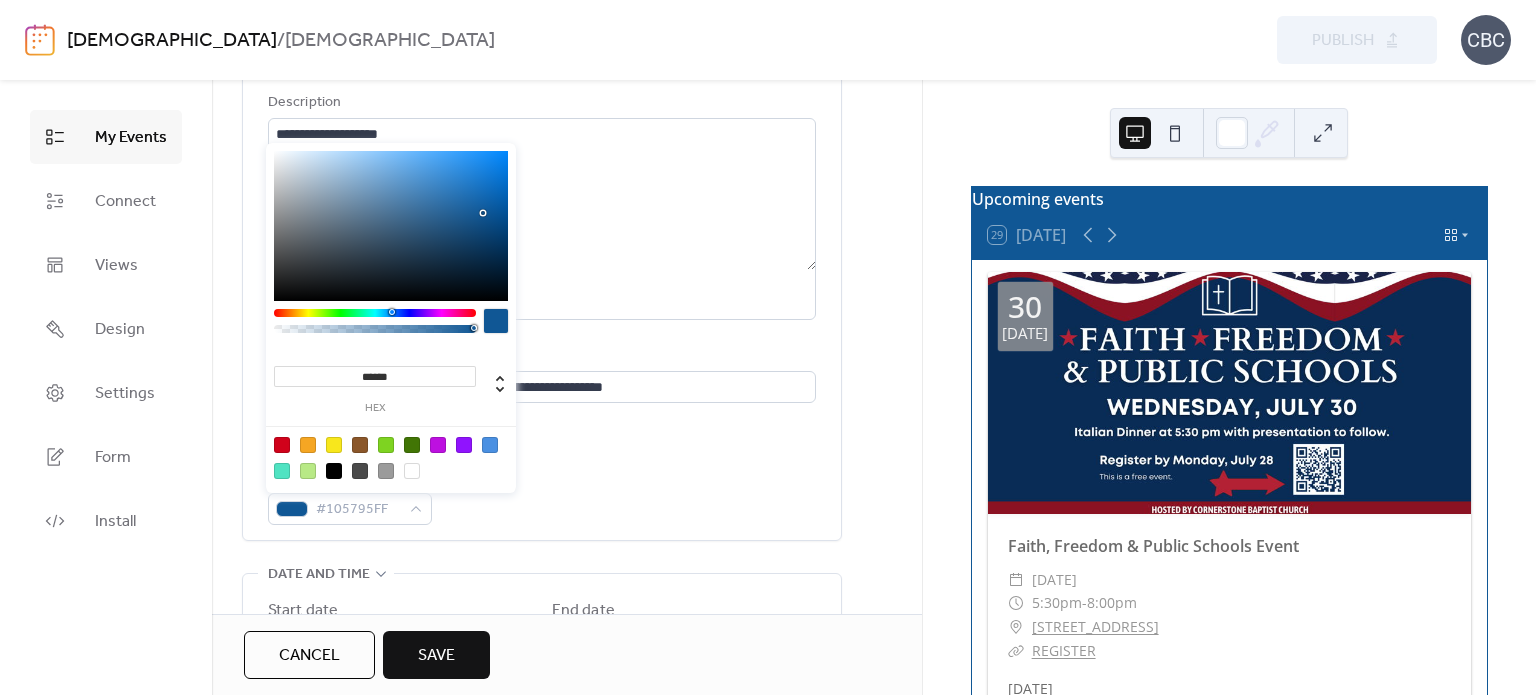type on "******" 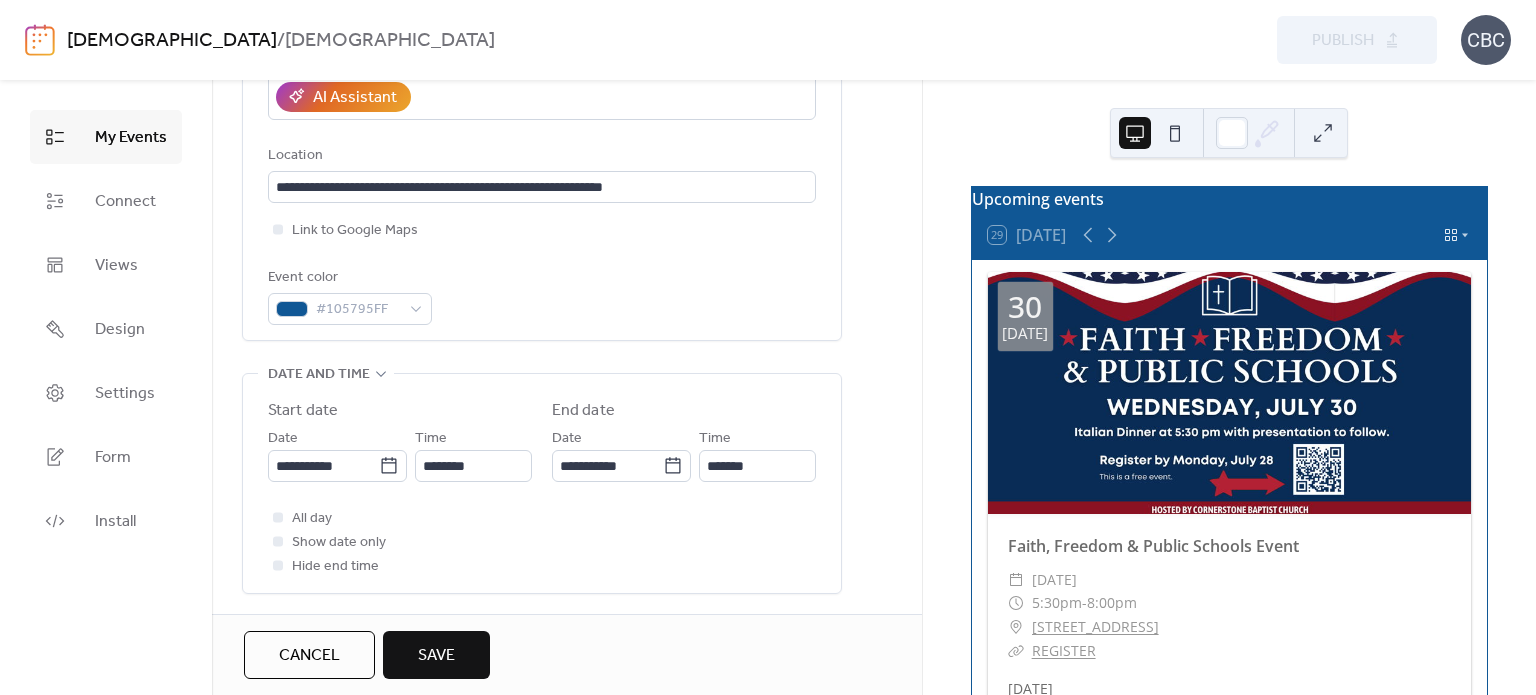 scroll, scrollTop: 500, scrollLeft: 0, axis: vertical 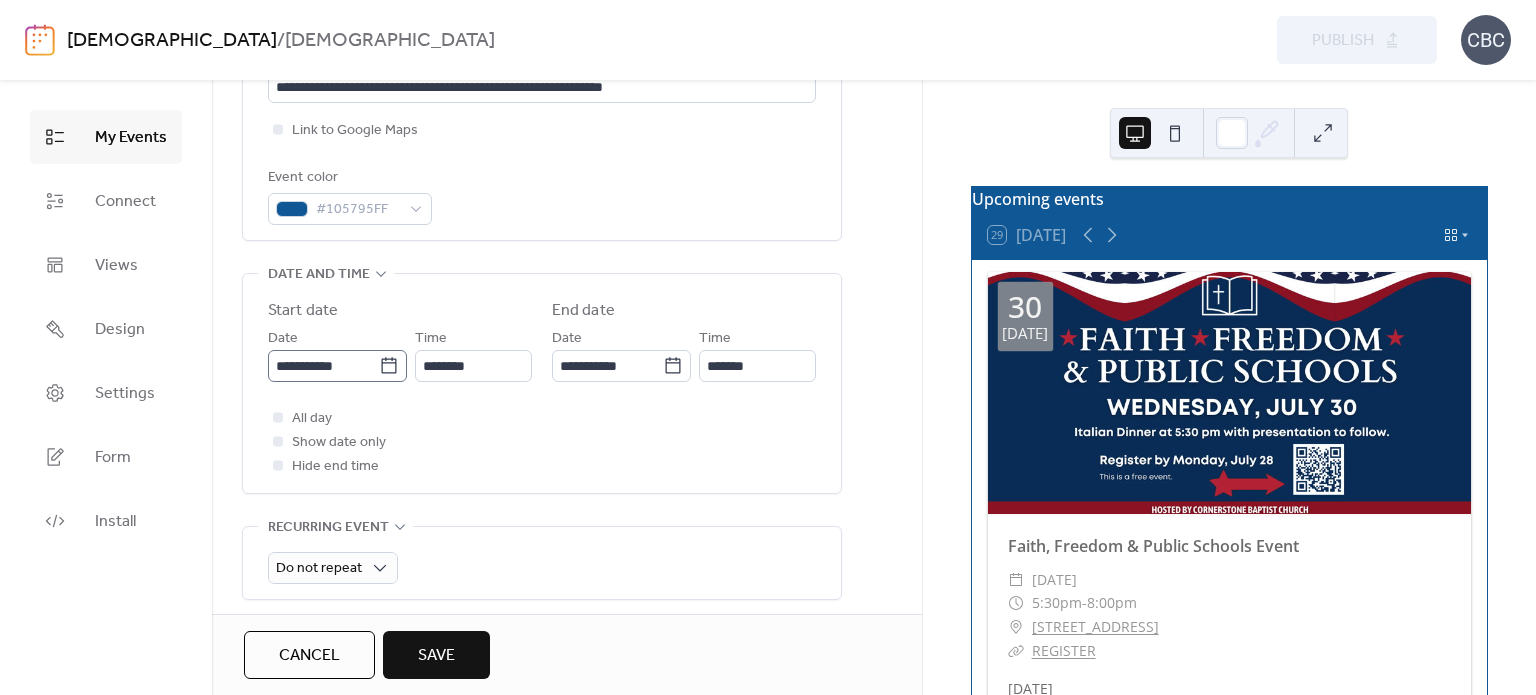 click 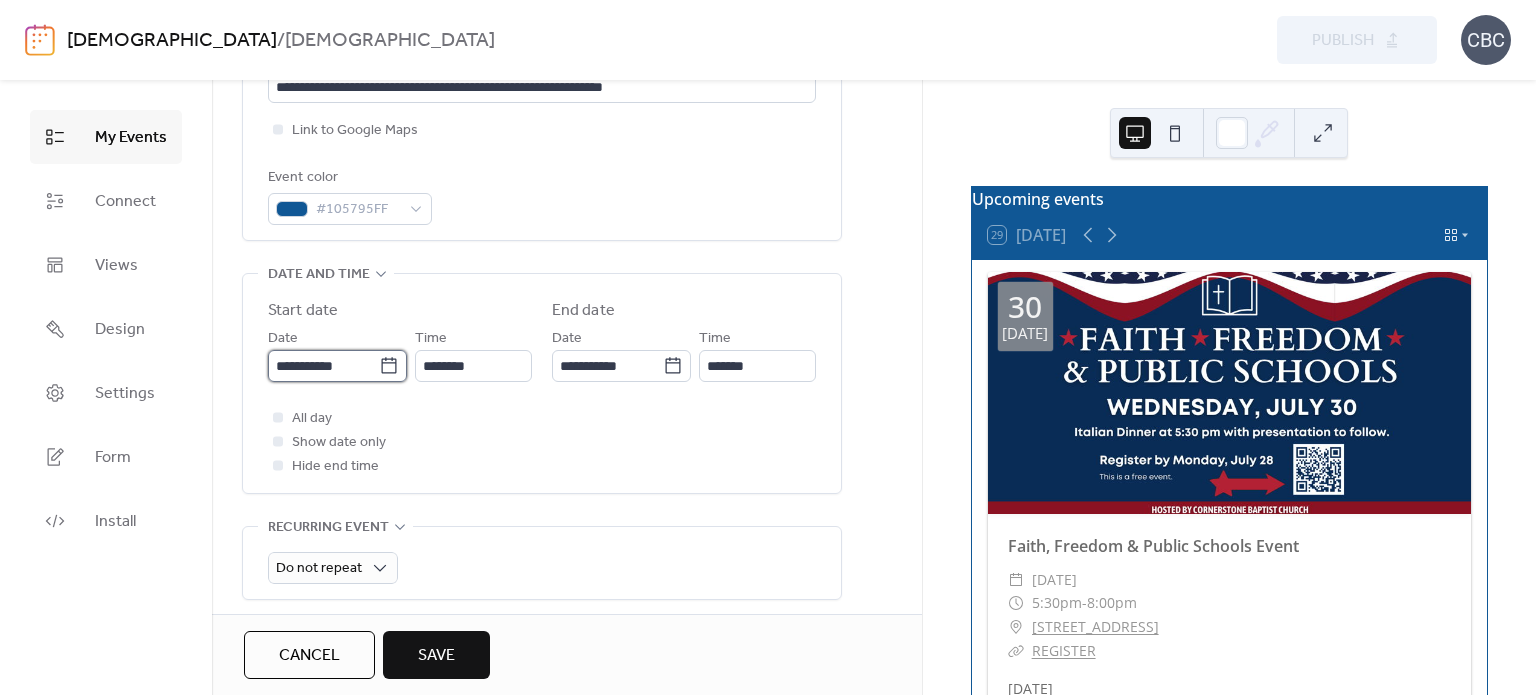 click on "**********" at bounding box center (323, 366) 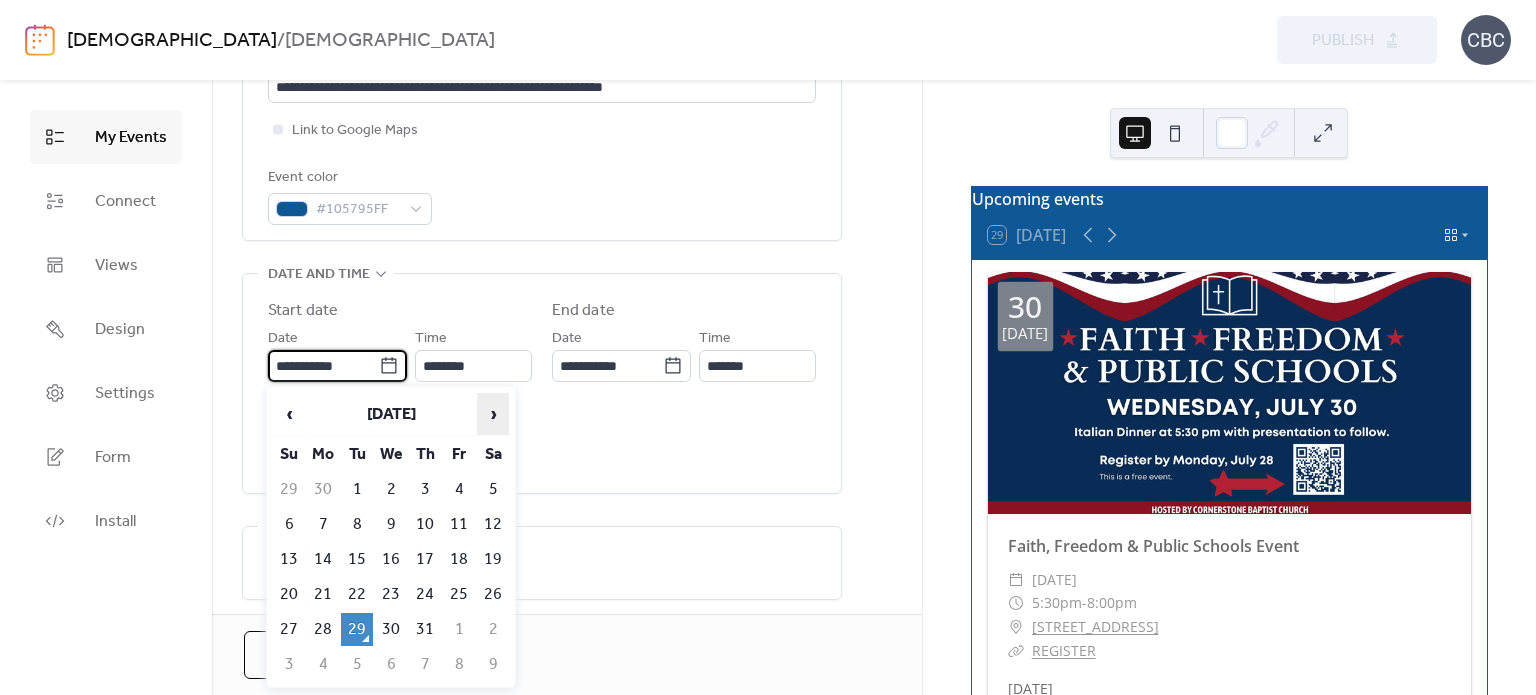 click on "›" at bounding box center (493, 414) 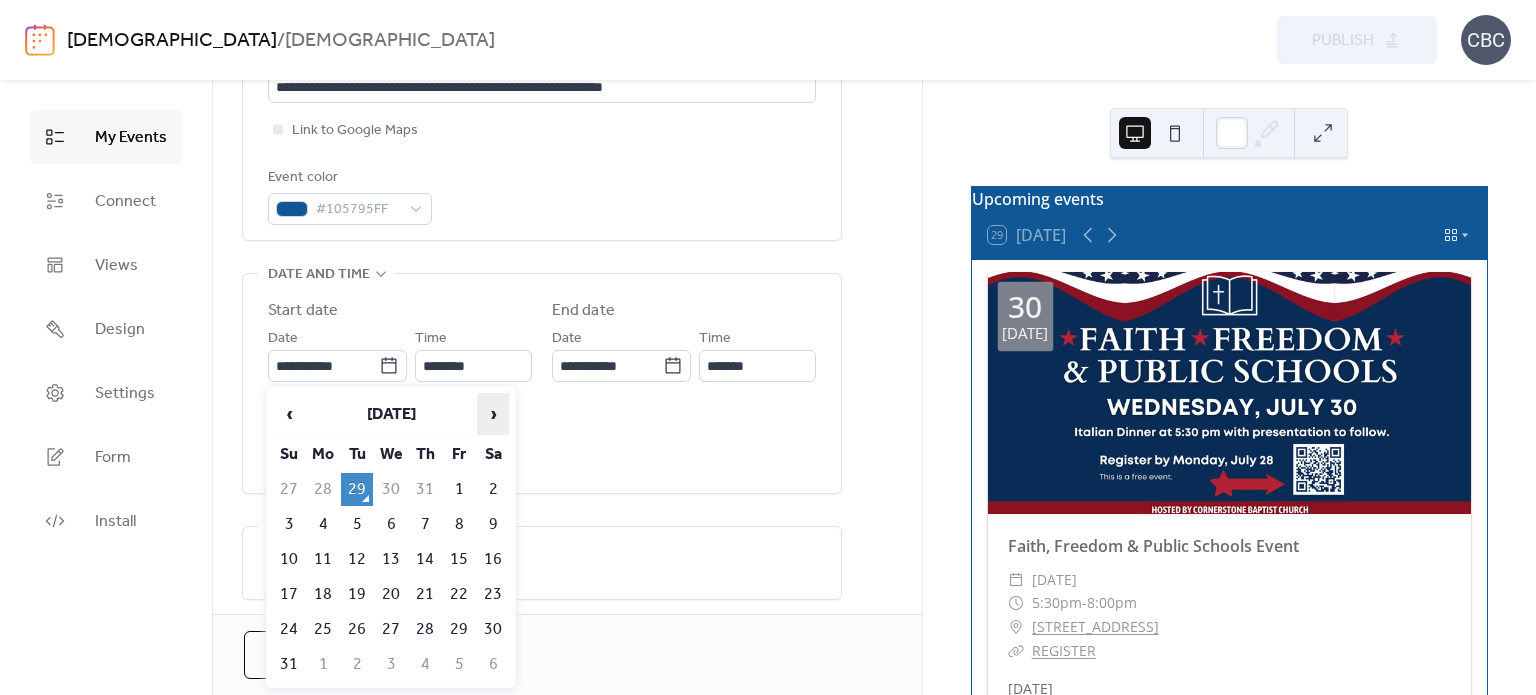 click on "›" at bounding box center [493, 414] 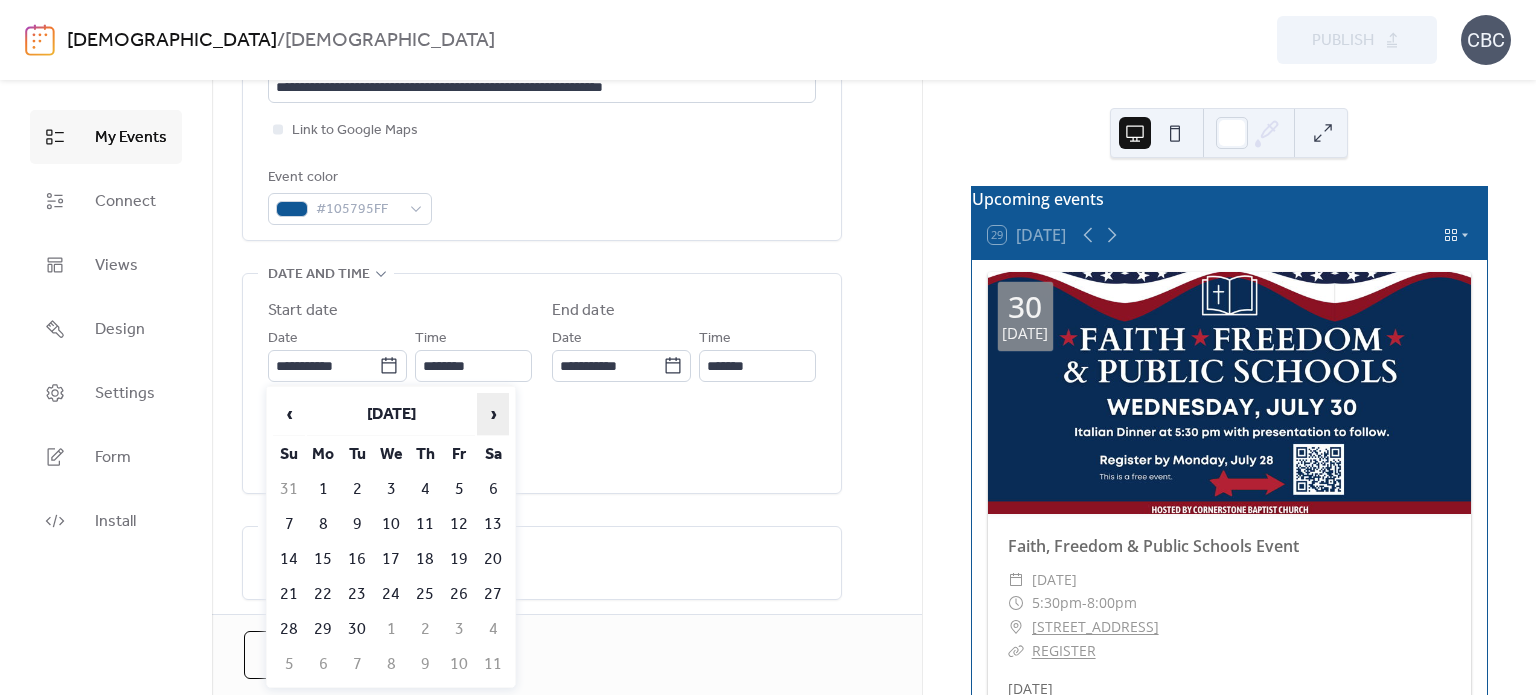 click on "›" at bounding box center (493, 414) 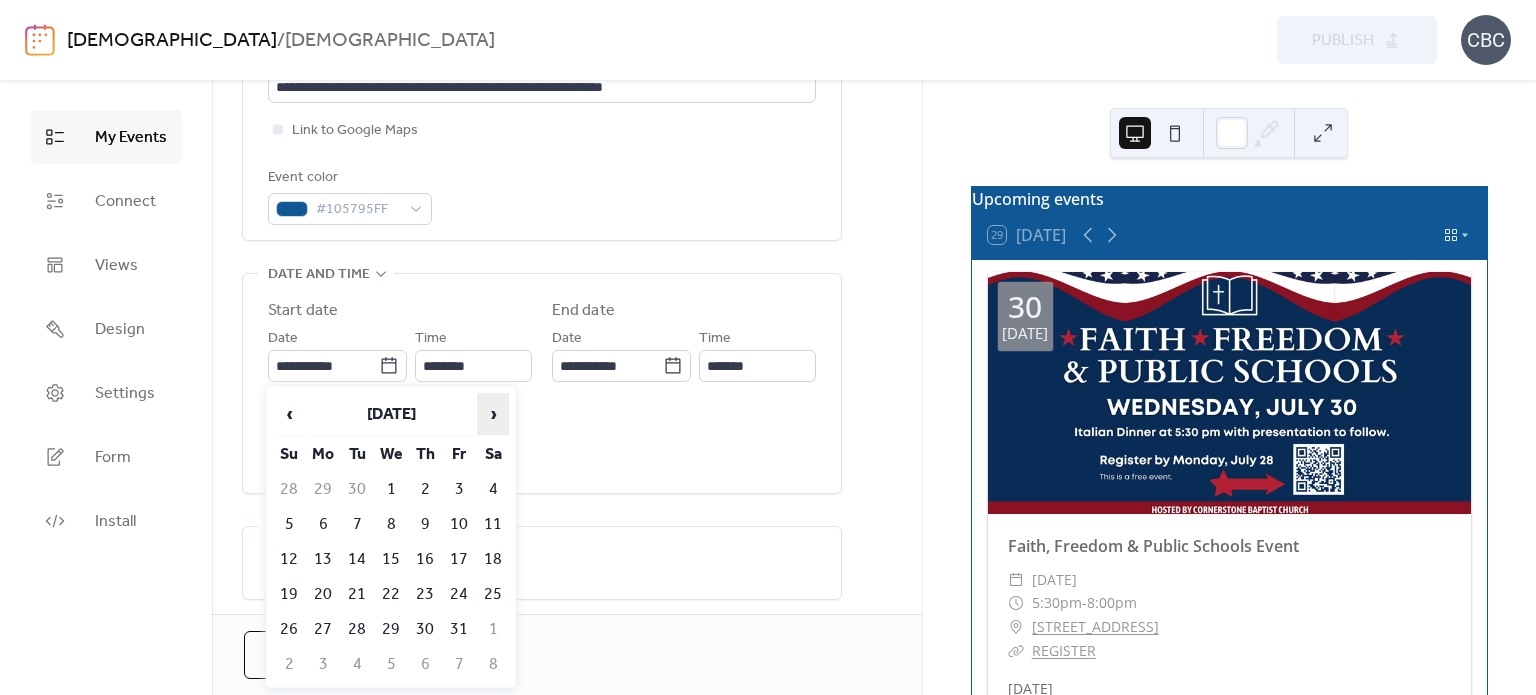 click on "›" at bounding box center (493, 414) 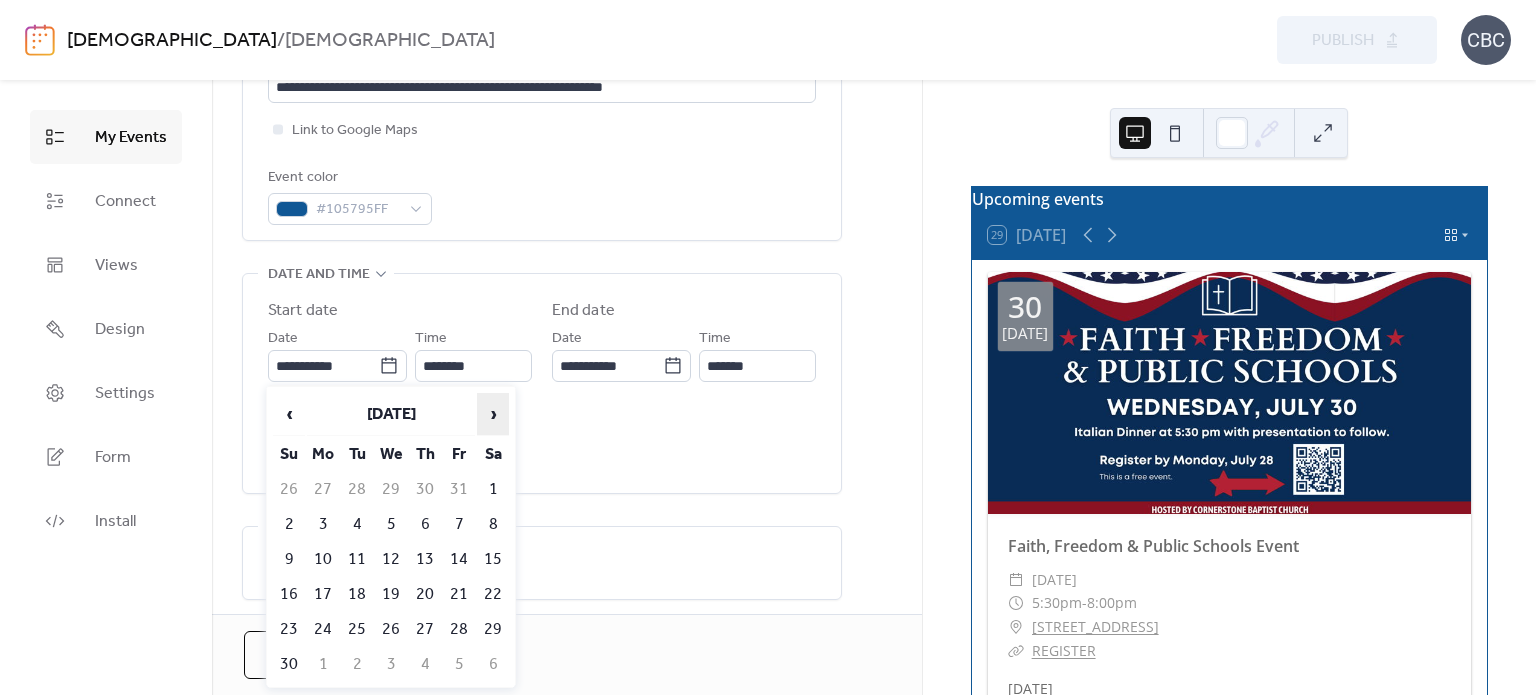 click on "›" at bounding box center (493, 414) 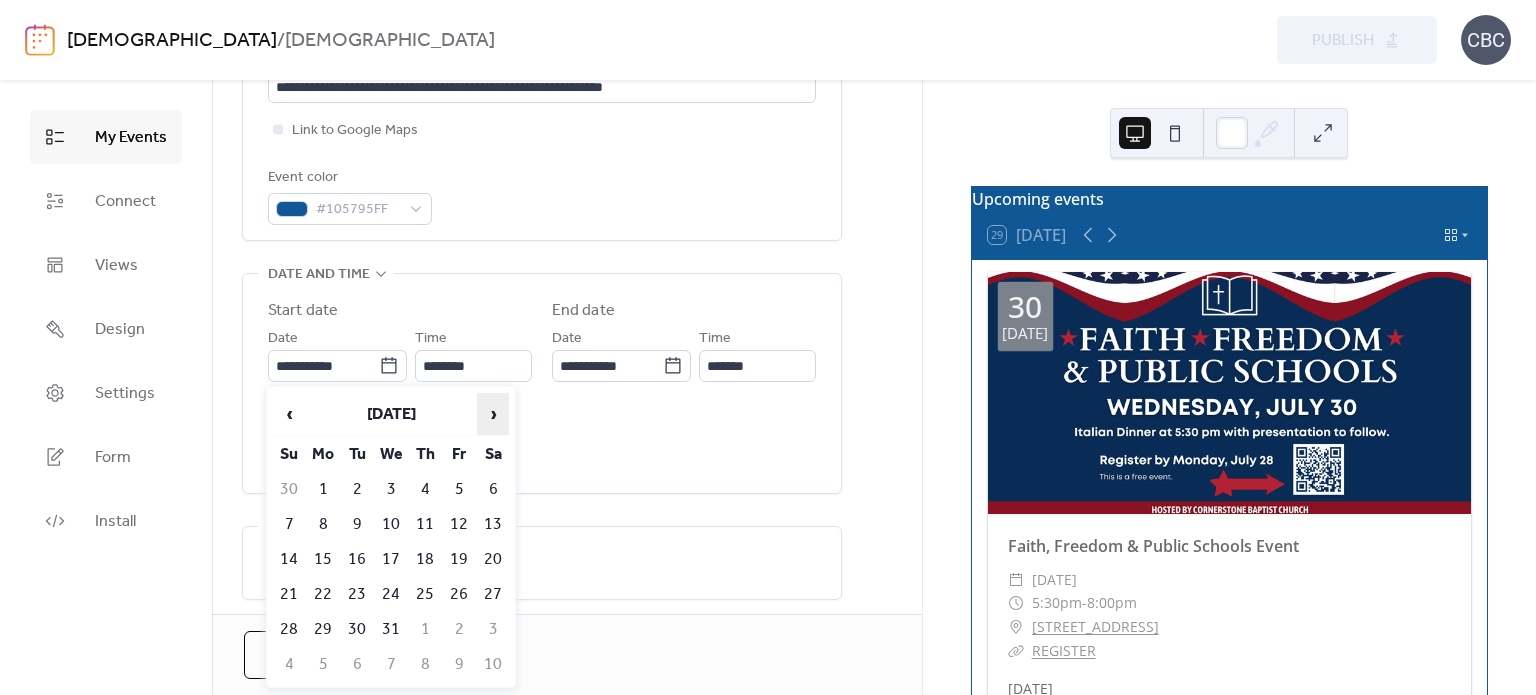 click on "›" at bounding box center (493, 414) 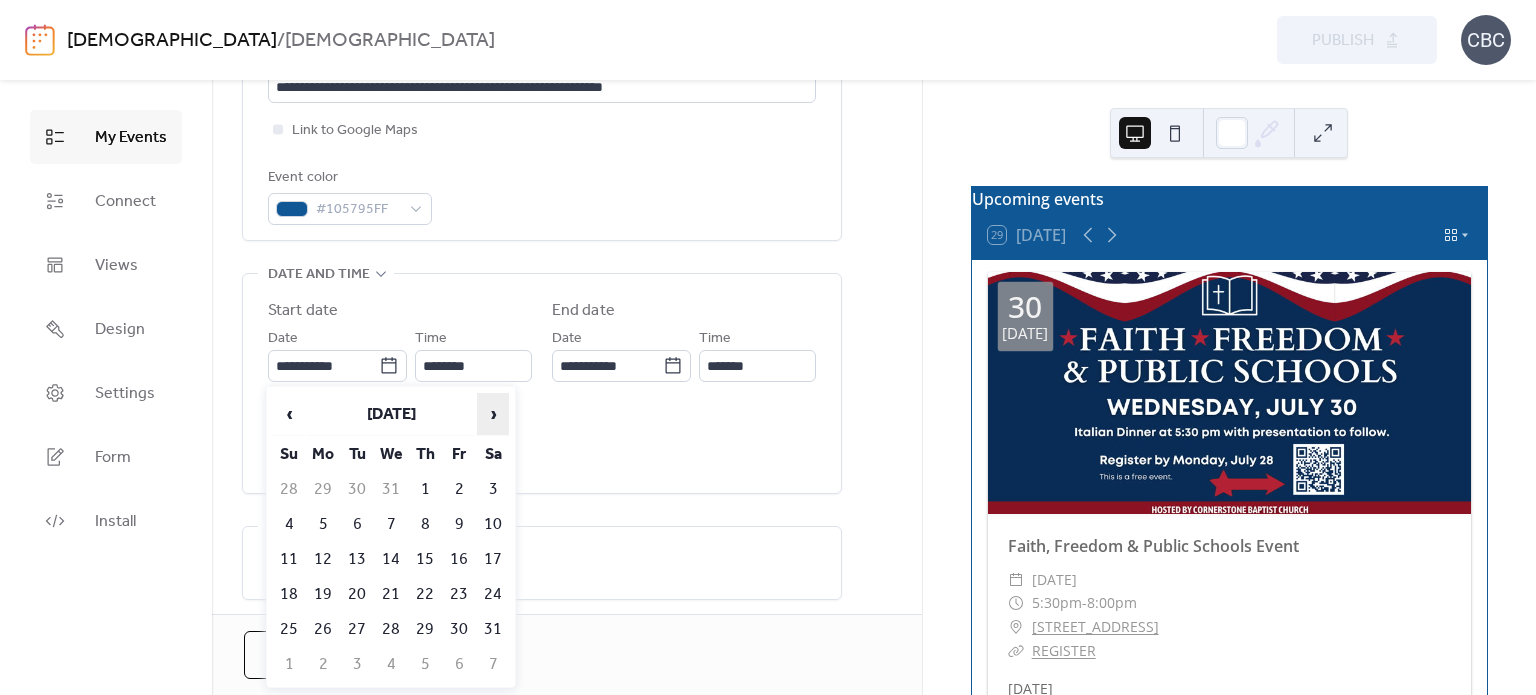 click on "›" at bounding box center [493, 414] 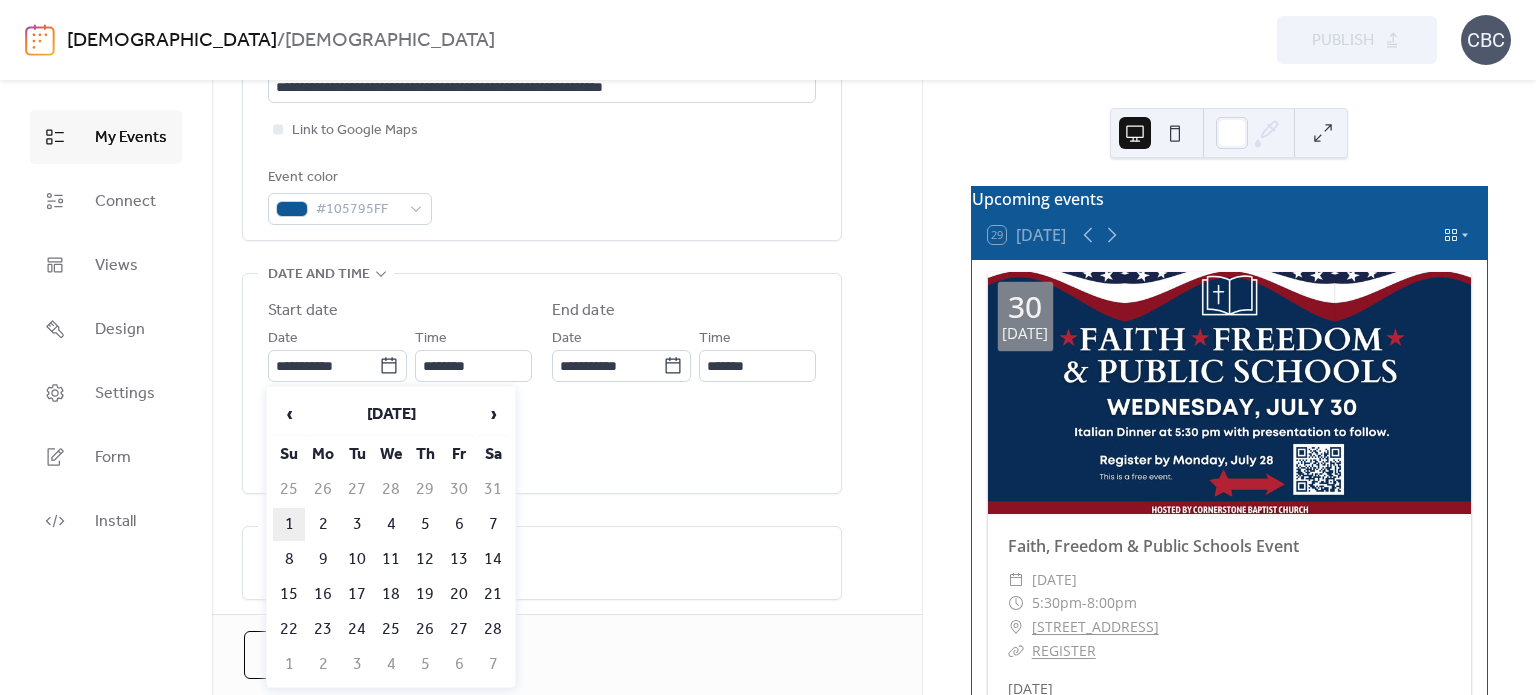 click on "1" at bounding box center [289, 524] 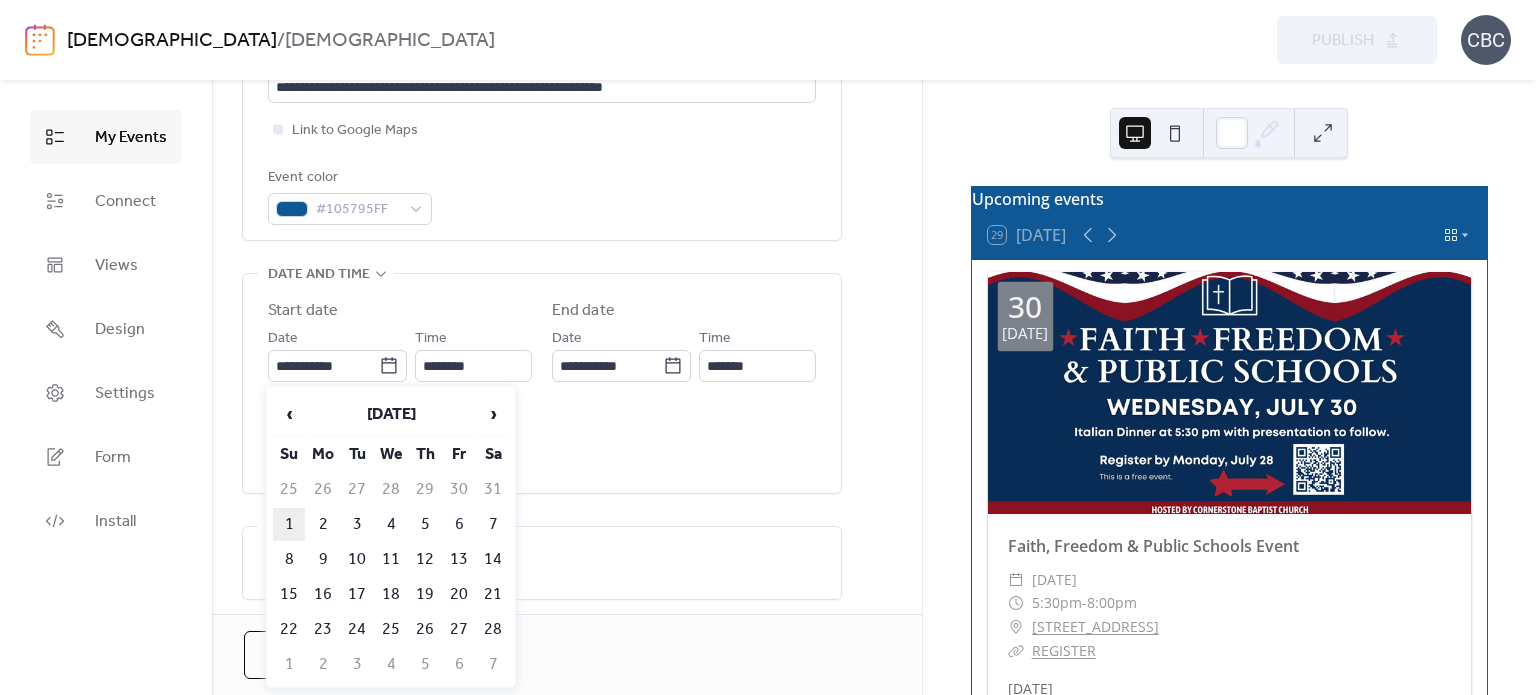 type on "**********" 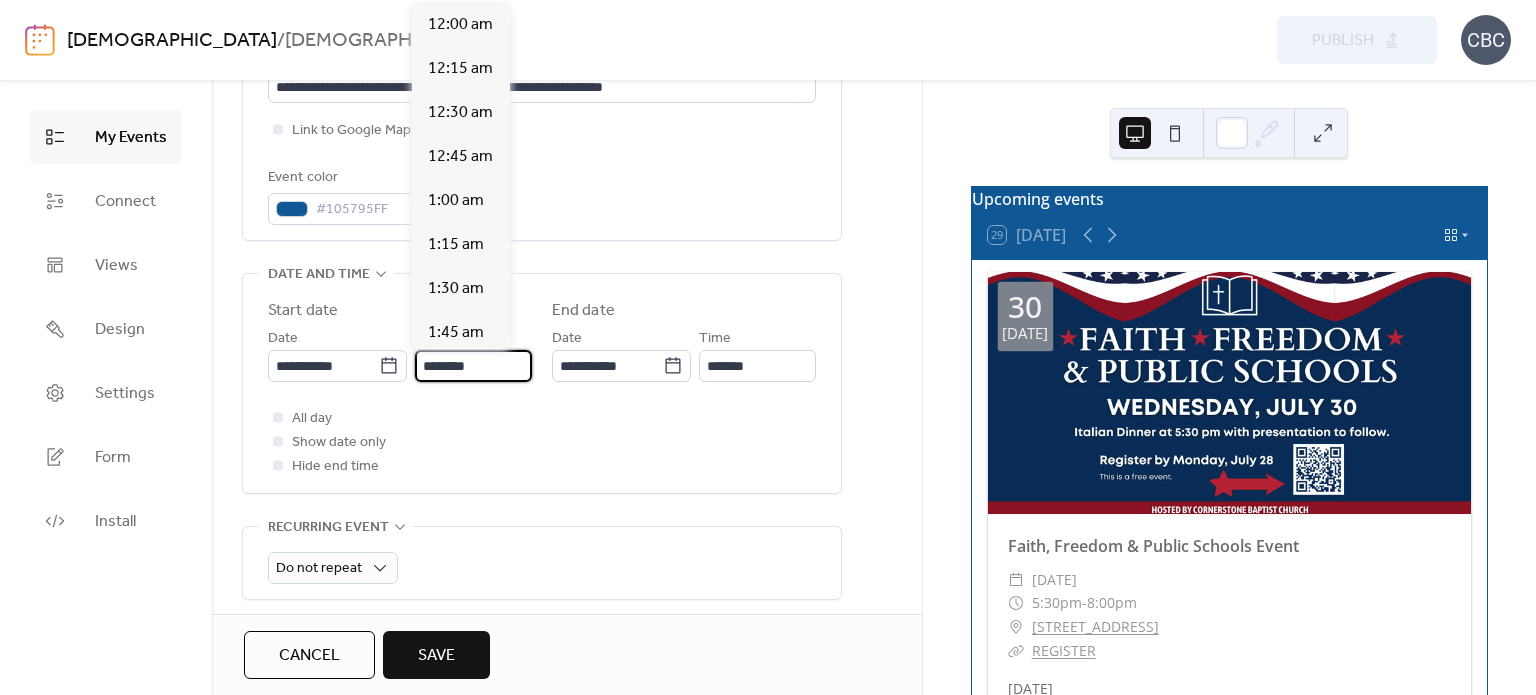 click on "********" at bounding box center (473, 366) 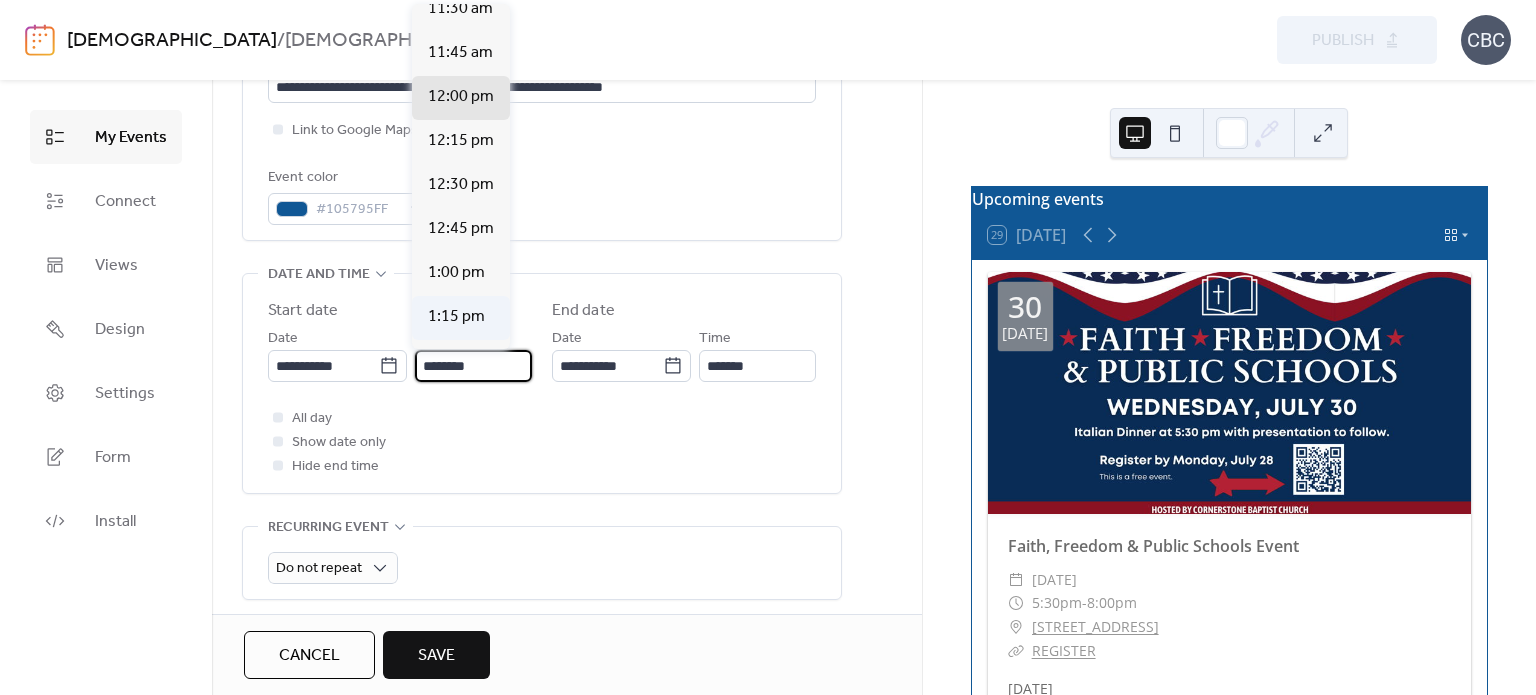 scroll, scrollTop: 2012, scrollLeft: 0, axis: vertical 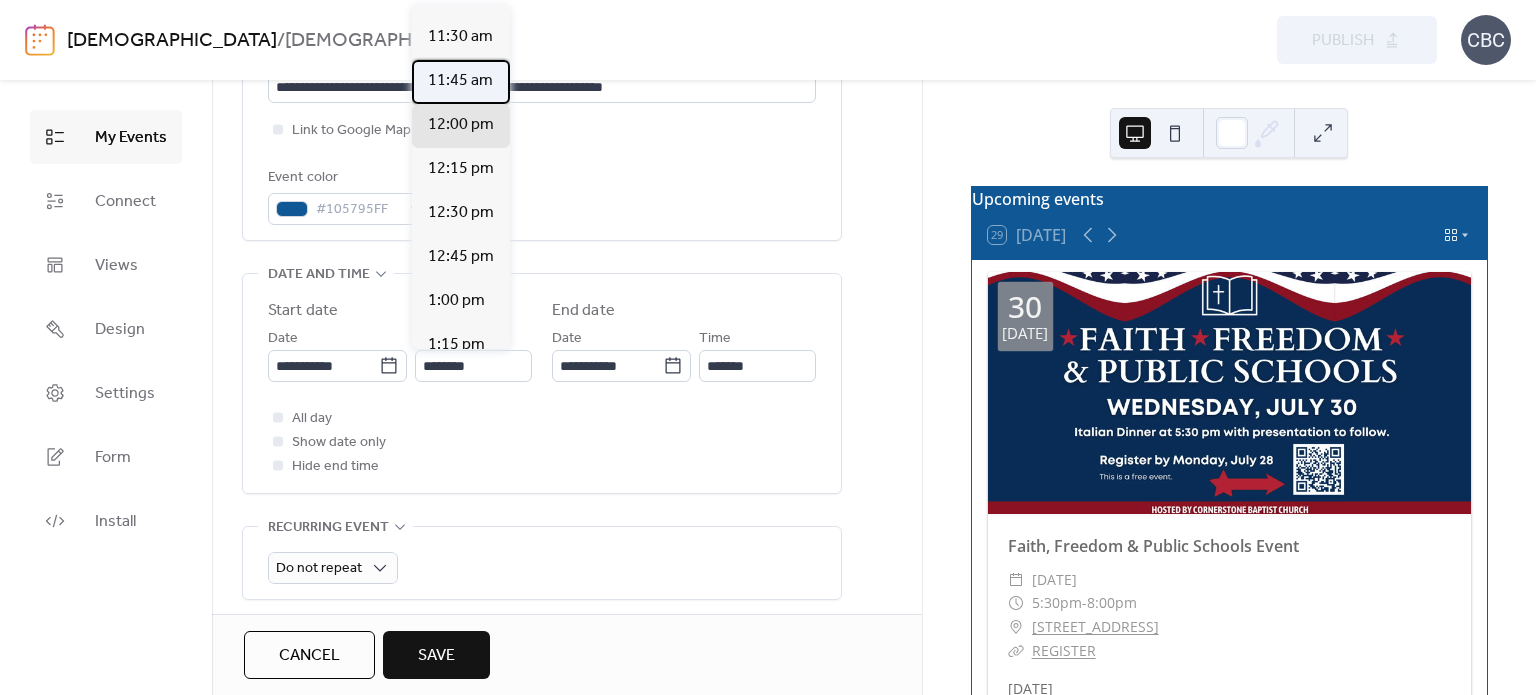 click on "11:45 am" at bounding box center [460, 81] 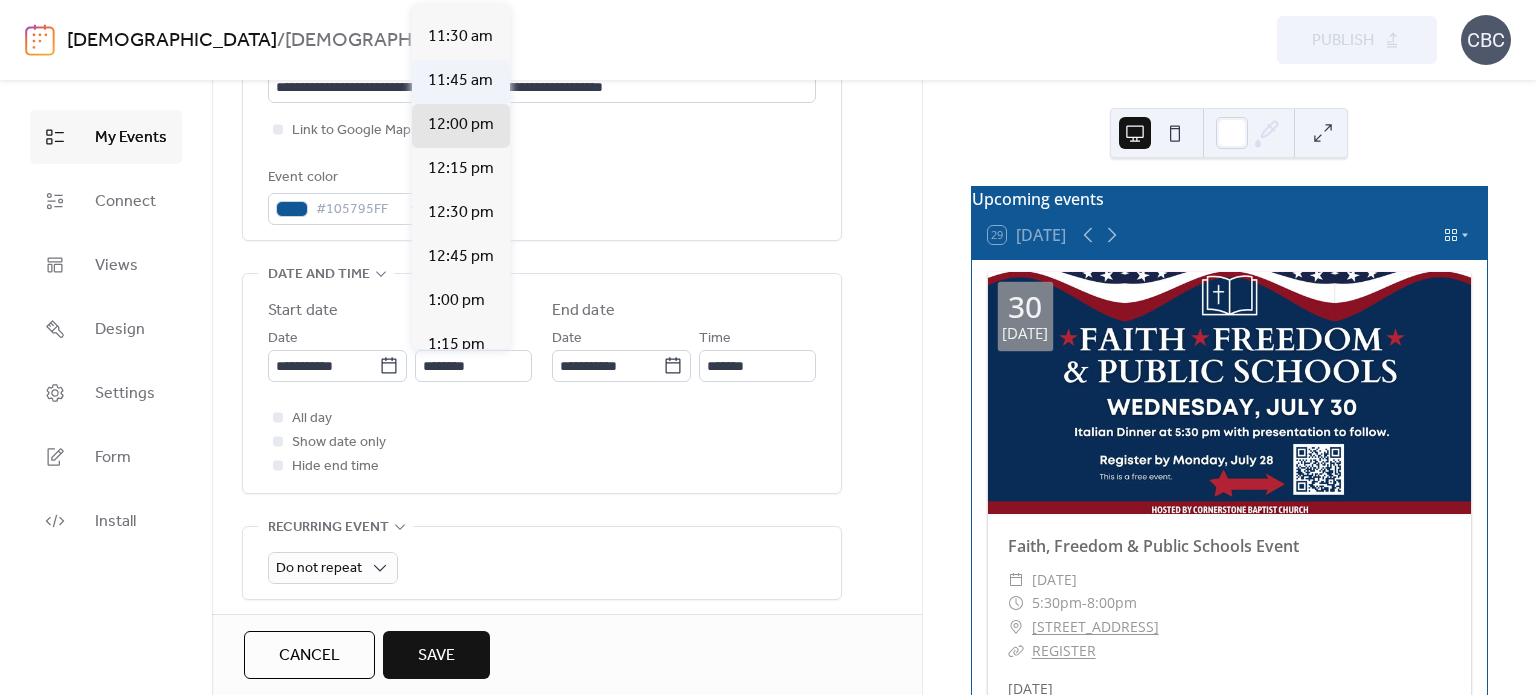 type on "********" 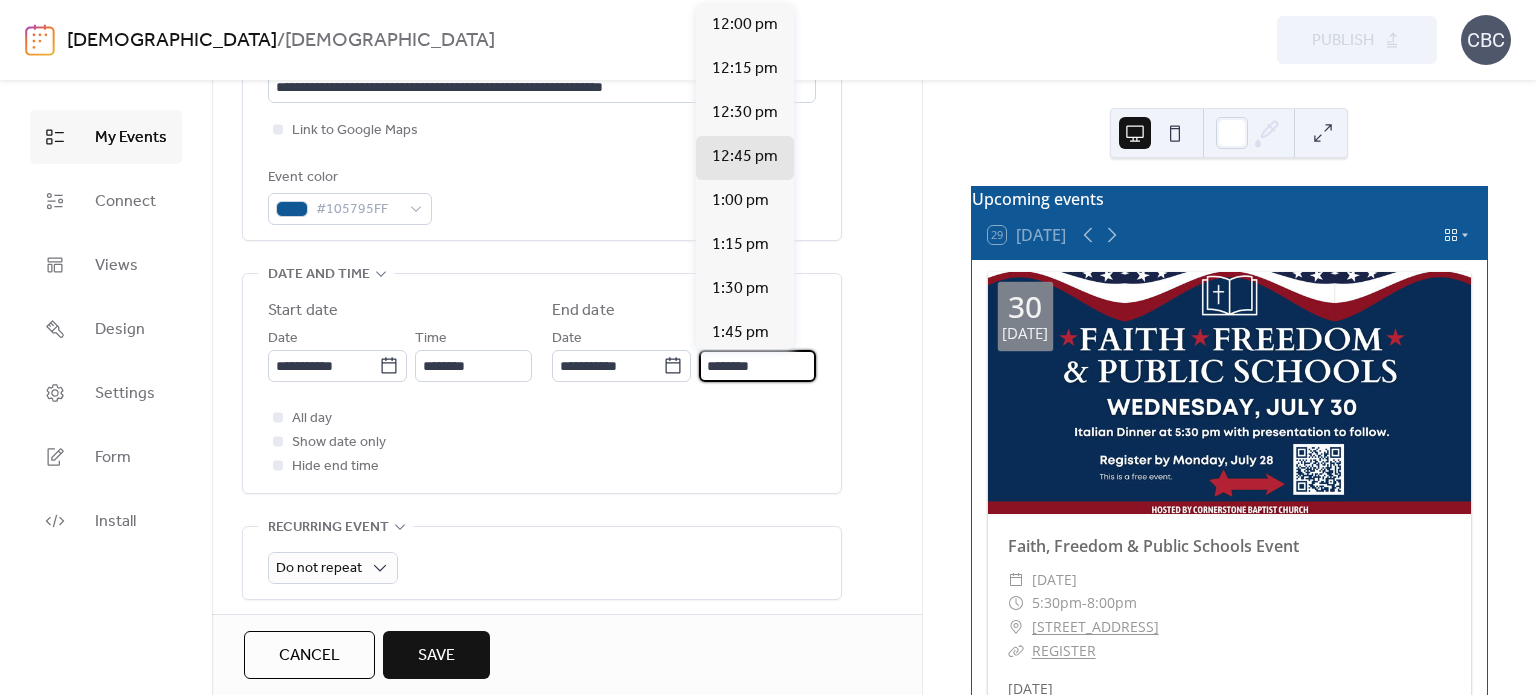 click on "********" at bounding box center [757, 366] 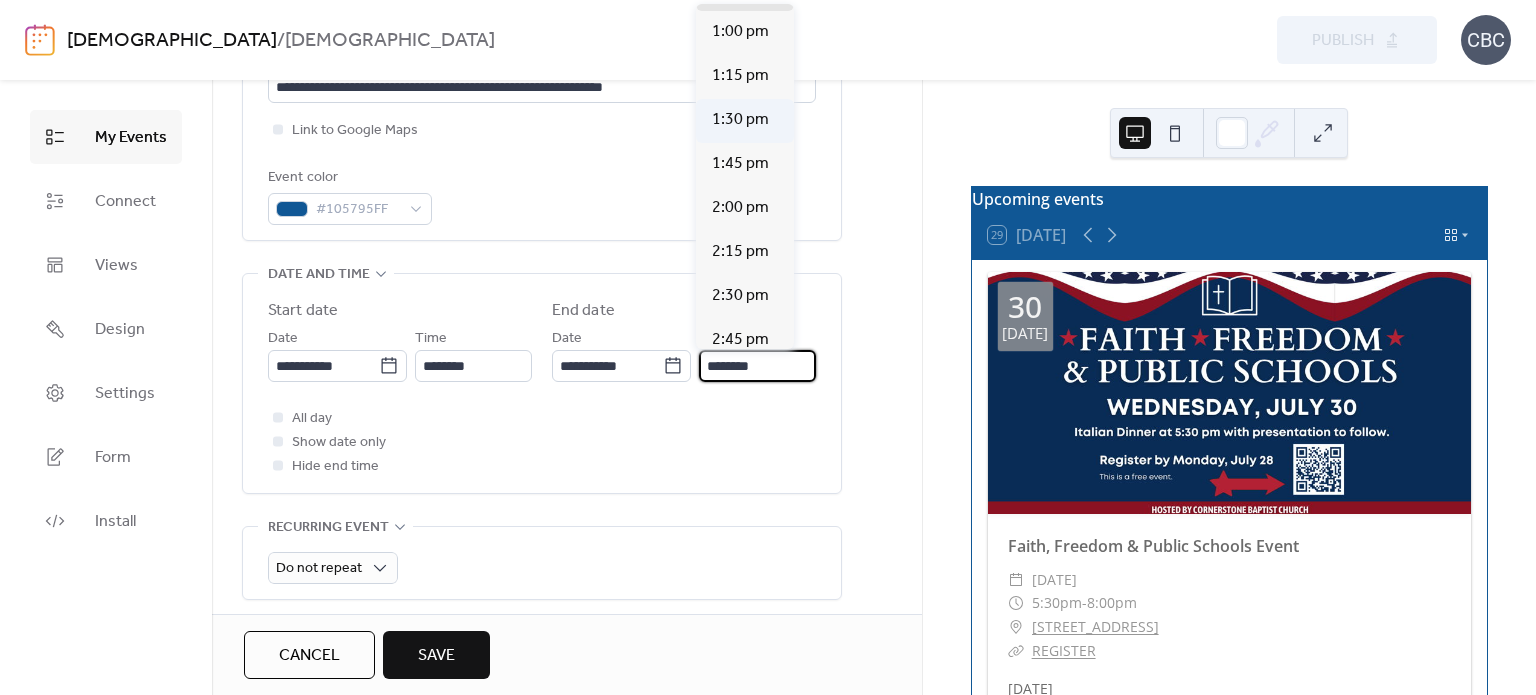 scroll, scrollTop: 200, scrollLeft: 0, axis: vertical 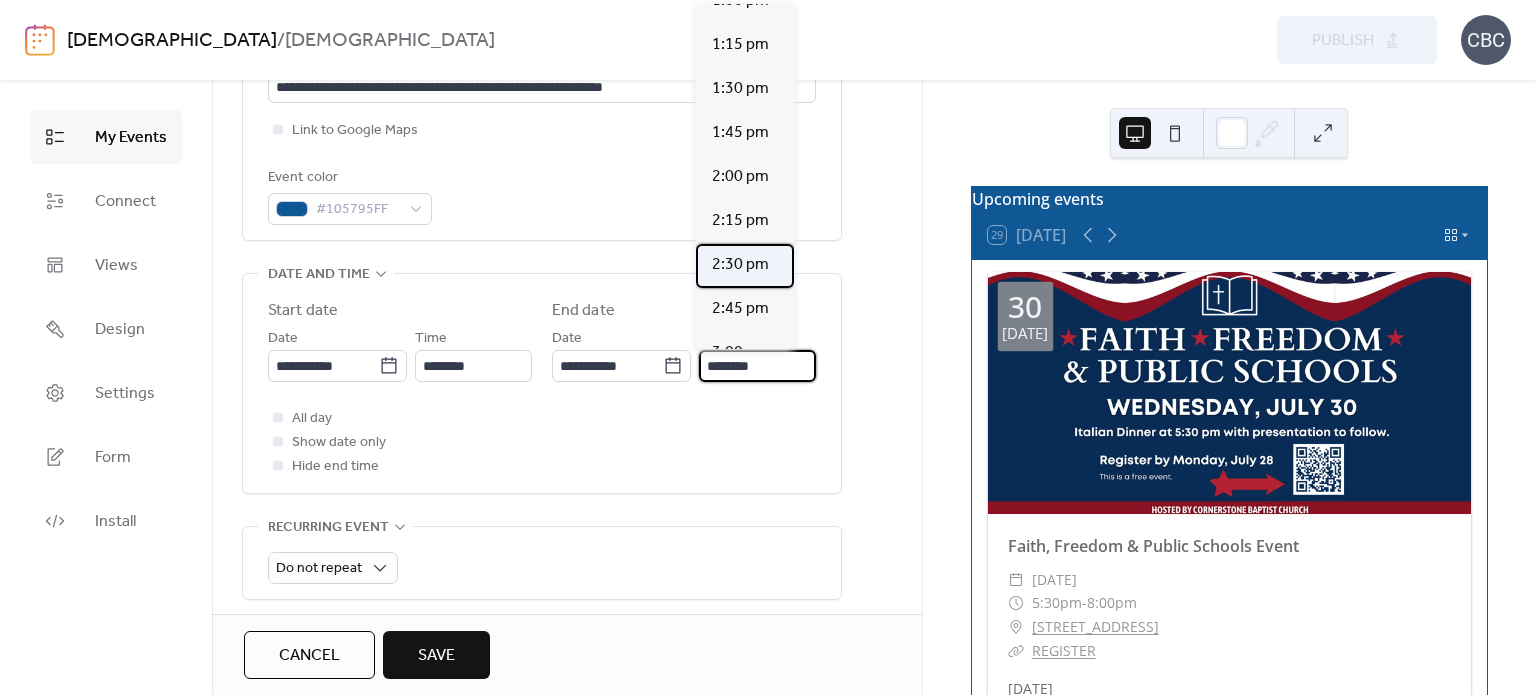 click on "2:30 pm" at bounding box center [740, 265] 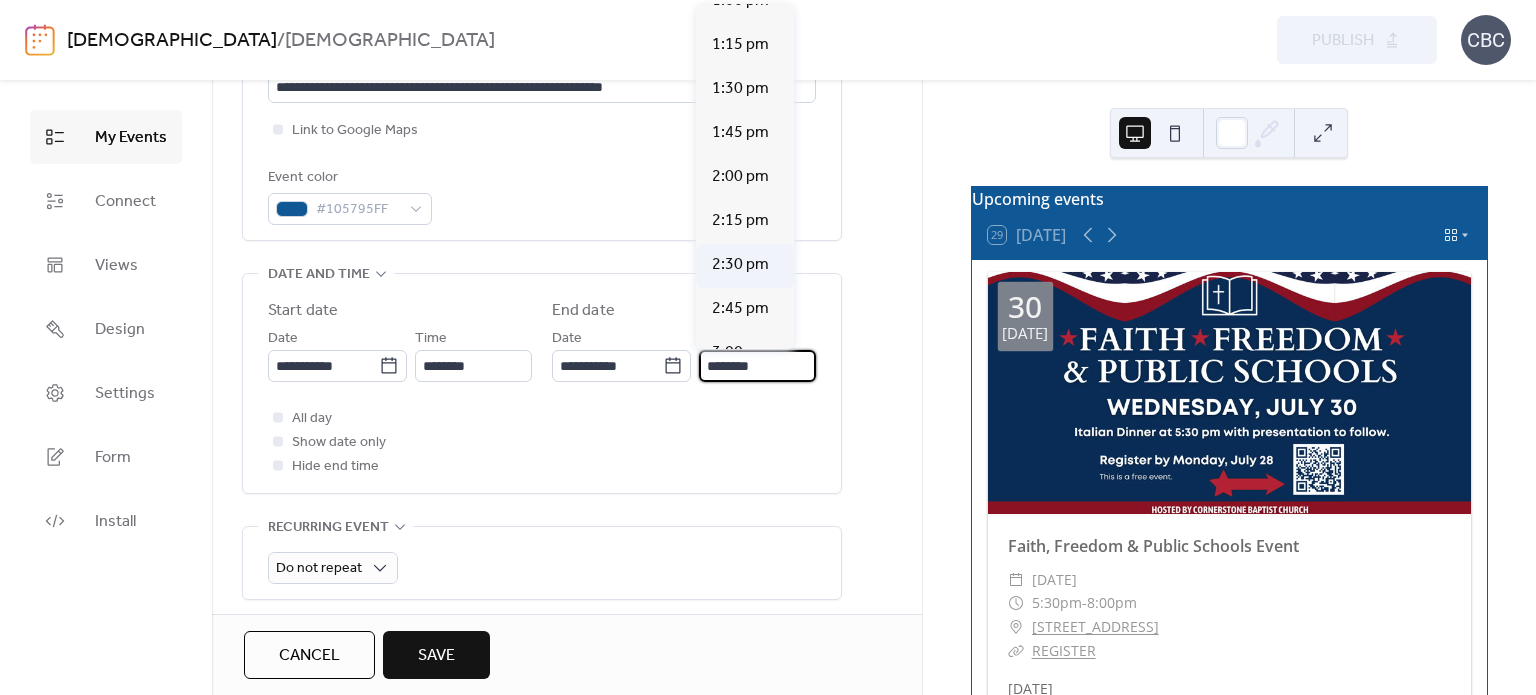 type on "*******" 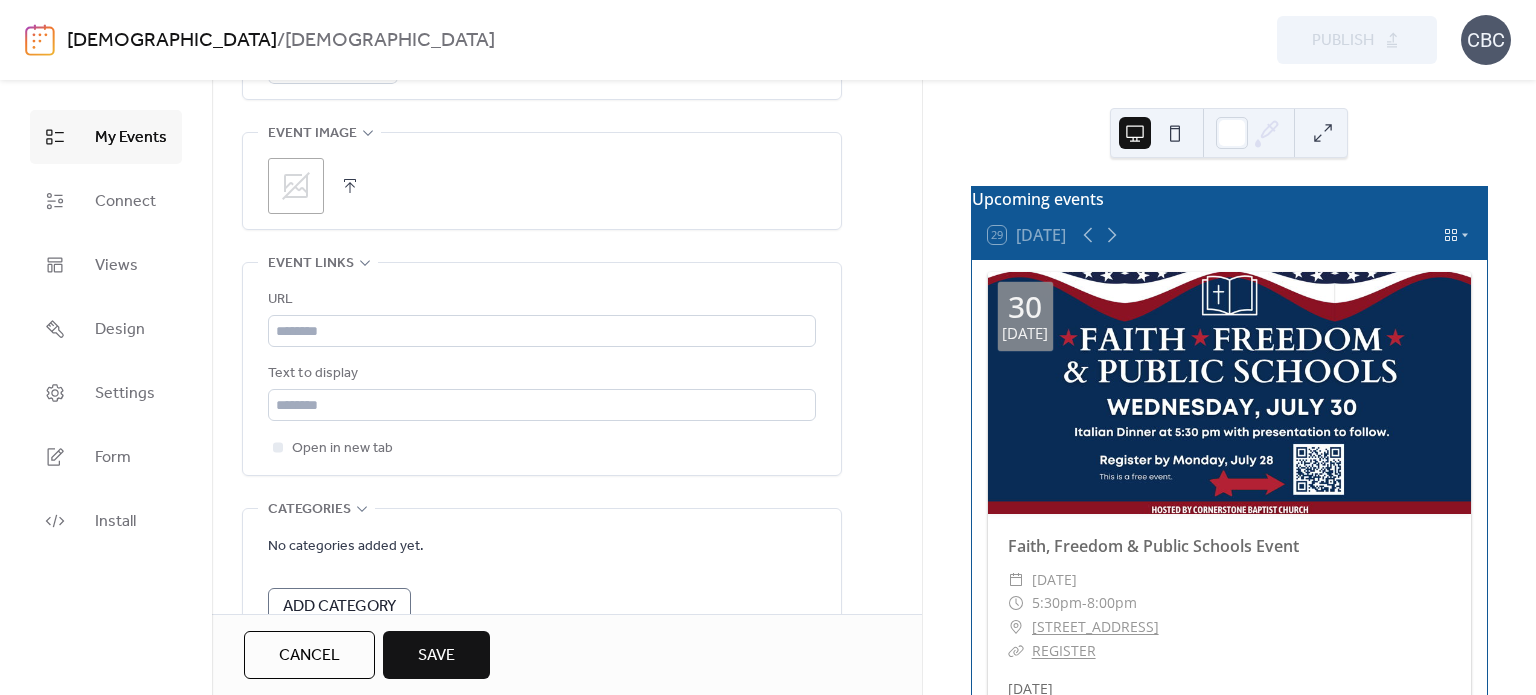 scroll, scrollTop: 1120, scrollLeft: 0, axis: vertical 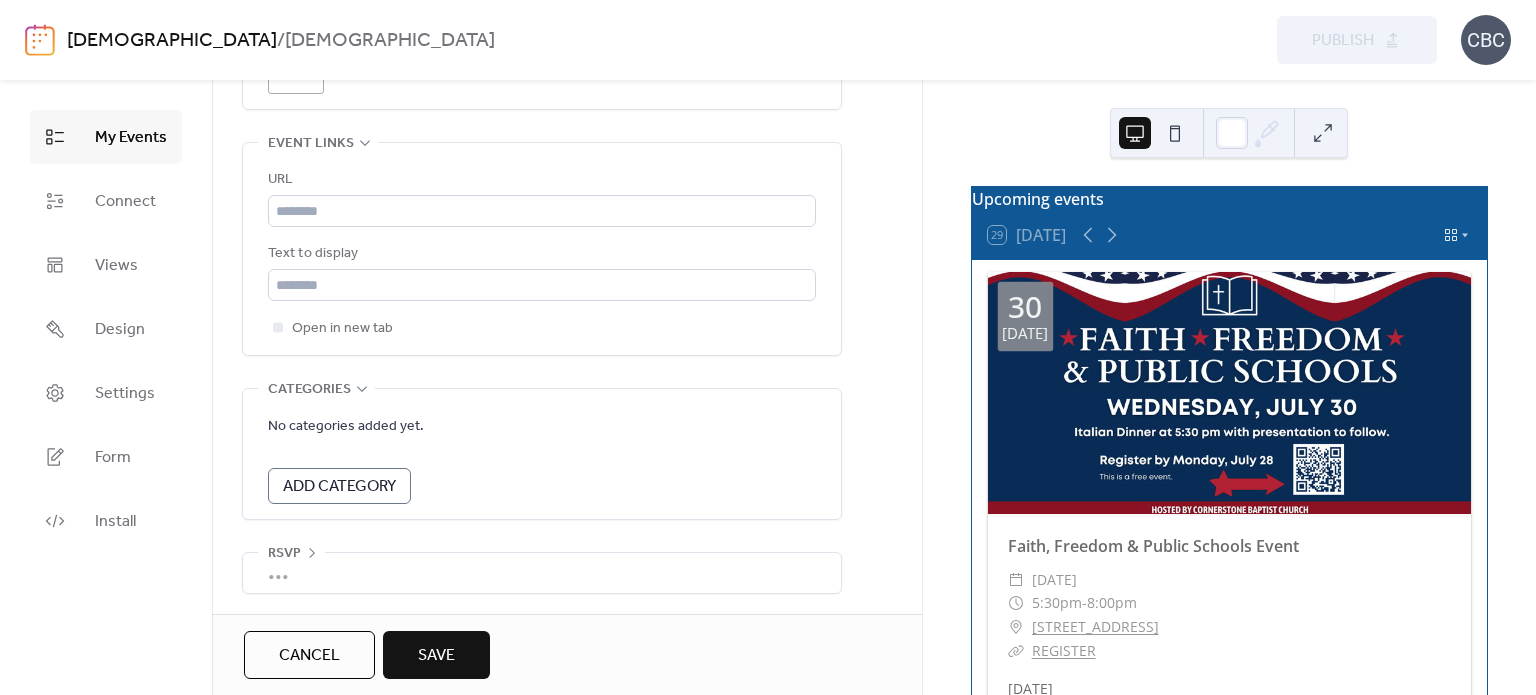 click on "Save" at bounding box center (436, 656) 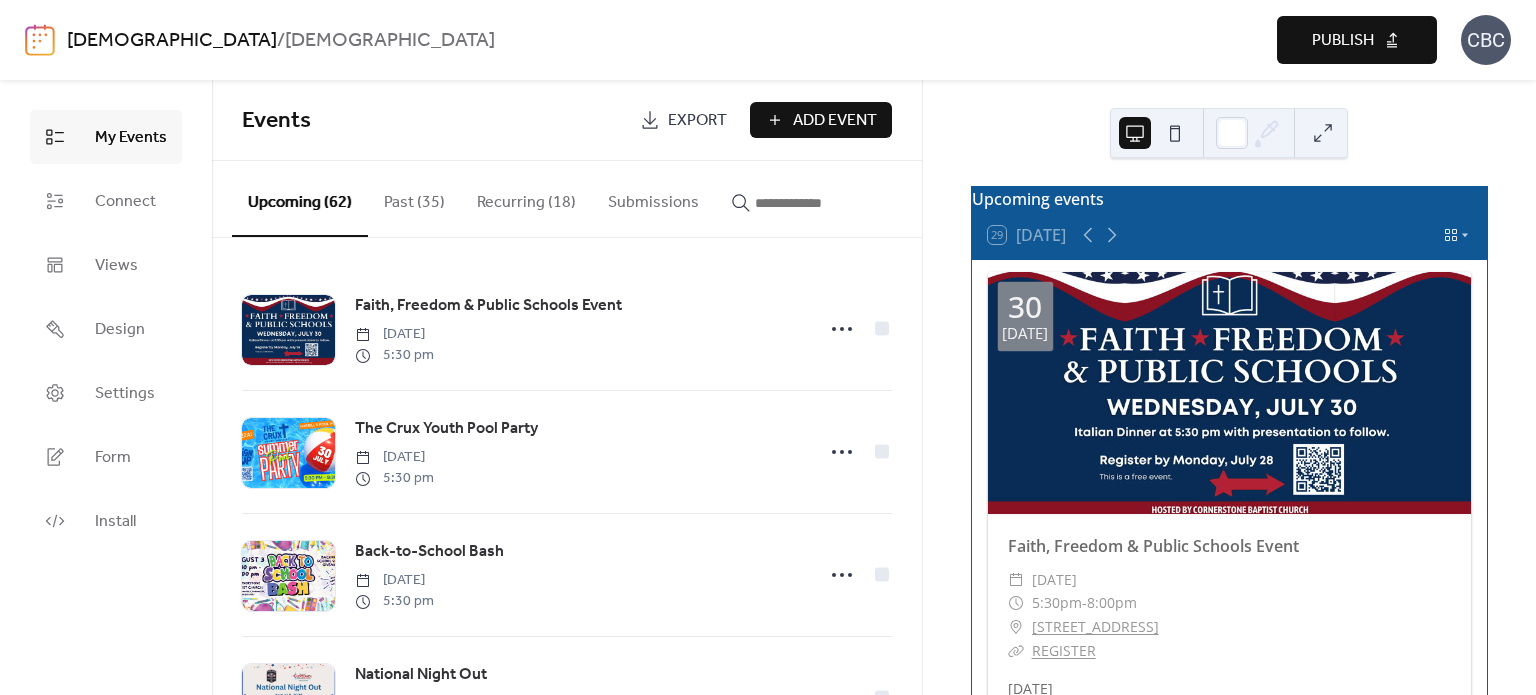click on "Publish" at bounding box center [1343, 41] 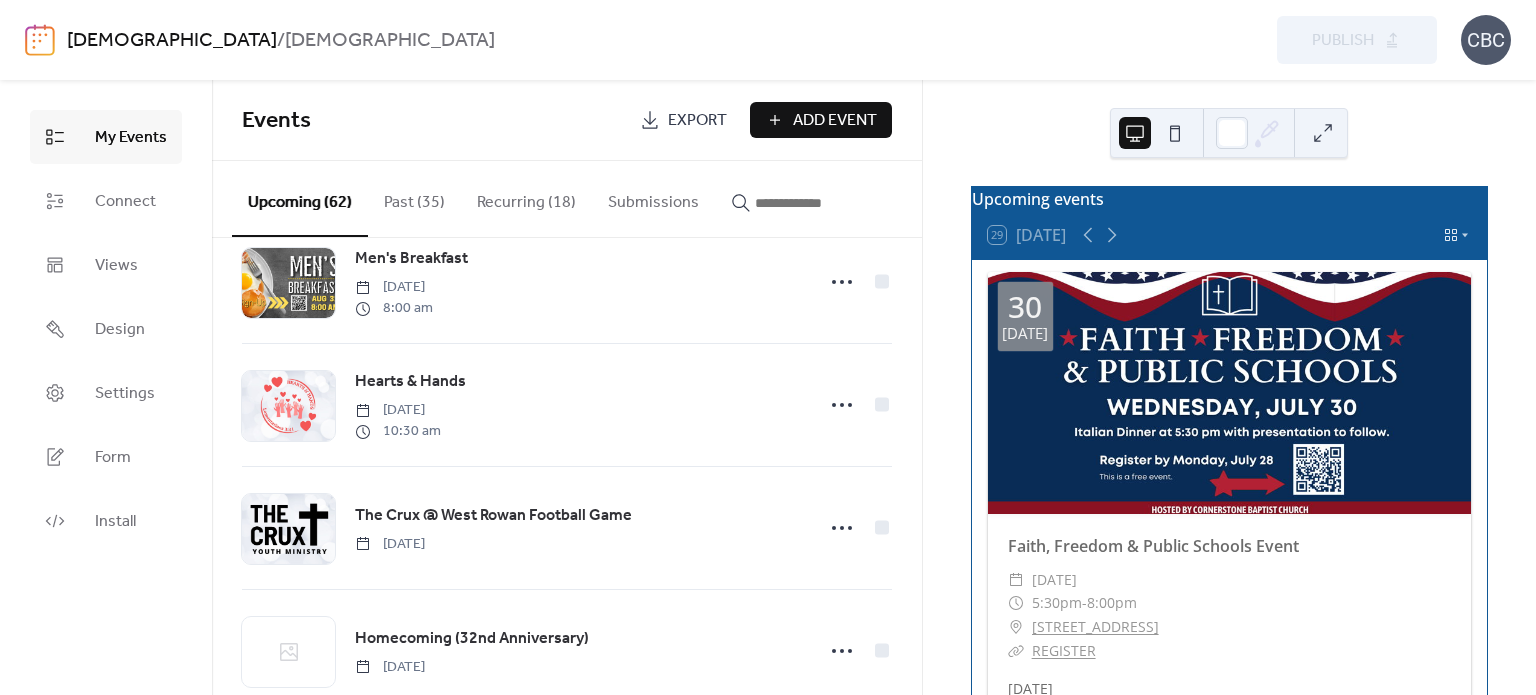 scroll, scrollTop: 1600, scrollLeft: 0, axis: vertical 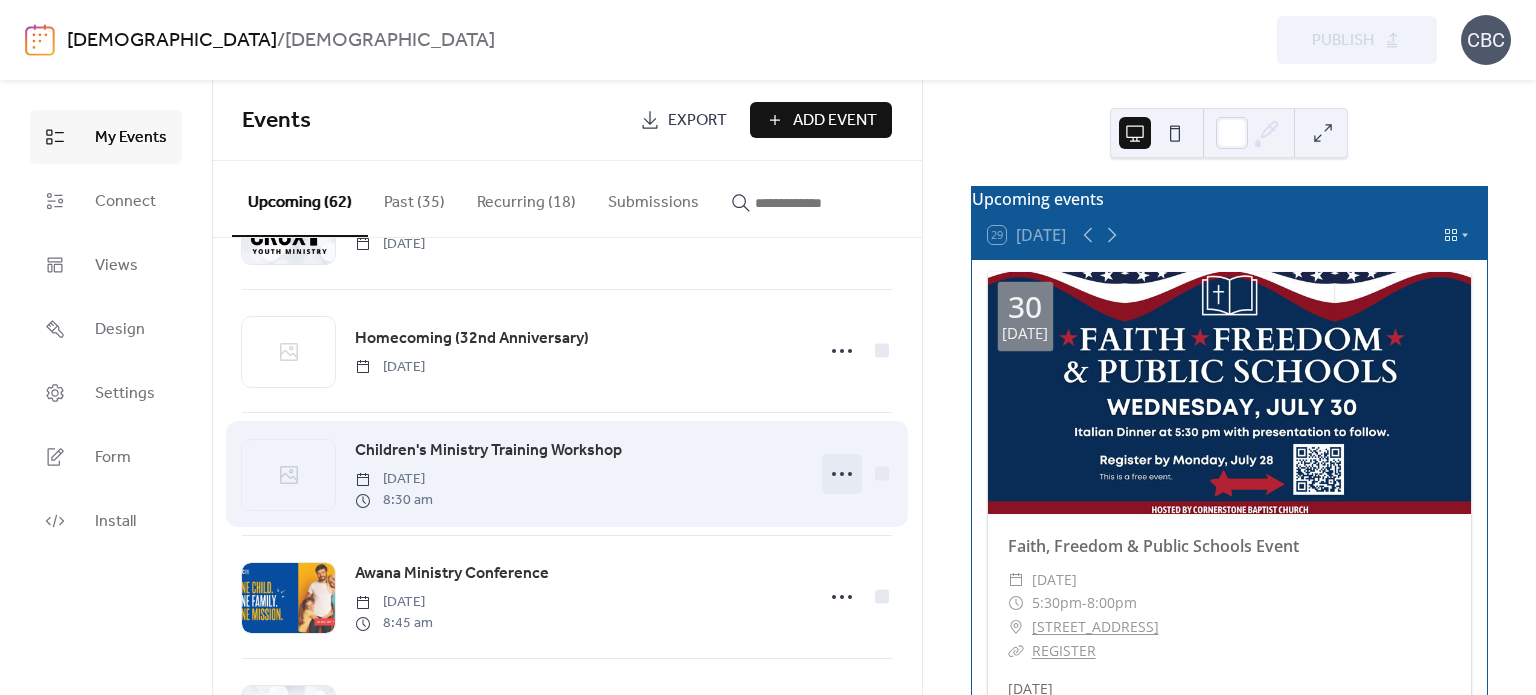 click 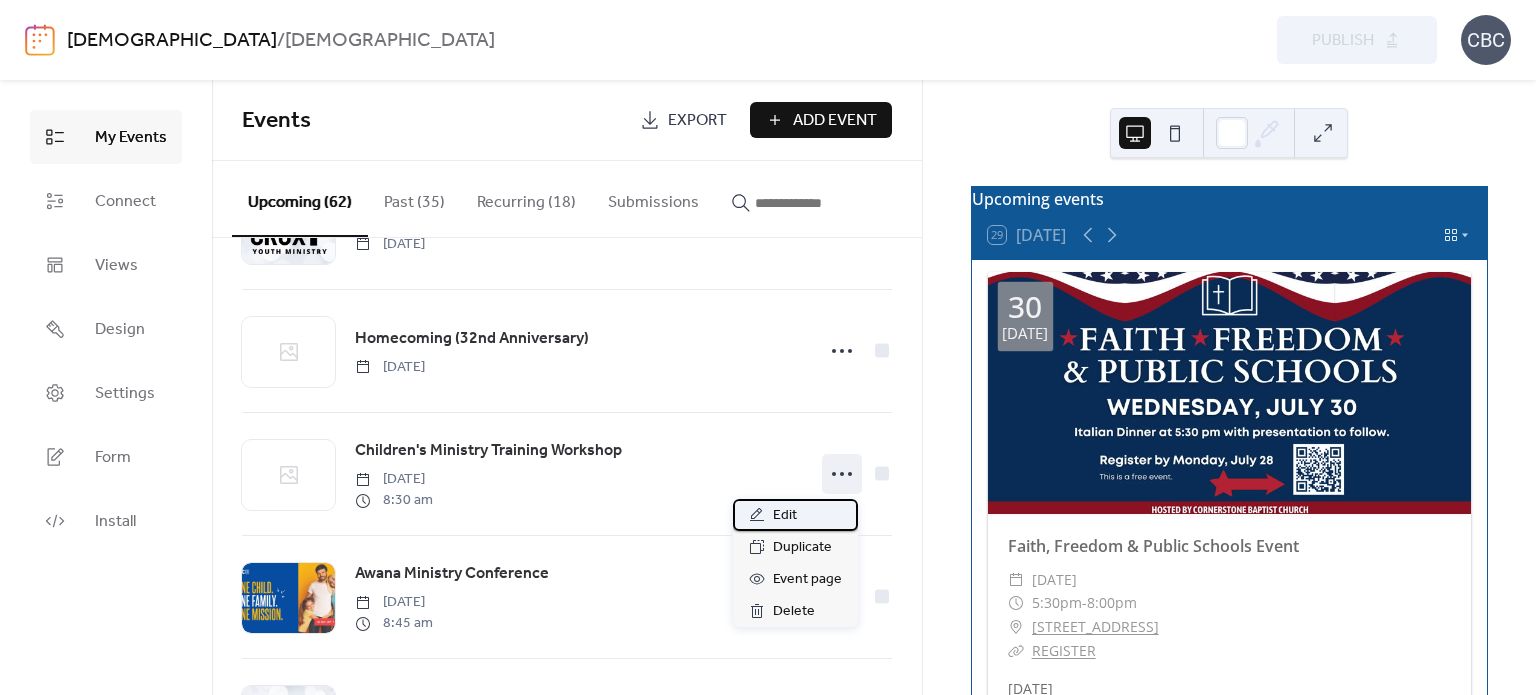 click on "Edit" at bounding box center (795, 515) 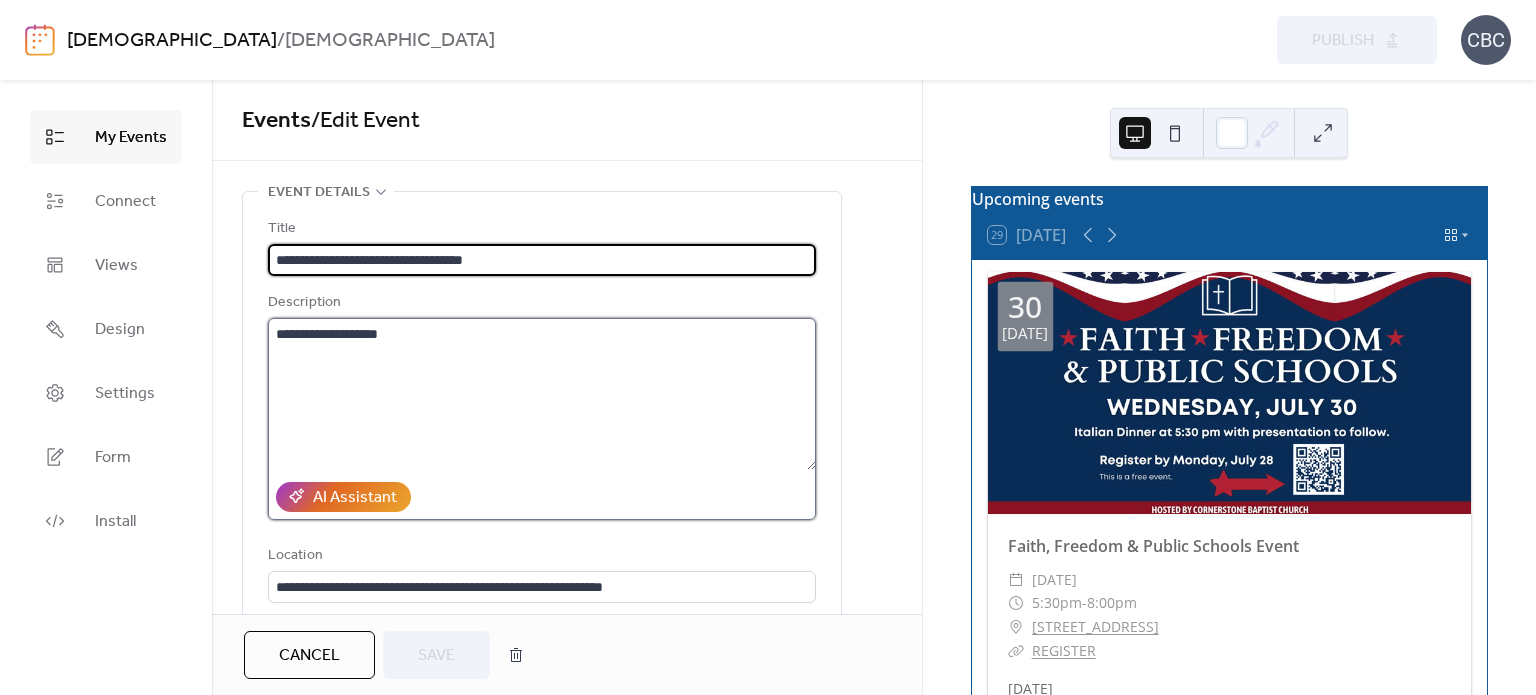 click on "**********" at bounding box center [542, 394] 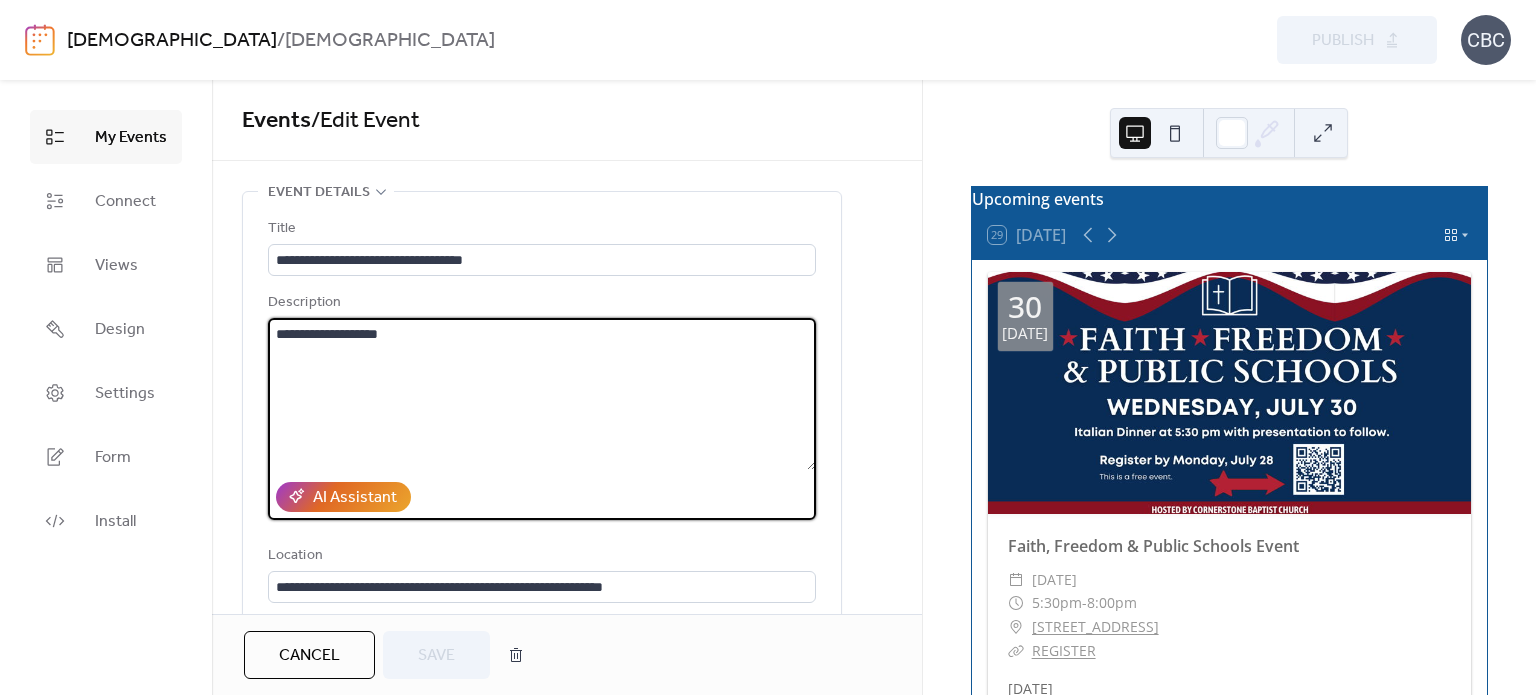 click on "**********" at bounding box center (542, 394) 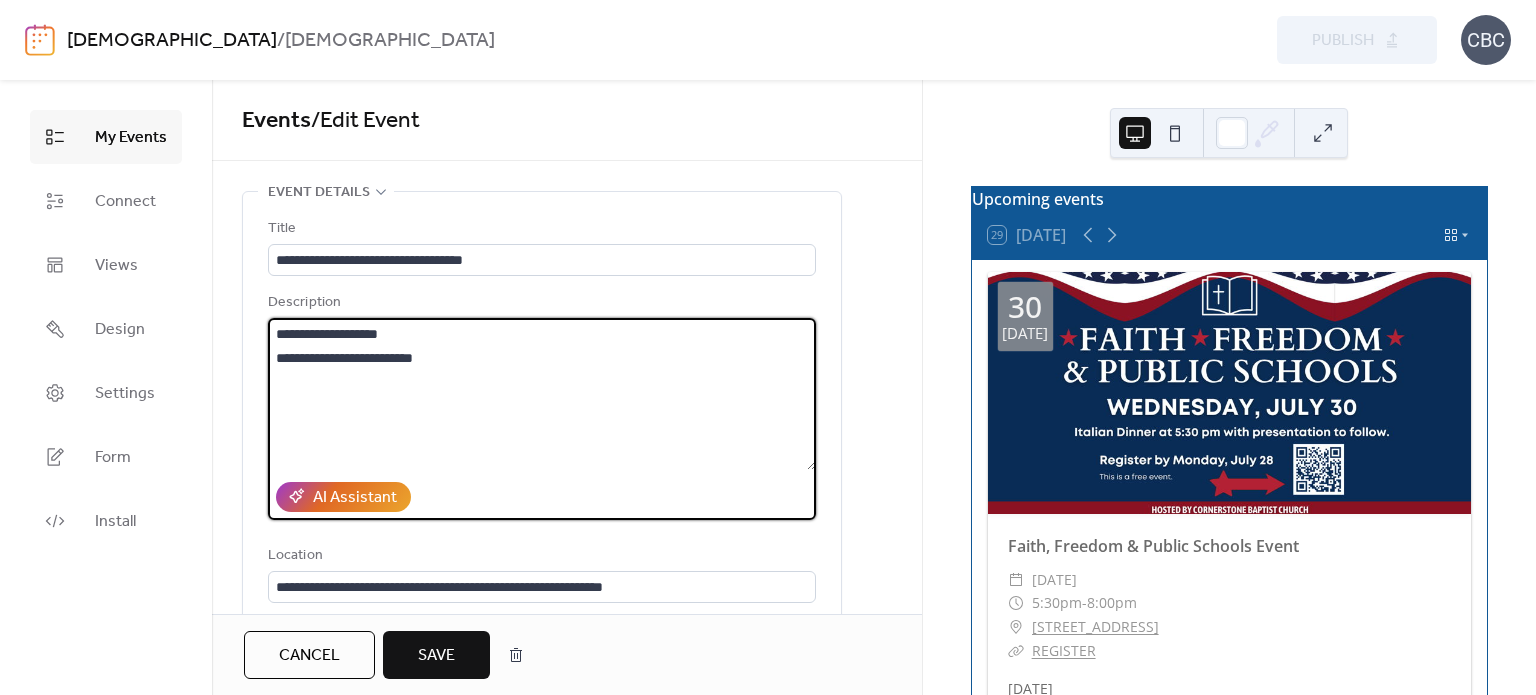 type on "**********" 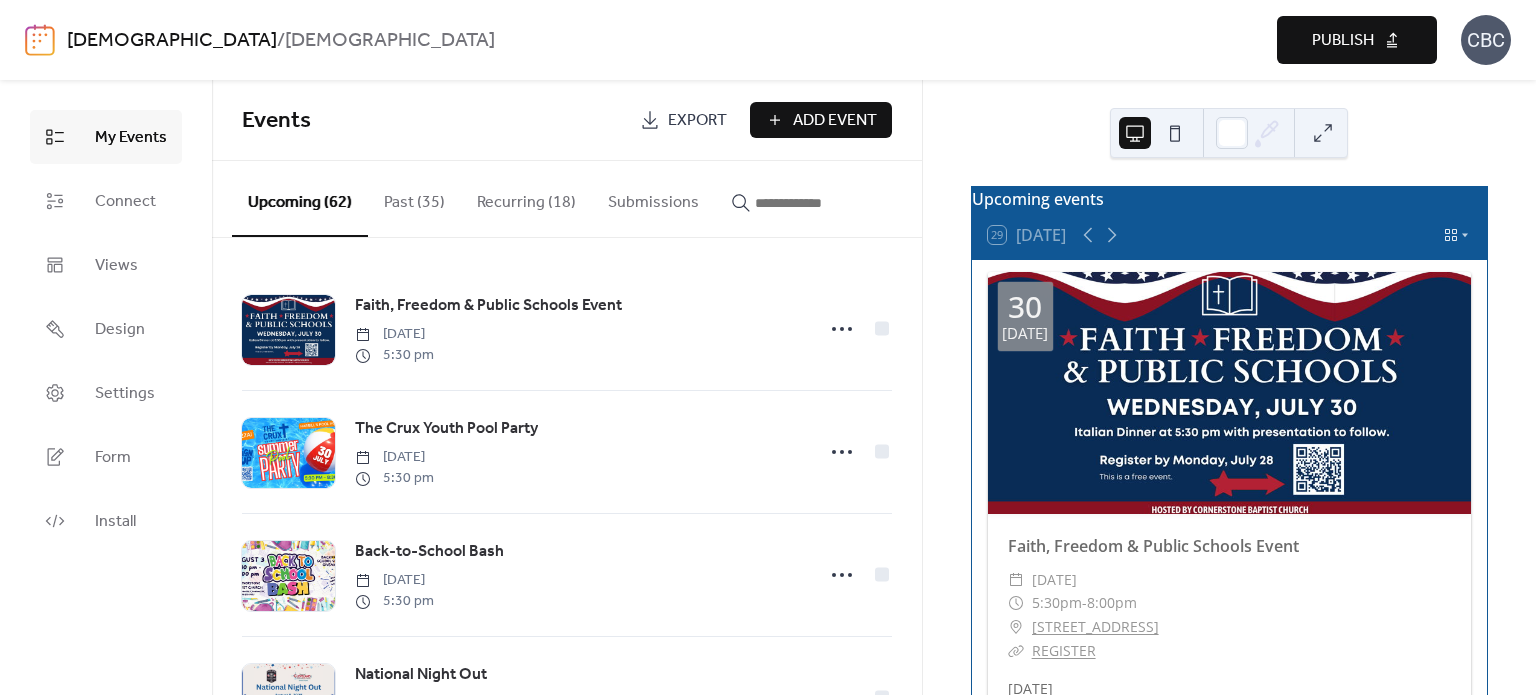 click on "Publish" at bounding box center [1343, 41] 